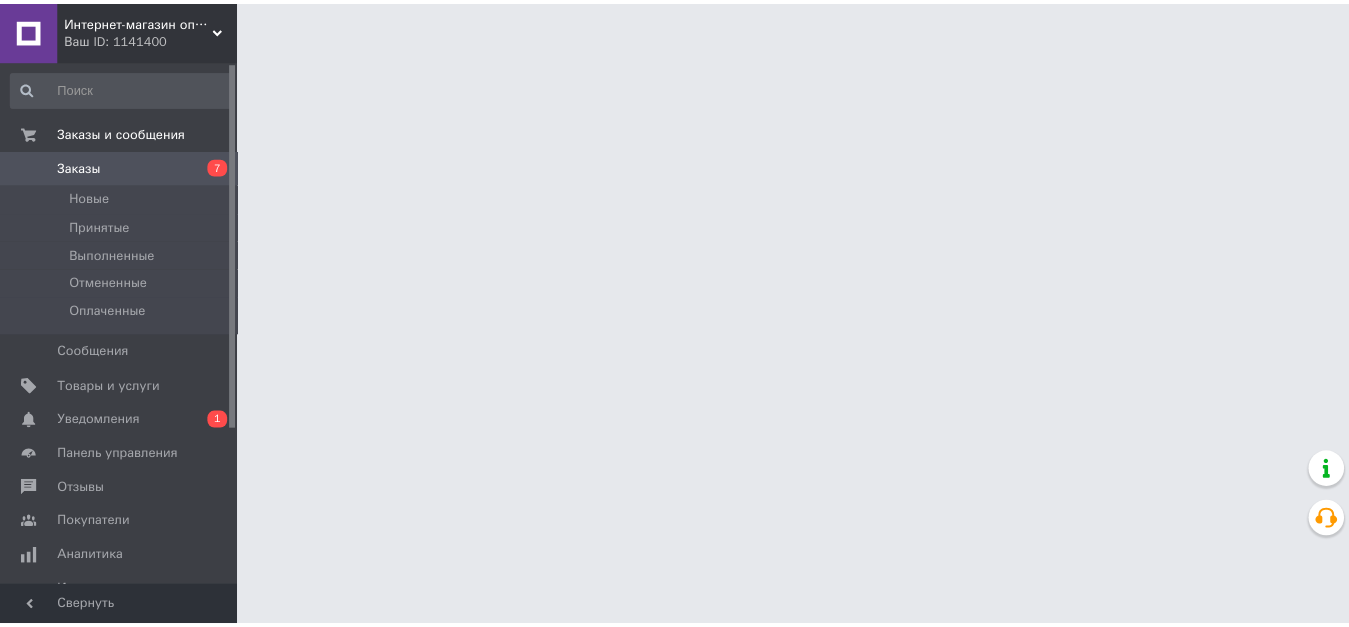 scroll, scrollTop: 0, scrollLeft: 0, axis: both 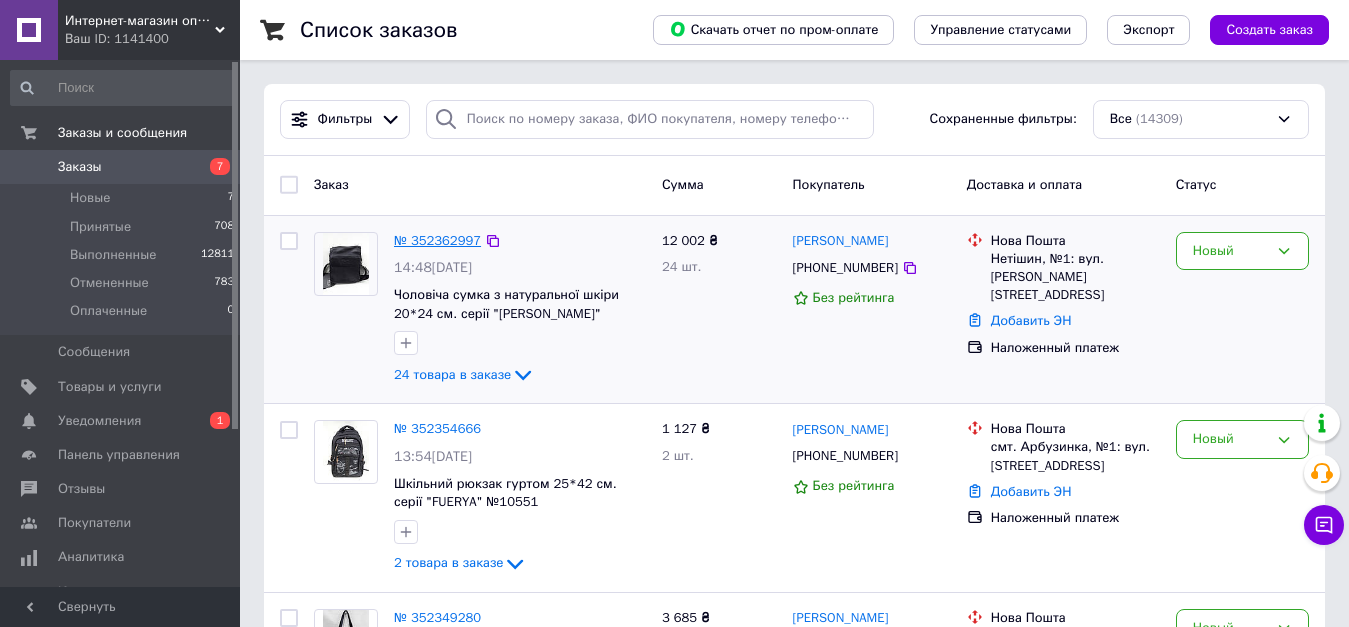 click on "№ 352362997" at bounding box center (437, 240) 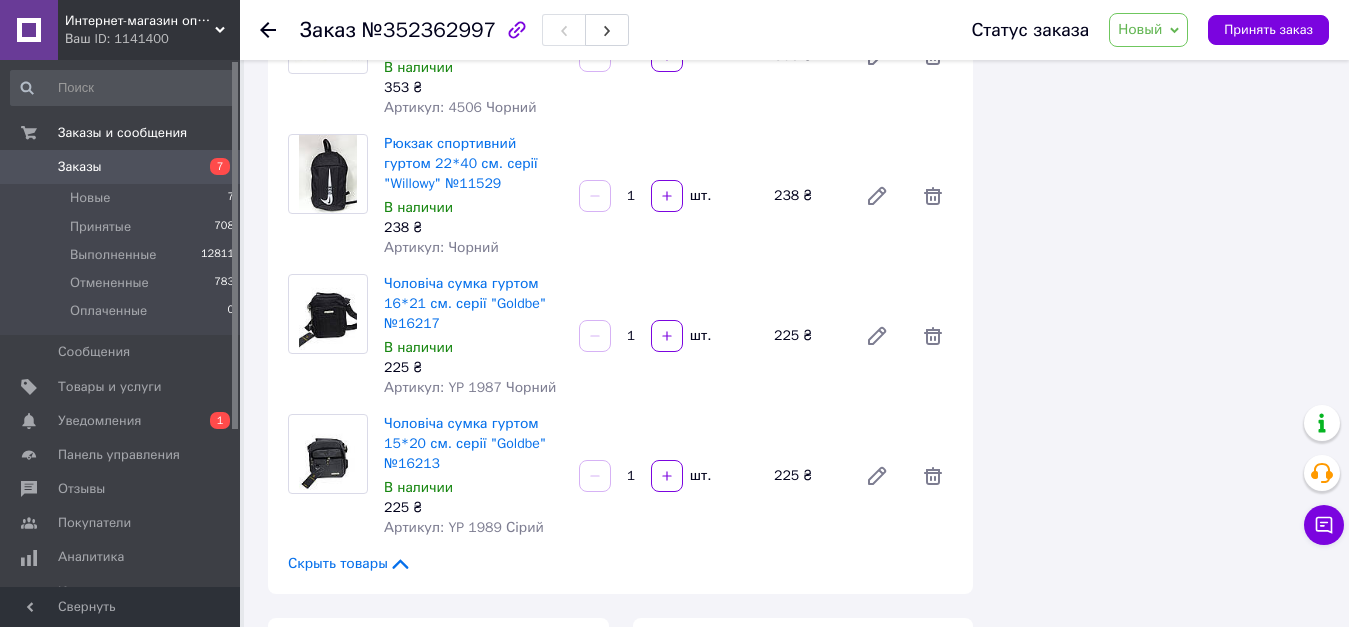 scroll, scrollTop: 3100, scrollLeft: 0, axis: vertical 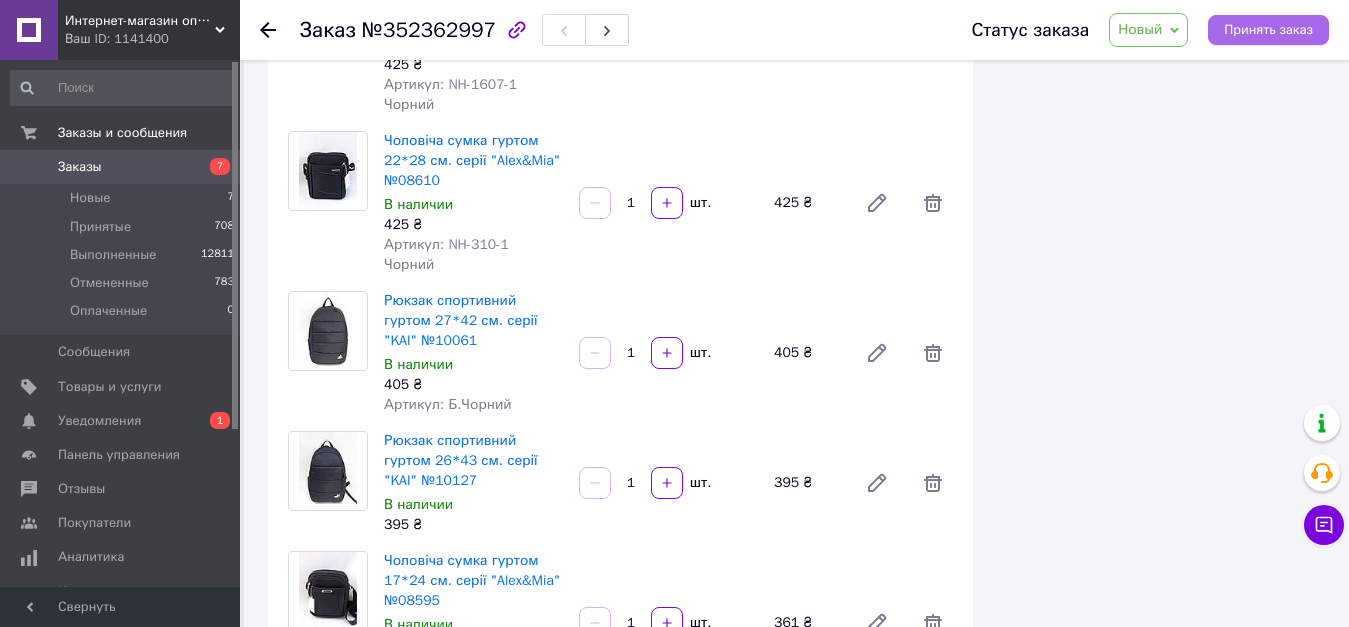 click on "Принять заказ" at bounding box center (1268, 30) 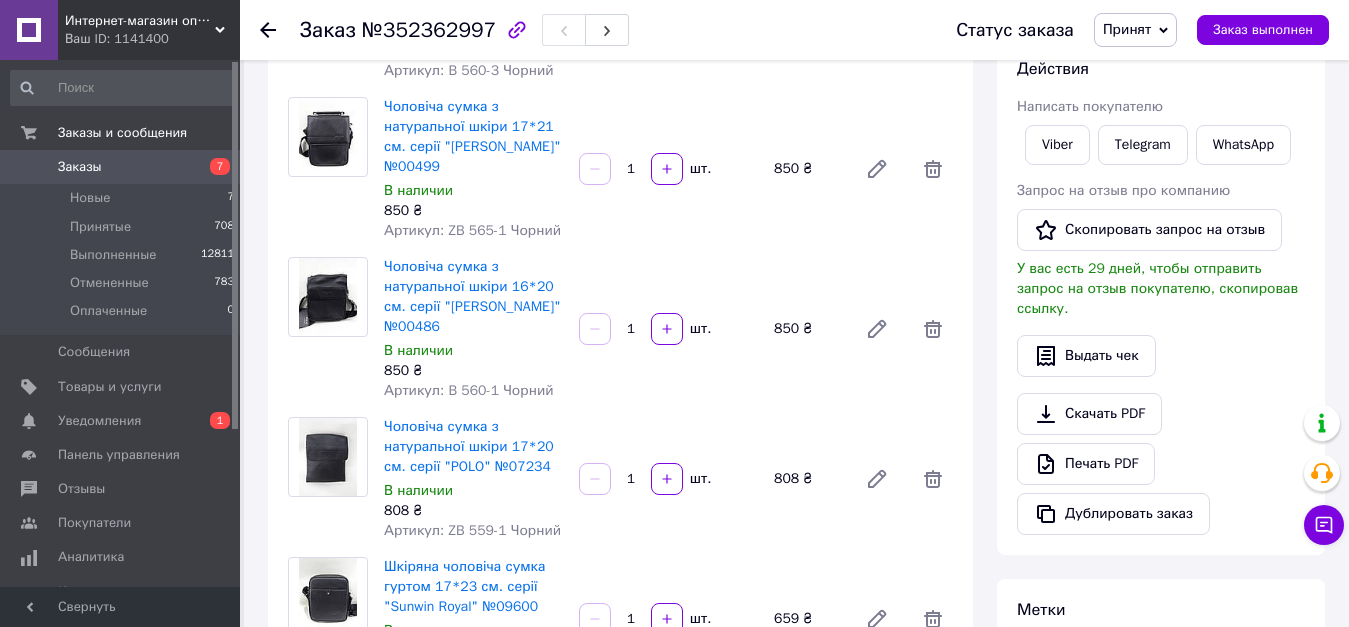 scroll, scrollTop: 300, scrollLeft: 0, axis: vertical 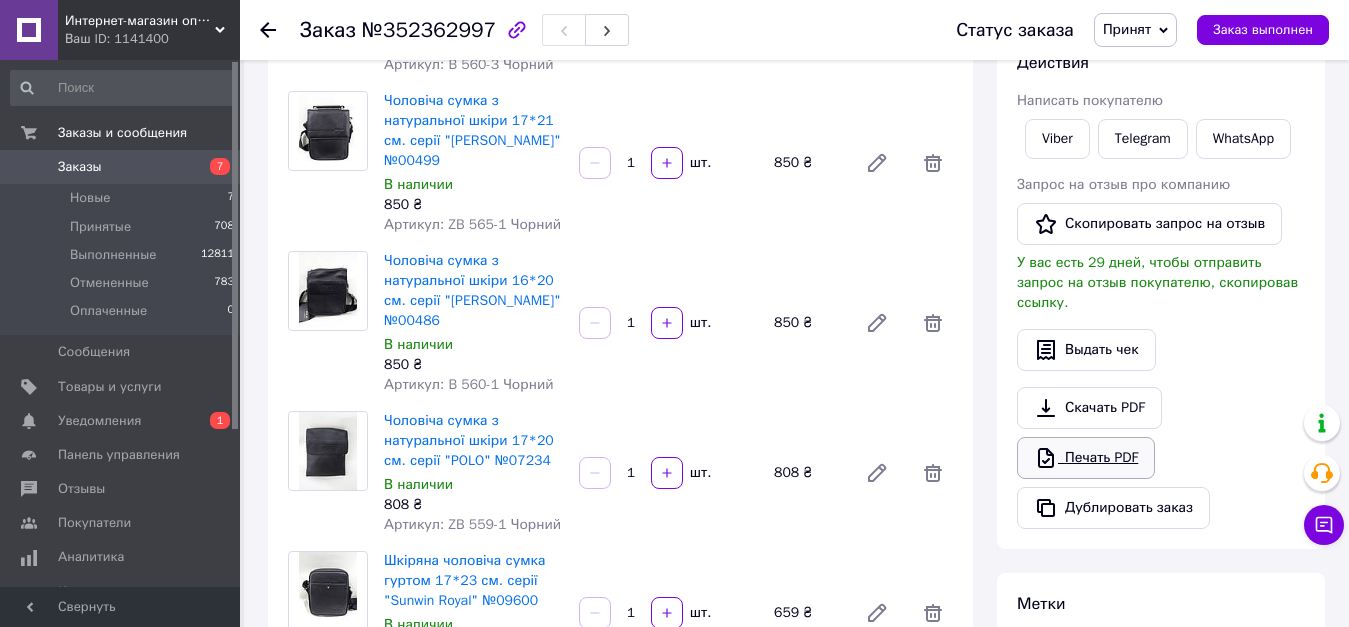 click on "Печать PDF" at bounding box center (1086, 458) 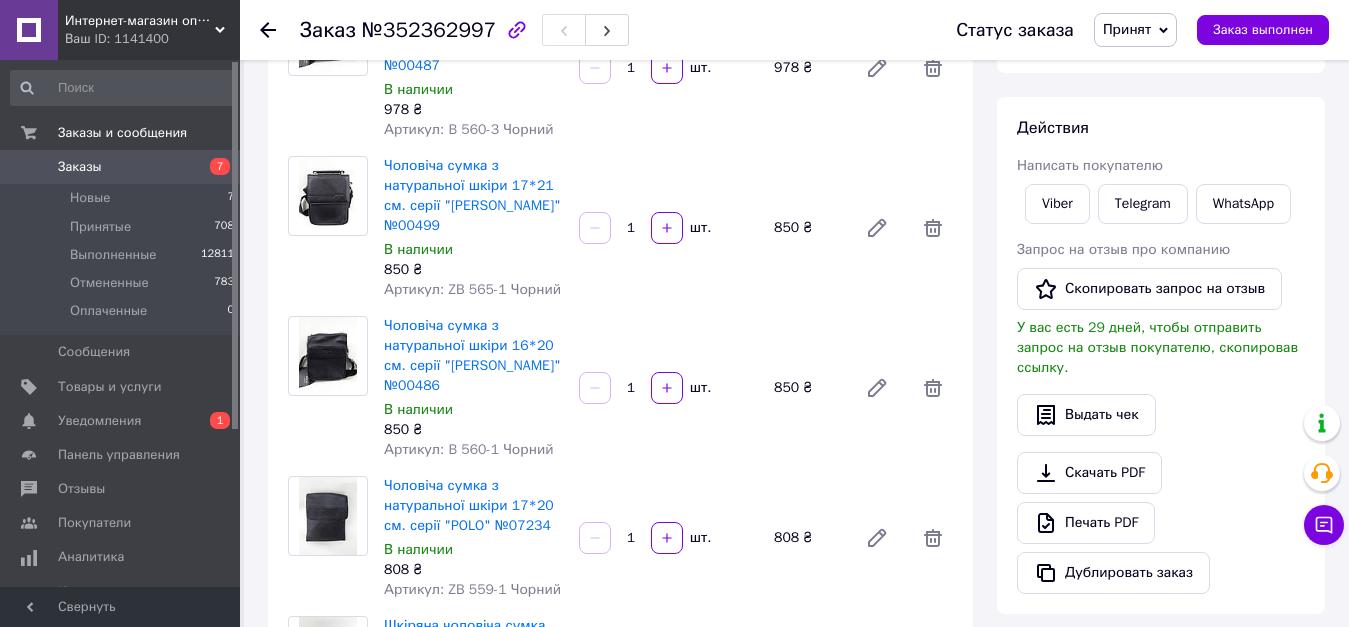 scroll, scrollTop: 200, scrollLeft: 0, axis: vertical 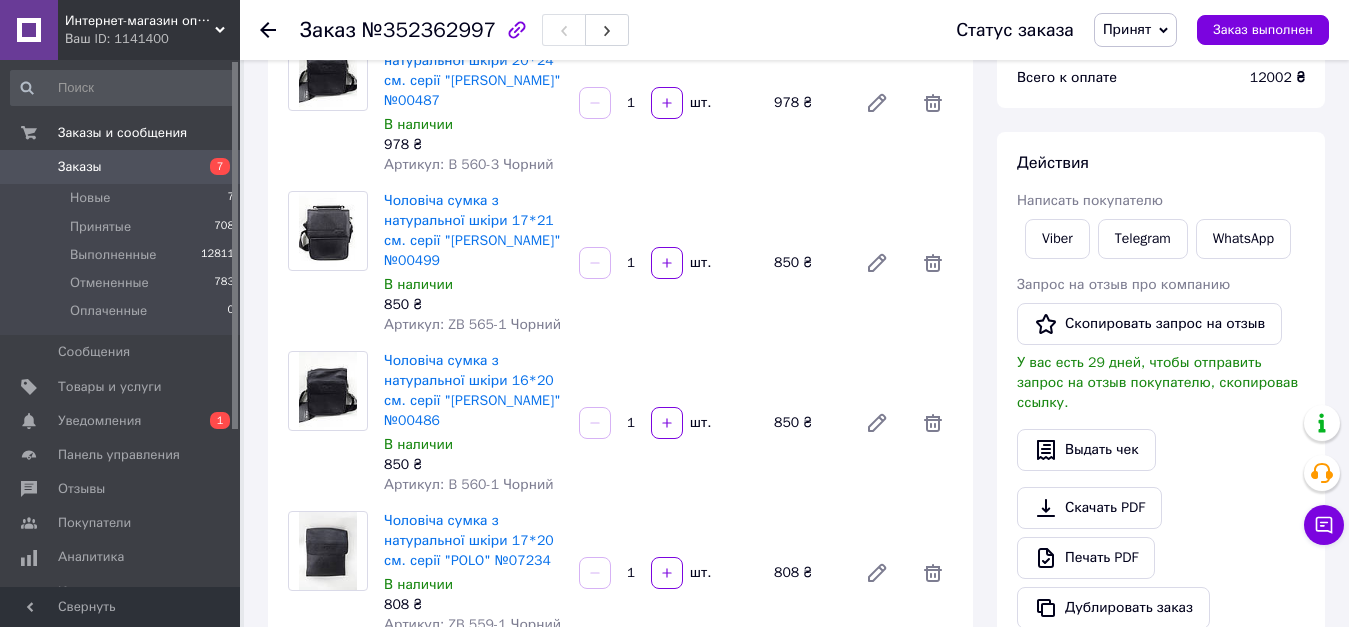 click 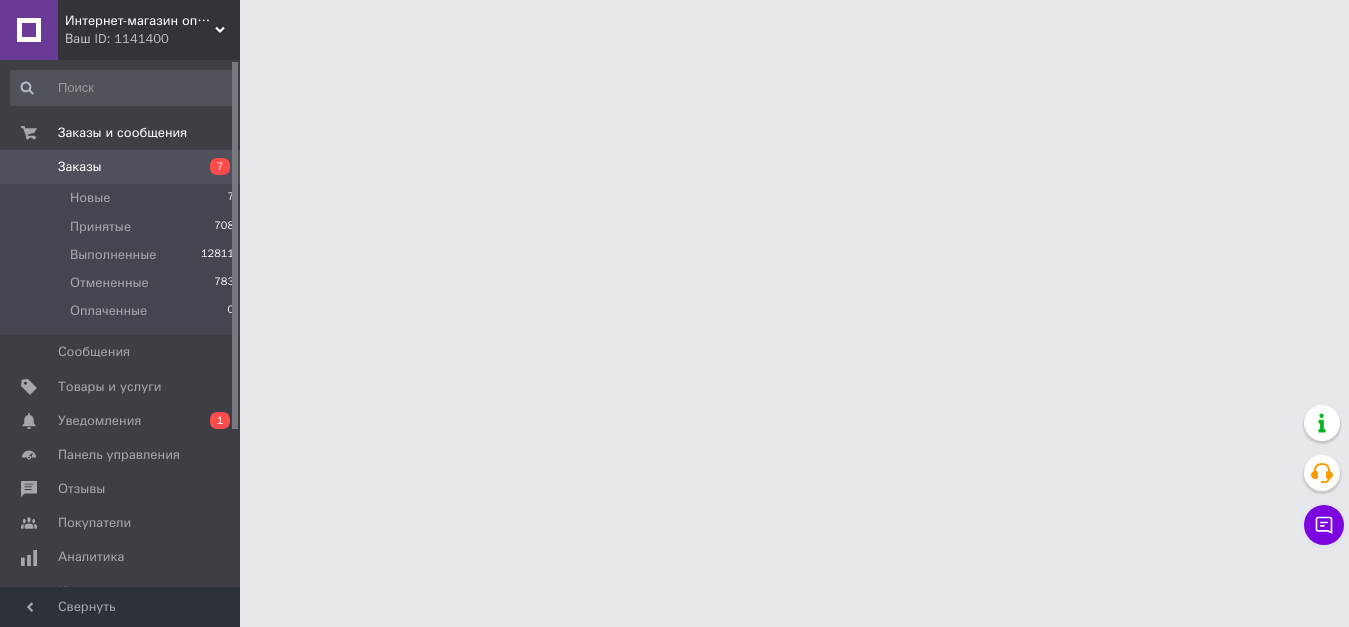 scroll, scrollTop: 0, scrollLeft: 0, axis: both 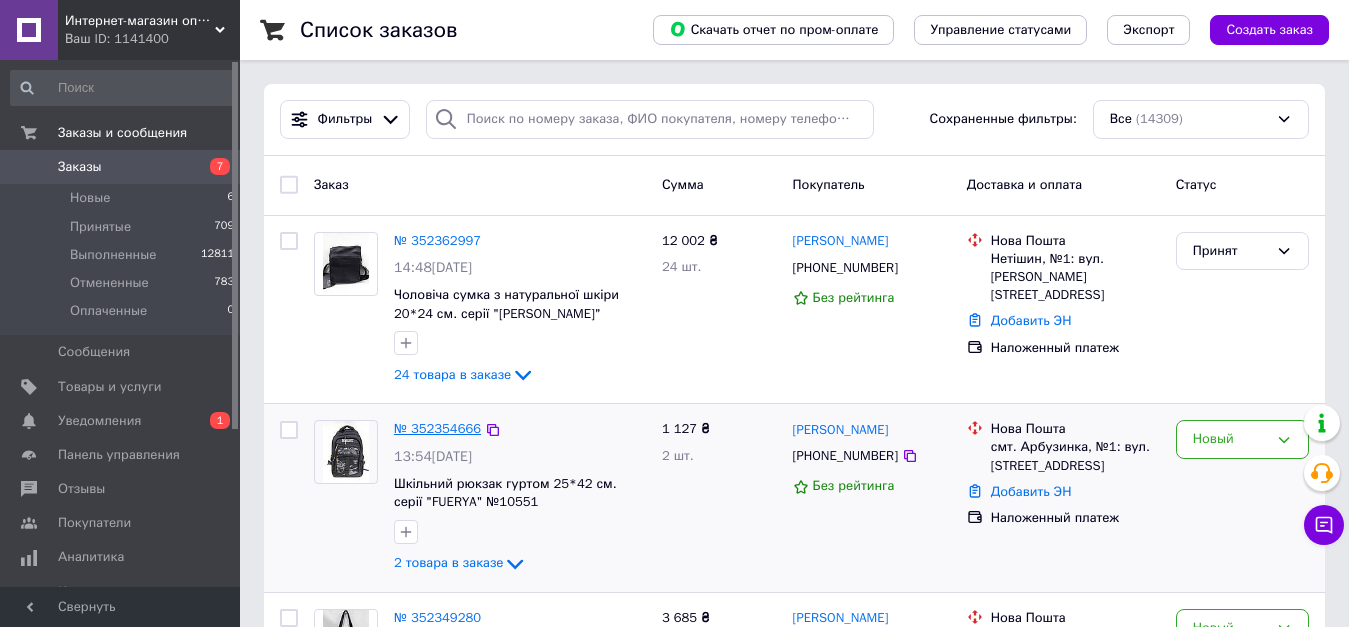 click on "№ 352354666" at bounding box center [437, 428] 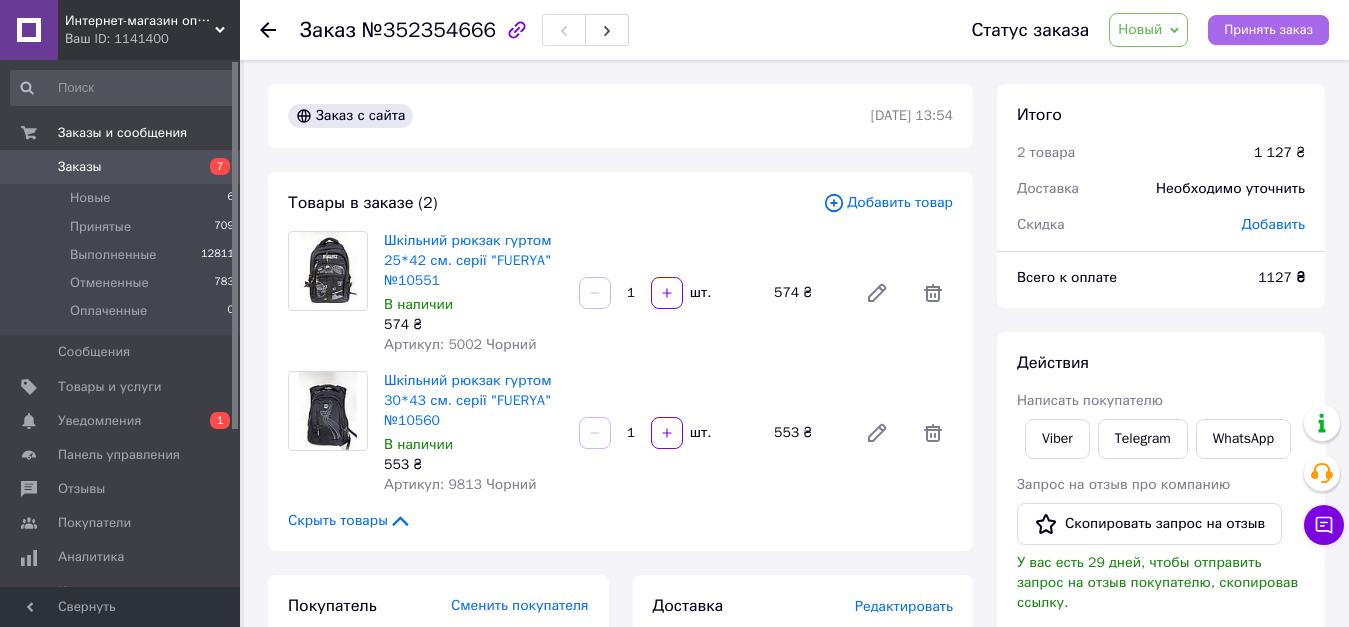 click on "Принять заказ" at bounding box center [1268, 30] 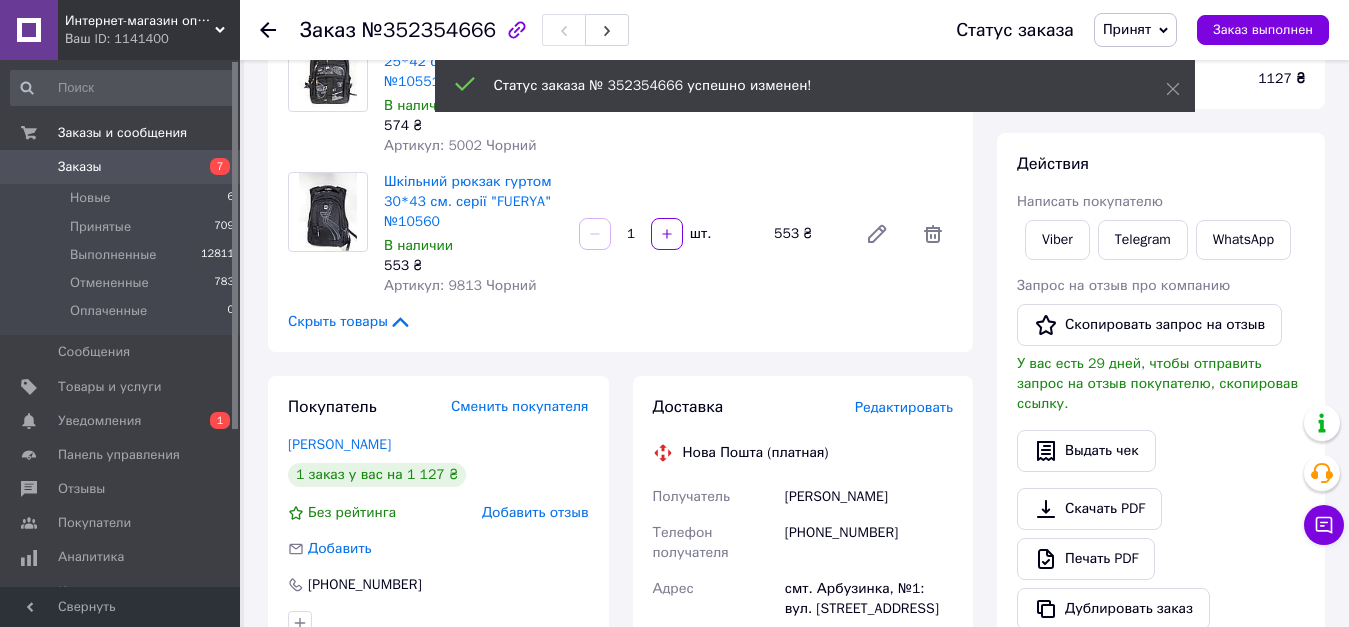 scroll, scrollTop: 200, scrollLeft: 0, axis: vertical 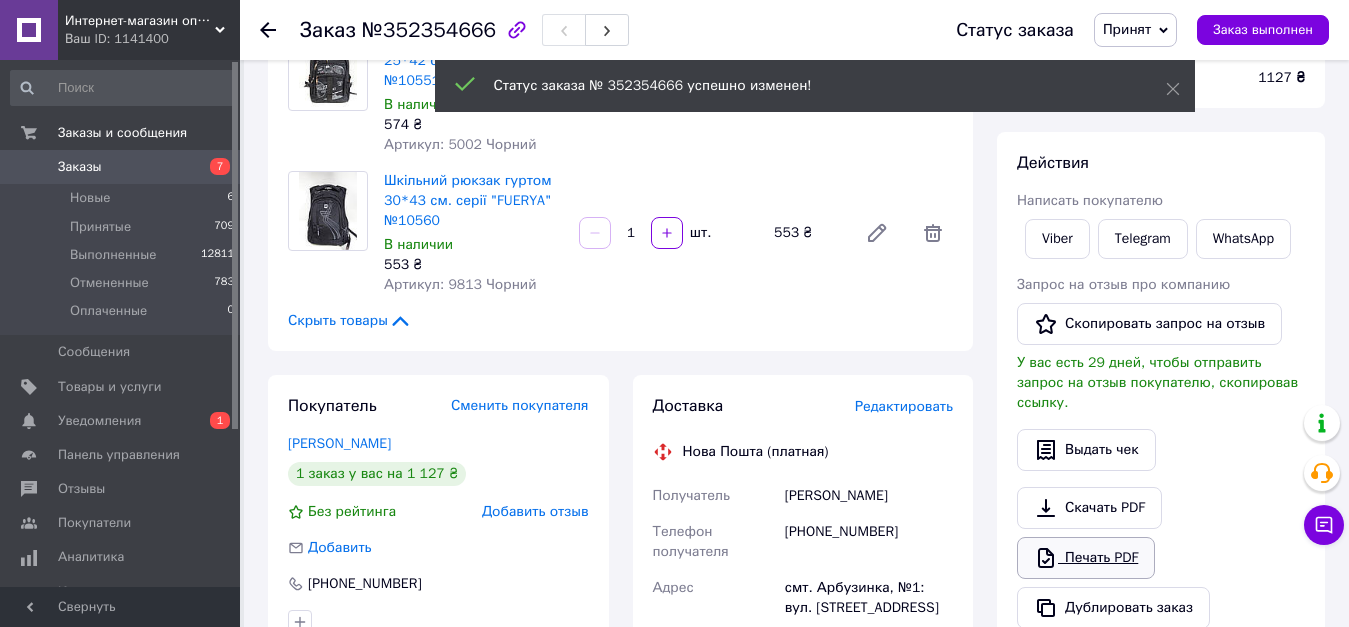 click on "Печать PDF" at bounding box center (1086, 558) 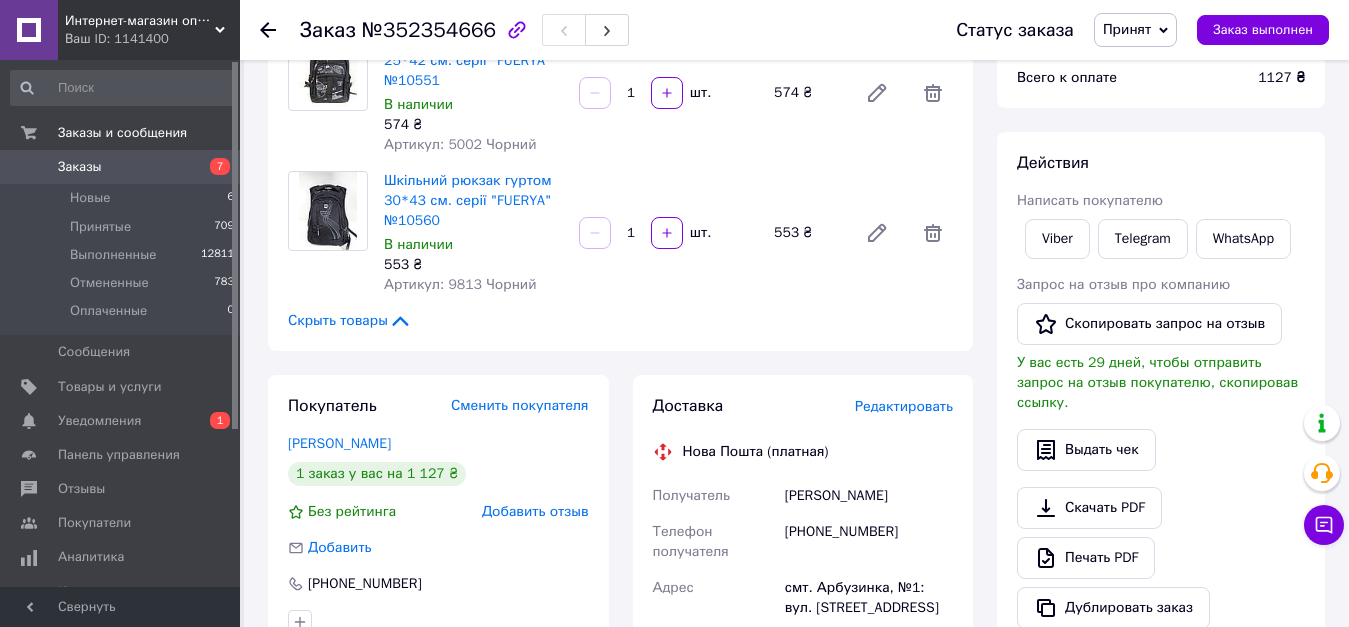 click 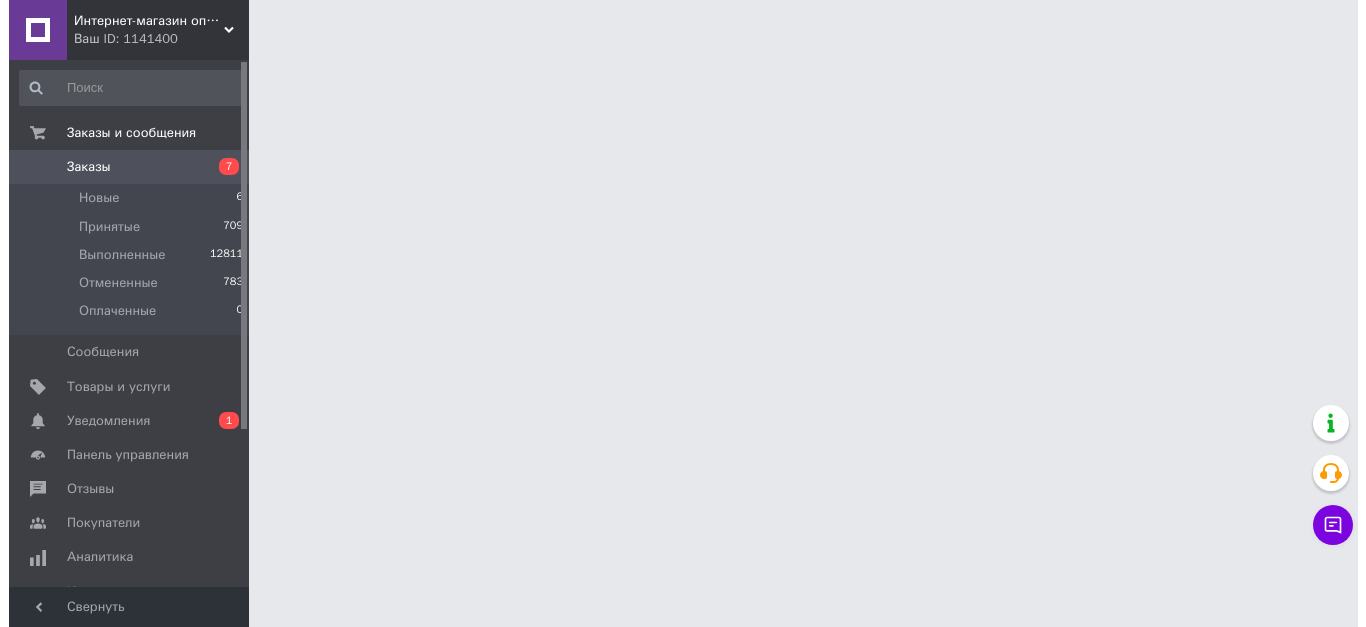 scroll, scrollTop: 0, scrollLeft: 0, axis: both 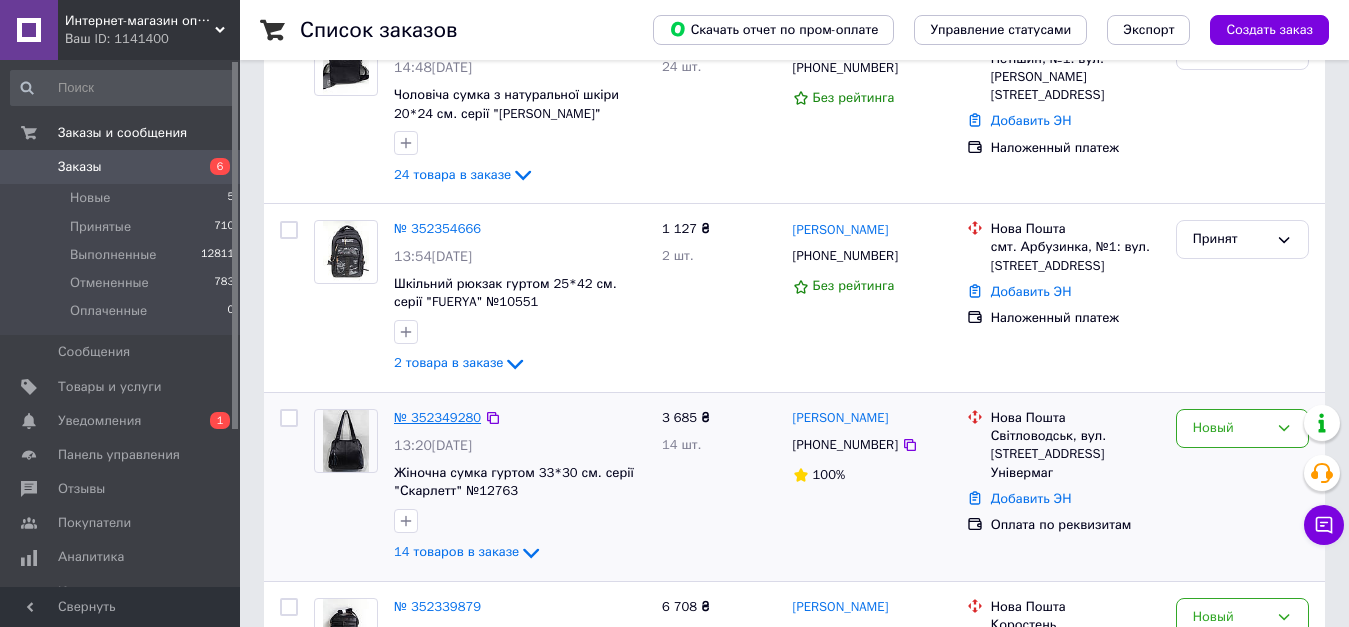 click on "№ 352349280" at bounding box center (437, 417) 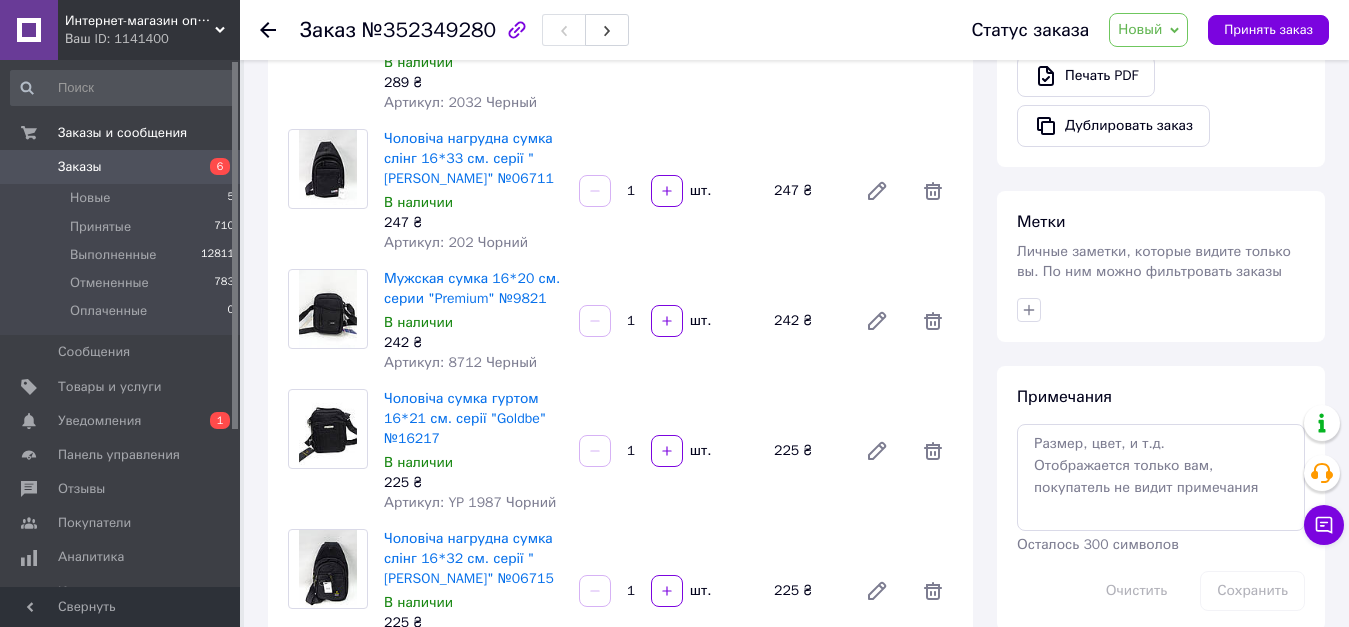 scroll, scrollTop: 700, scrollLeft: 0, axis: vertical 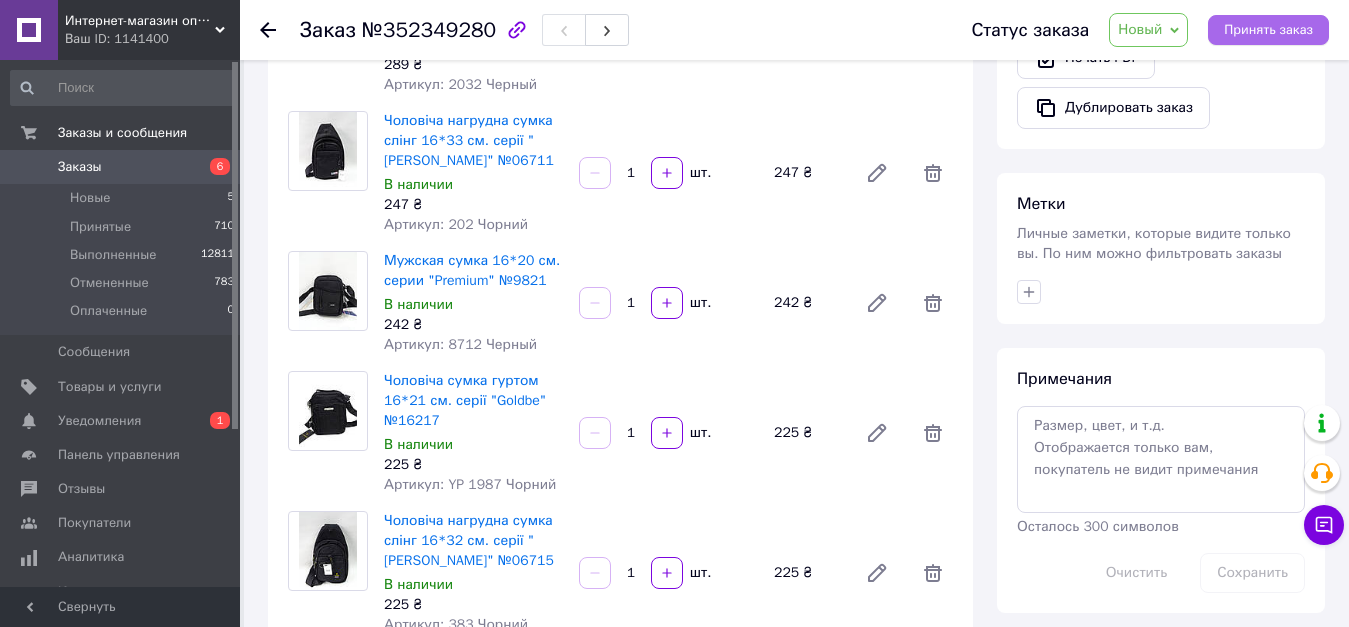 click on "Принять заказ" at bounding box center [1268, 30] 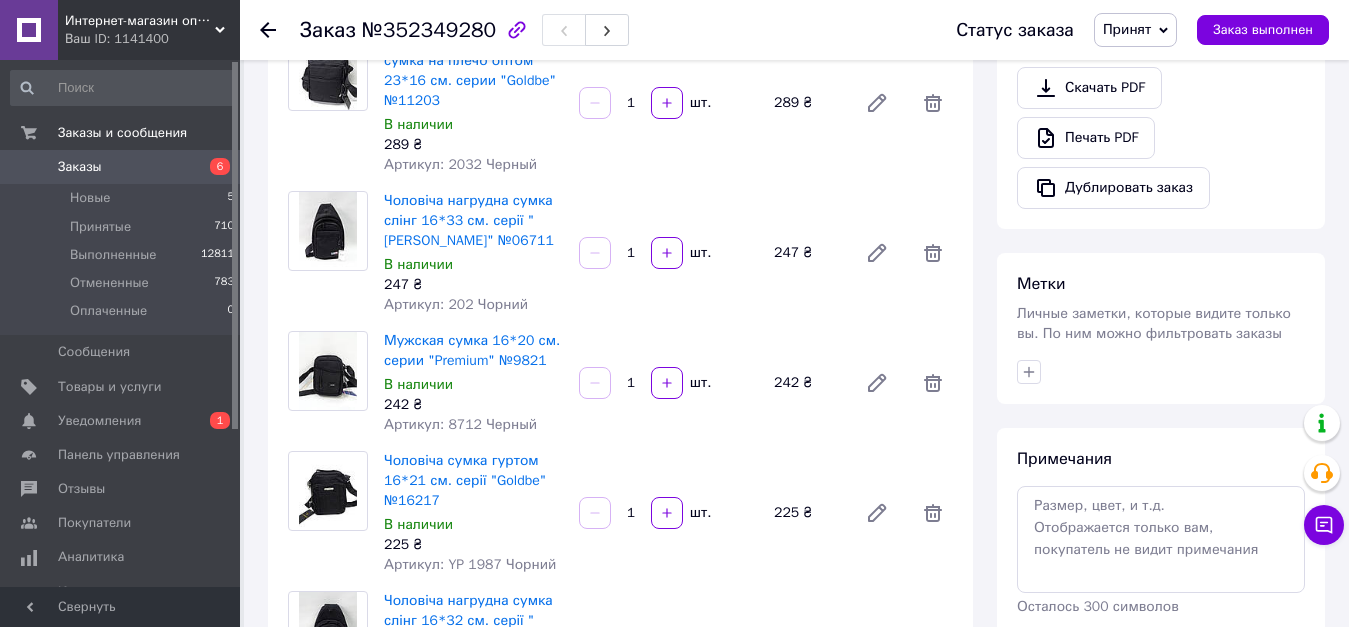 scroll, scrollTop: 600, scrollLeft: 0, axis: vertical 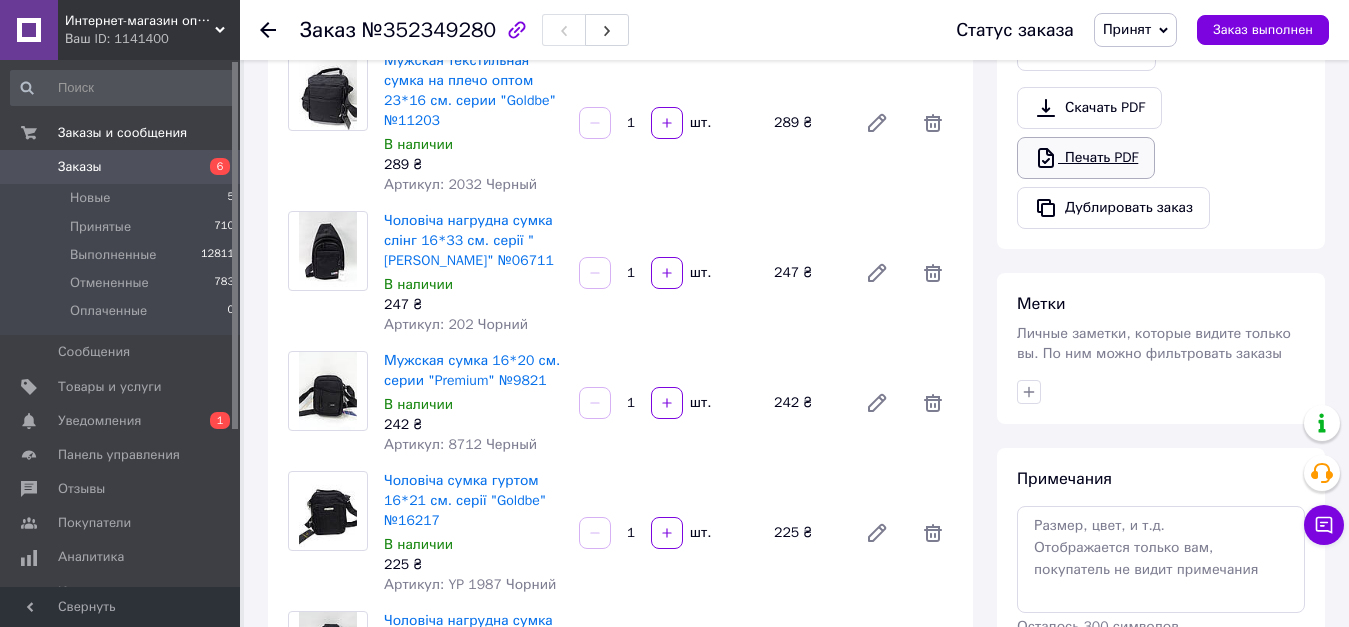 click on "Печать PDF" at bounding box center (1086, 158) 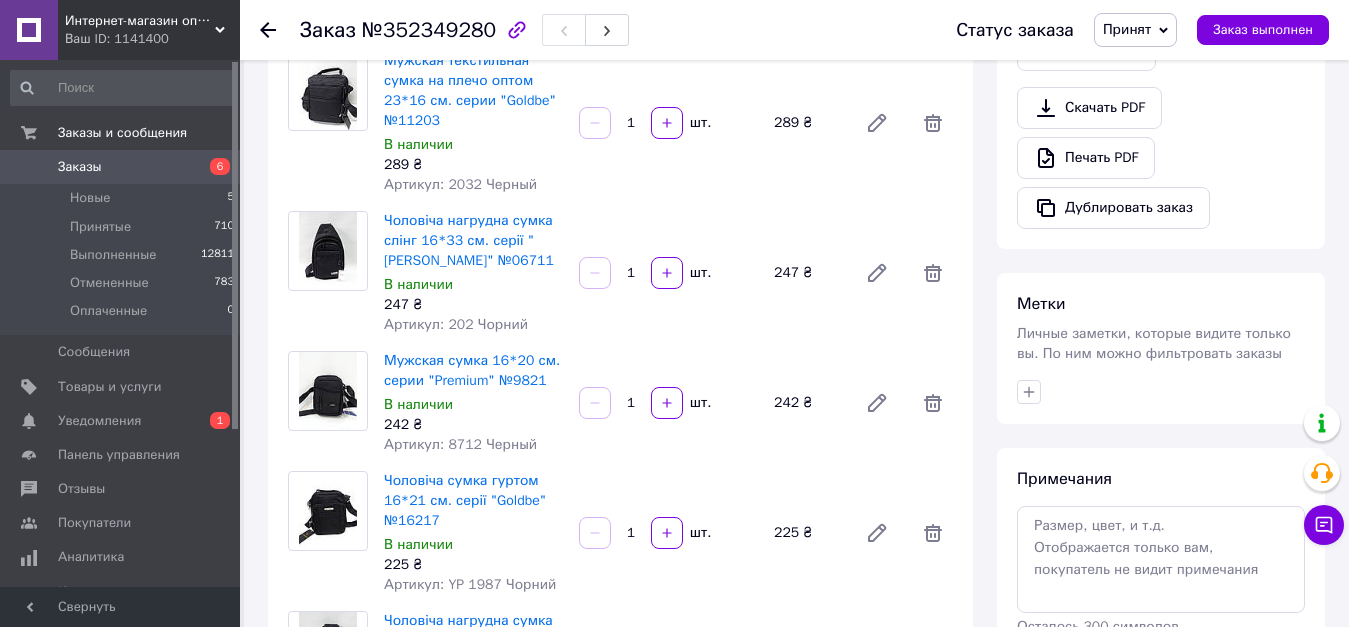 click 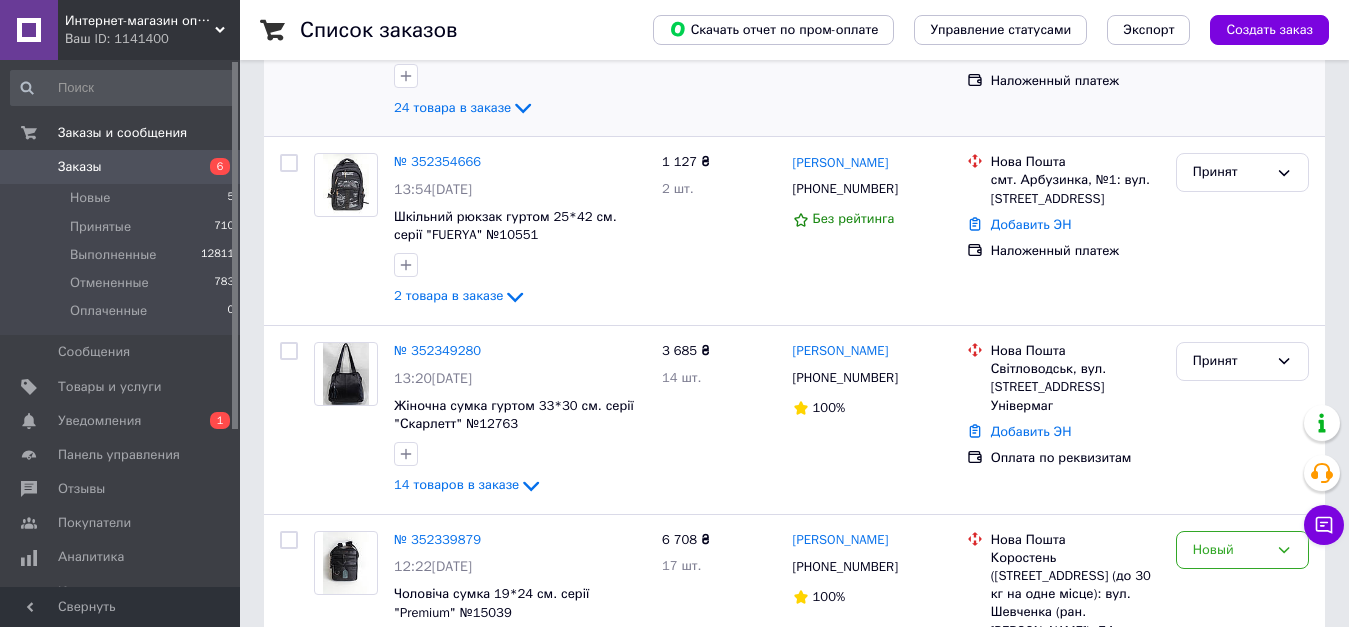 scroll, scrollTop: 600, scrollLeft: 0, axis: vertical 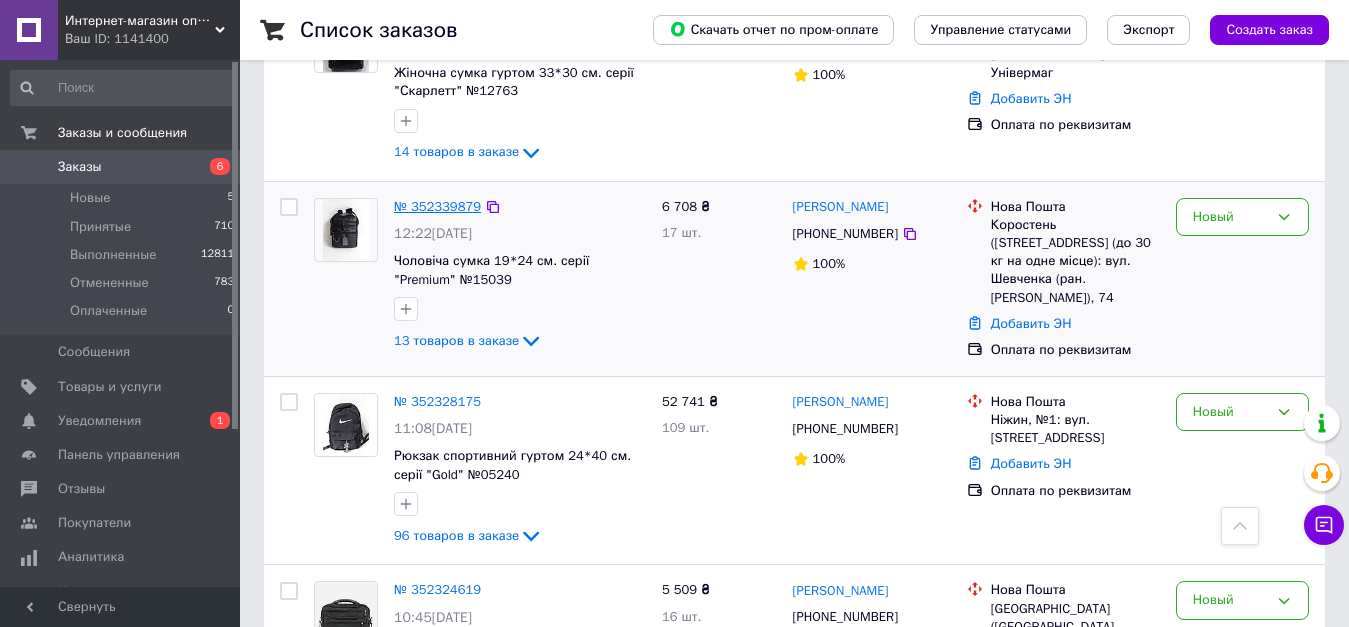 click on "№ 352339879" at bounding box center [437, 206] 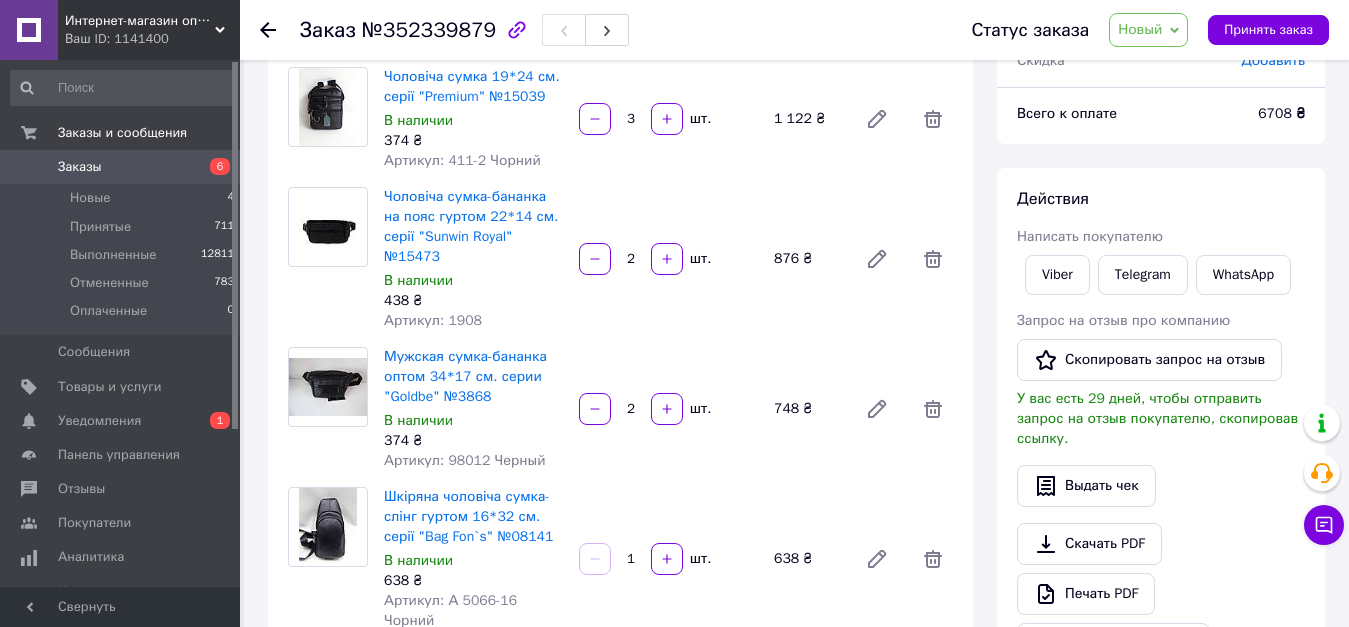 scroll, scrollTop: 0, scrollLeft: 0, axis: both 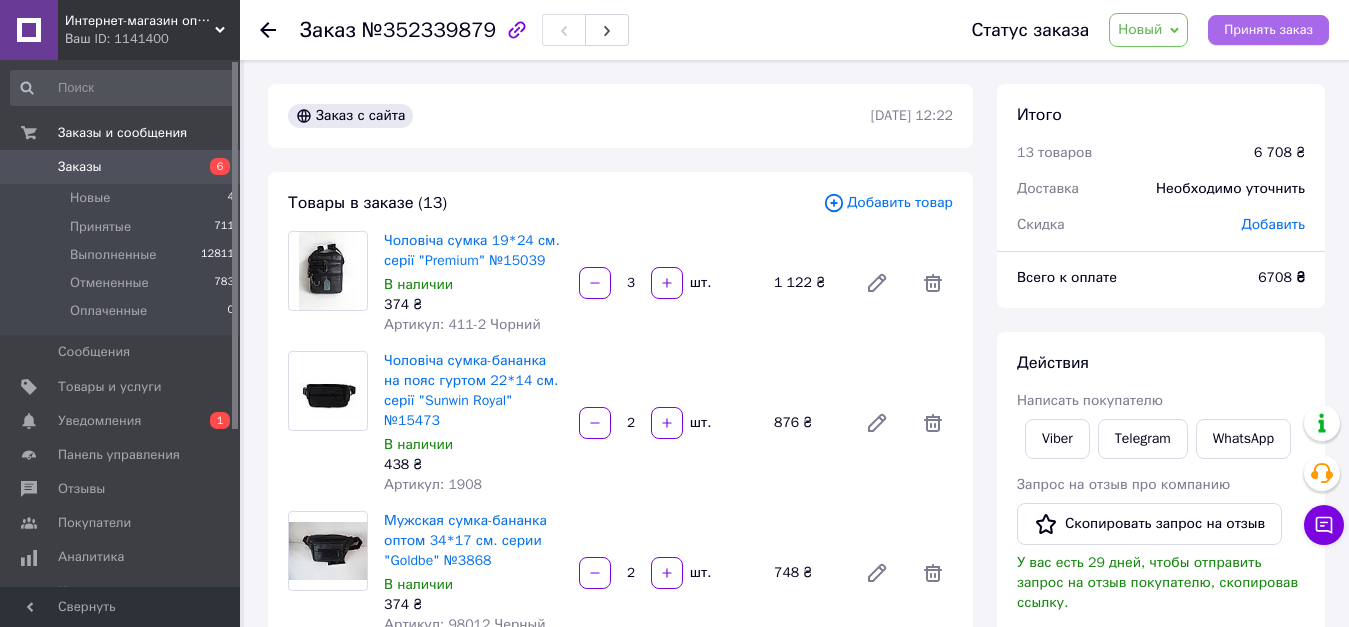 click on "Принять заказ" at bounding box center [1268, 30] 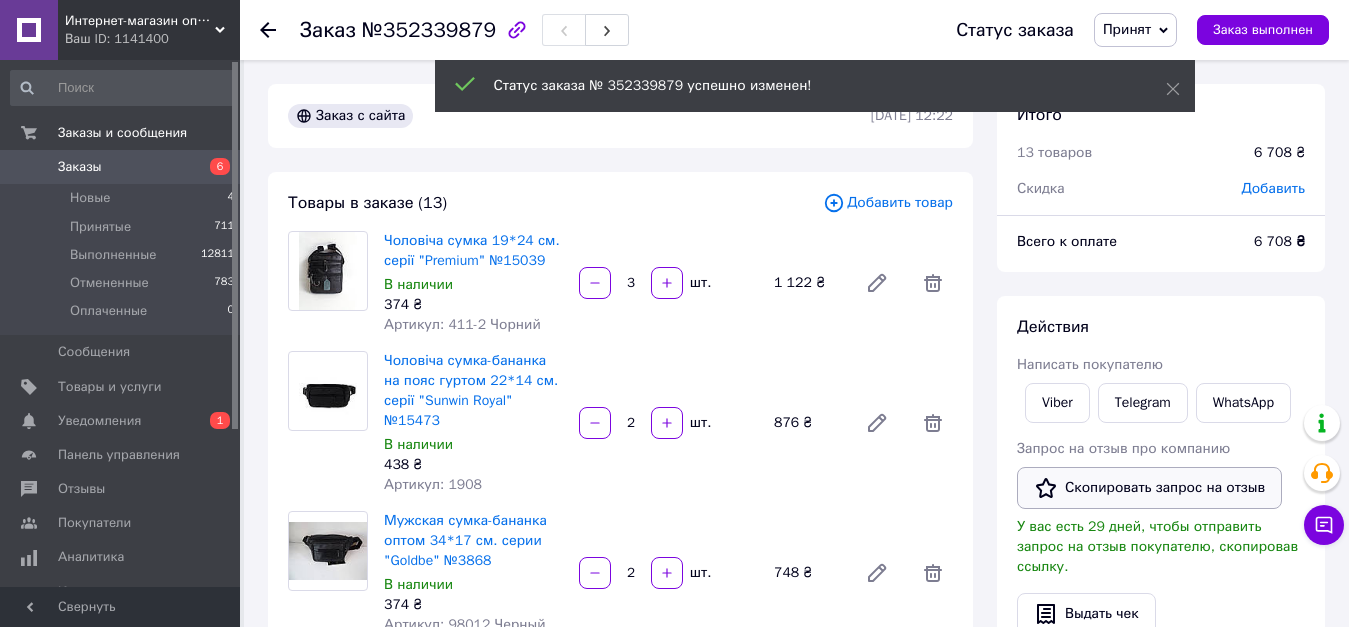 scroll, scrollTop: 100, scrollLeft: 0, axis: vertical 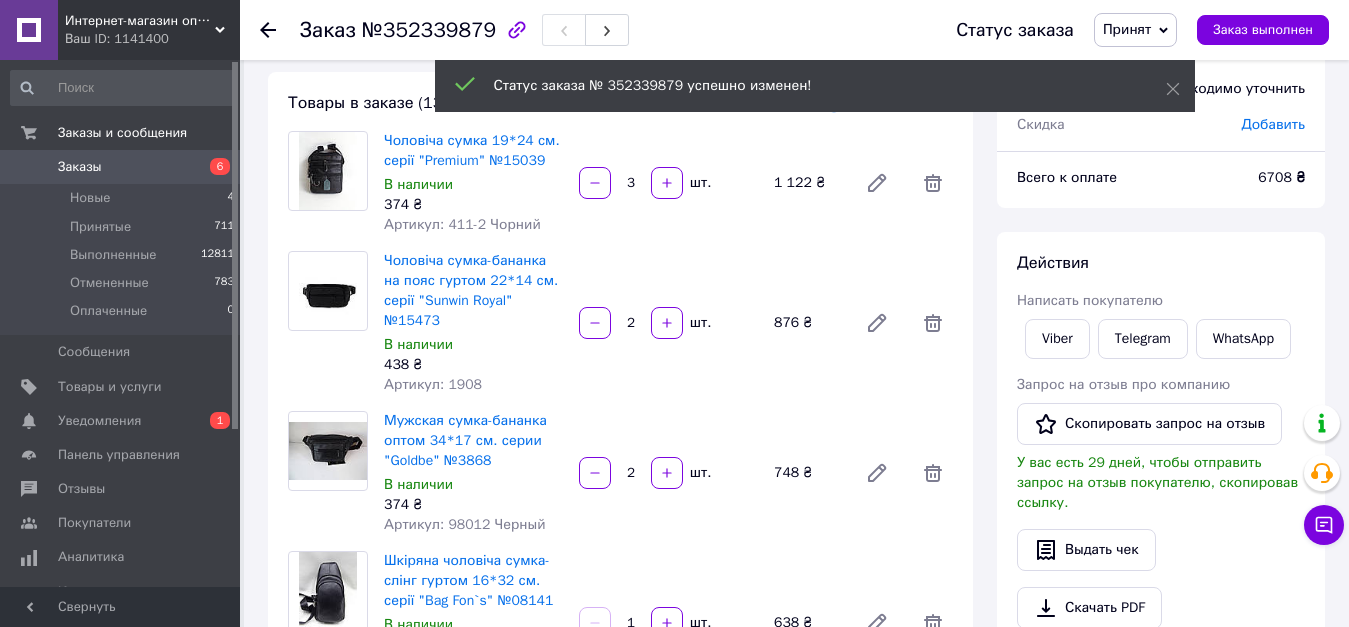 click on "Скачать PDF" at bounding box center (1089, 608) 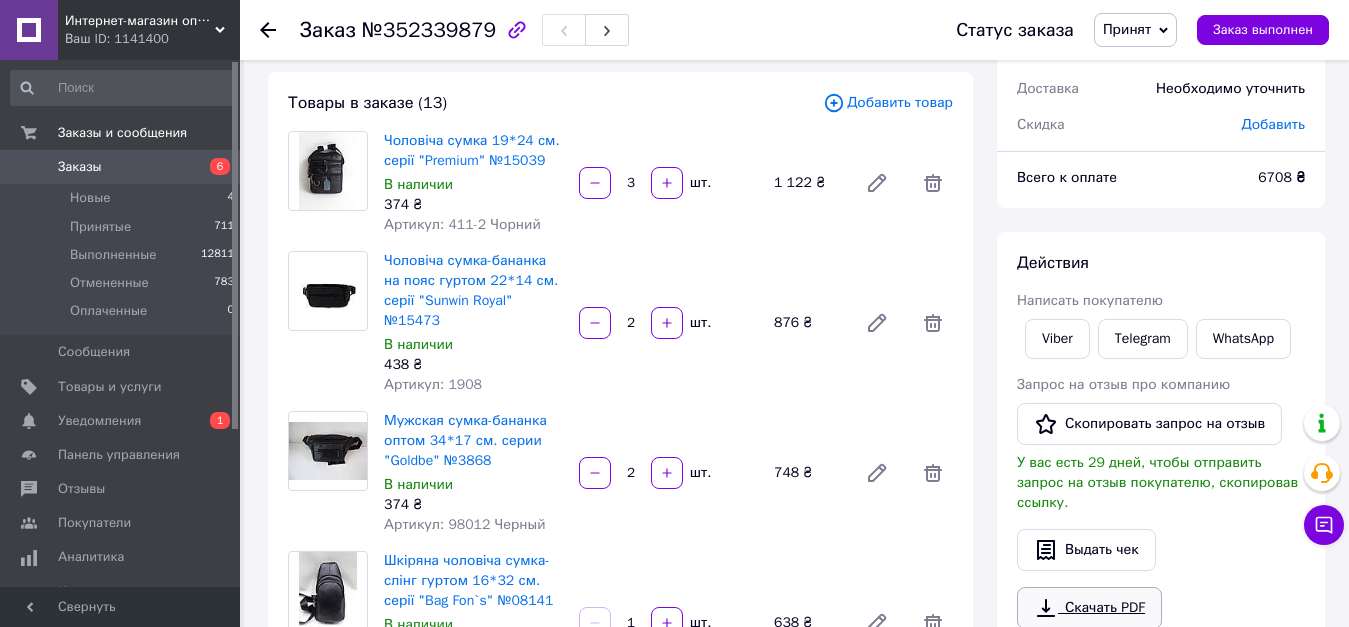 scroll, scrollTop: 200, scrollLeft: 0, axis: vertical 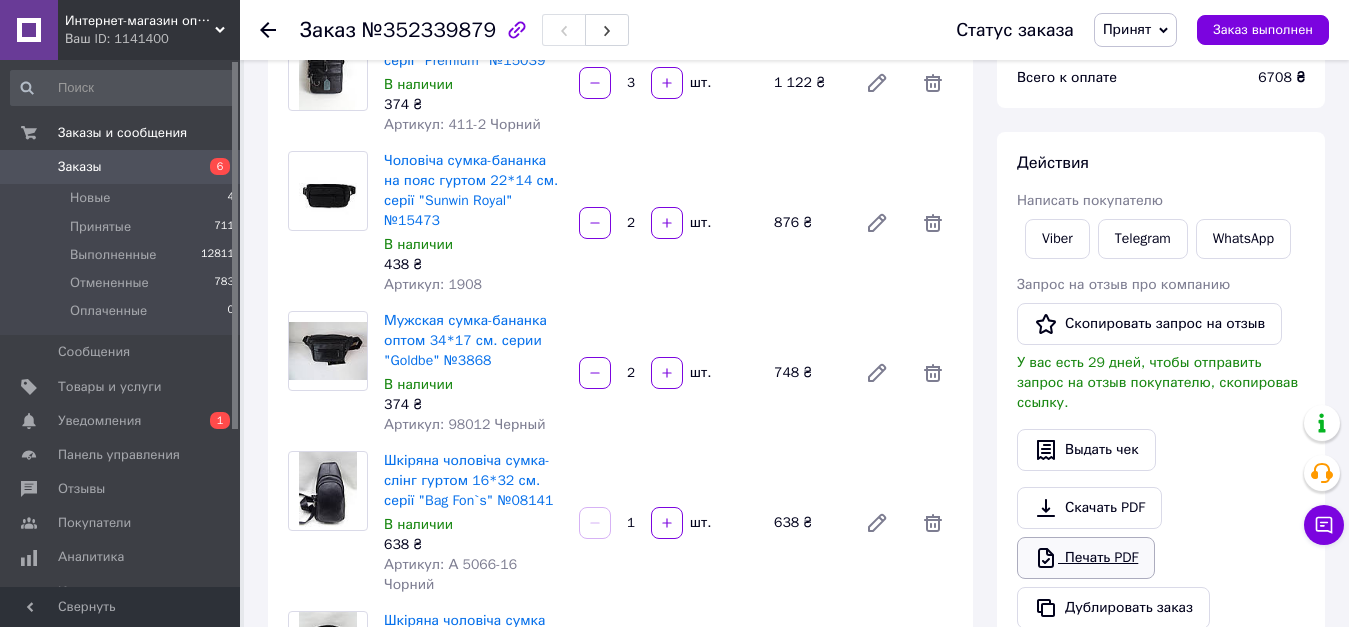click on "Печать PDF" at bounding box center [1086, 558] 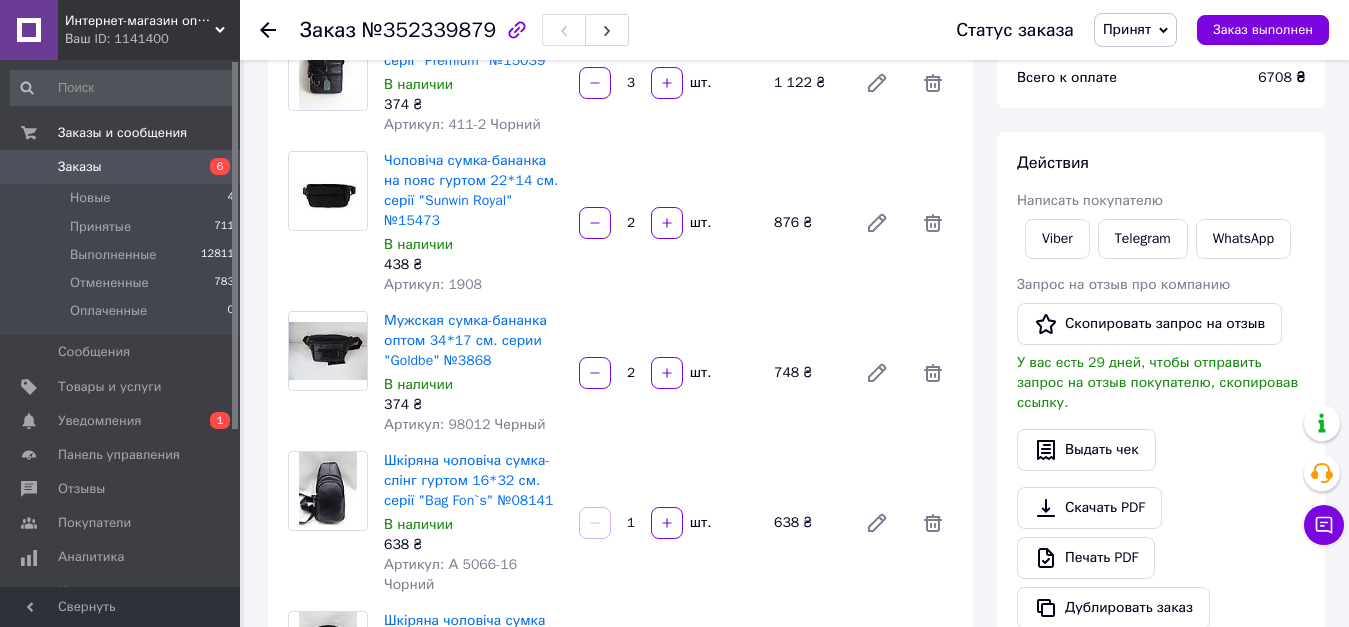 click 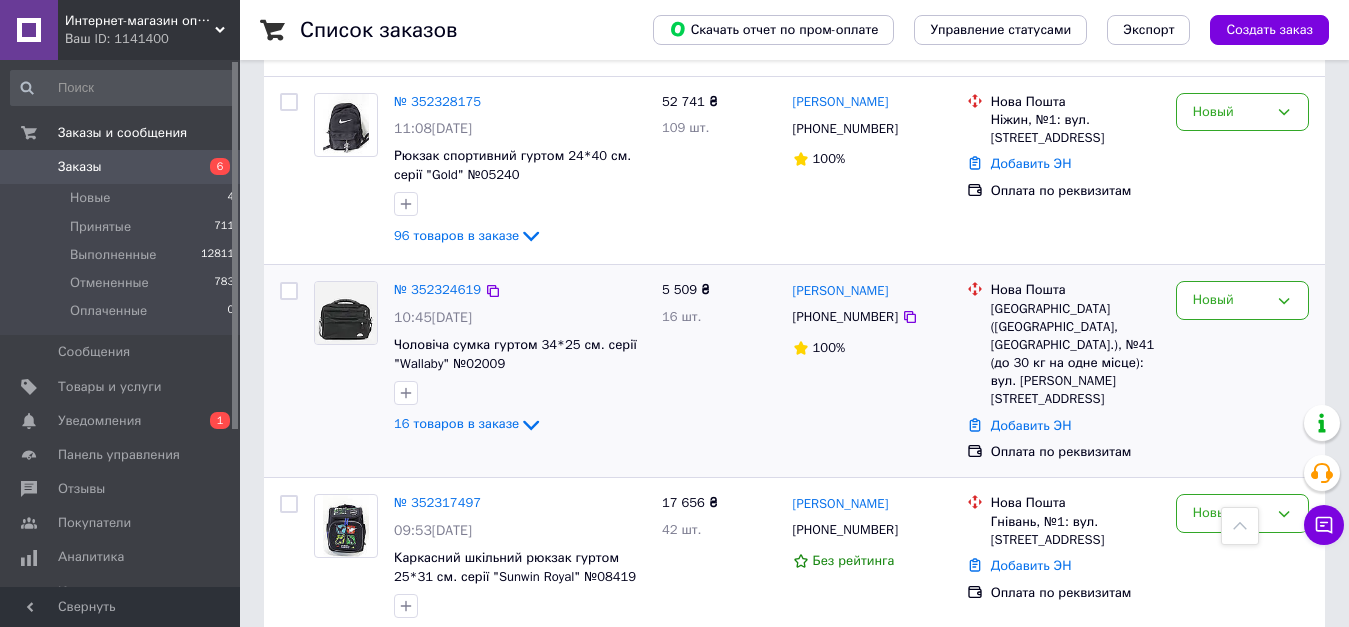 scroll, scrollTop: 1100, scrollLeft: 0, axis: vertical 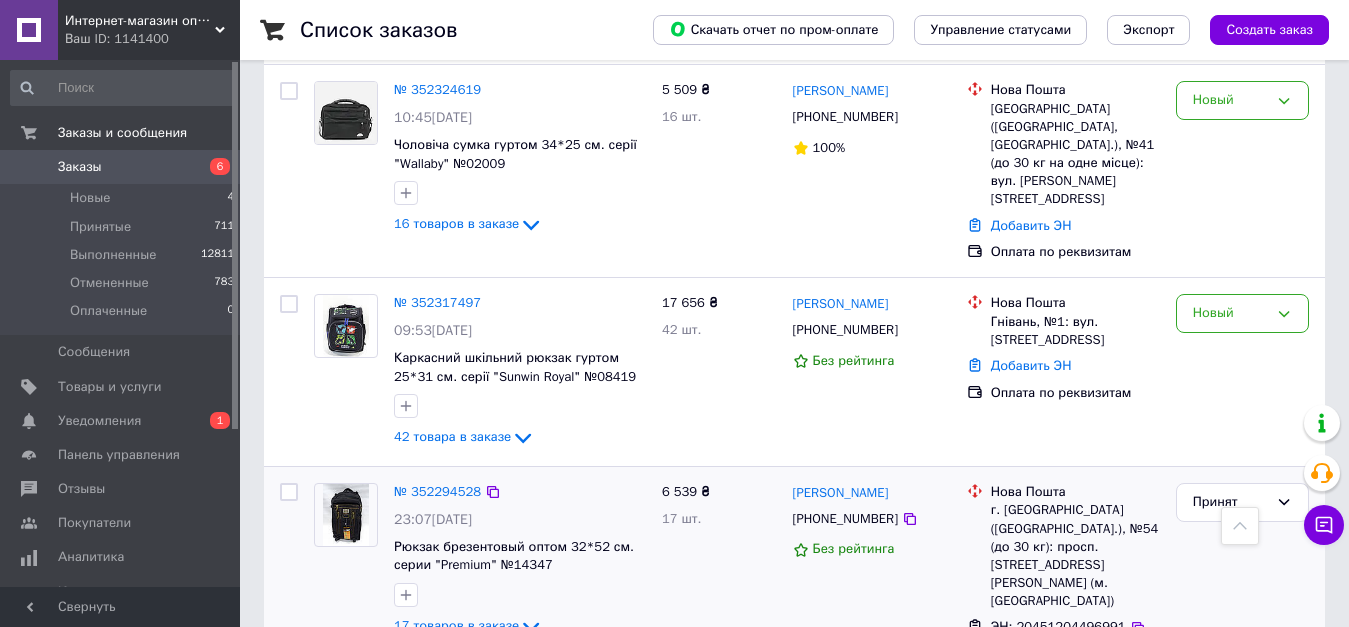 click at bounding box center [289, 492] 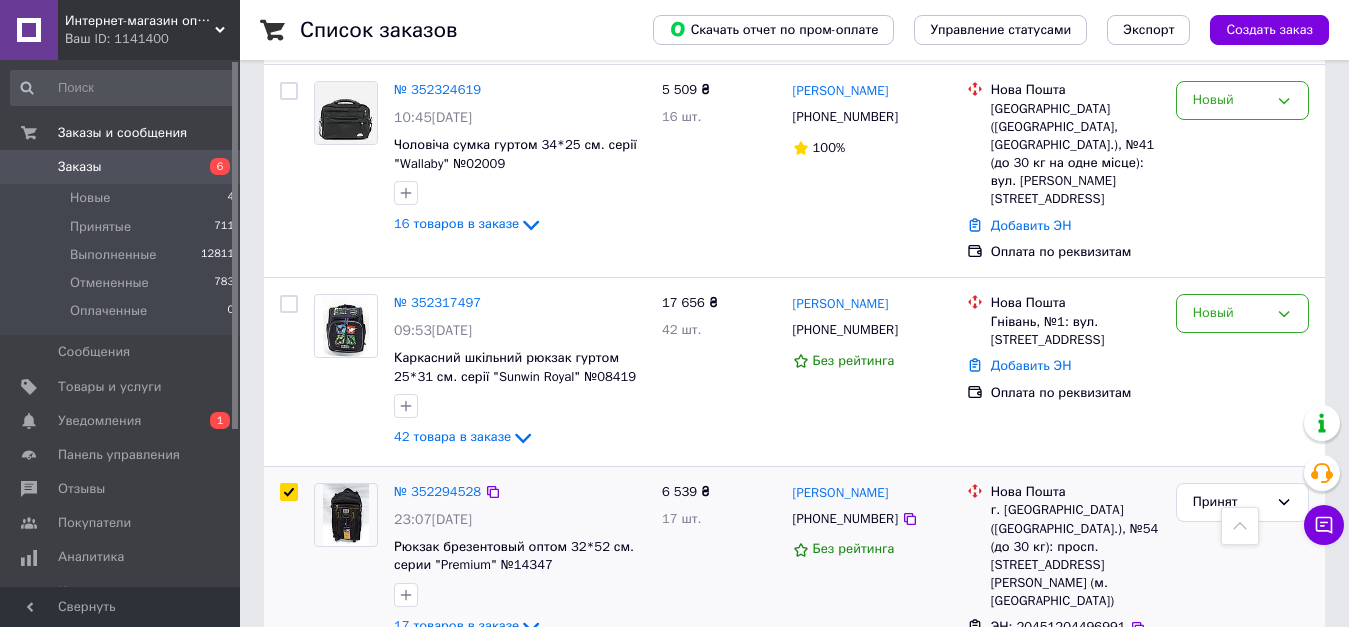 checkbox on "true" 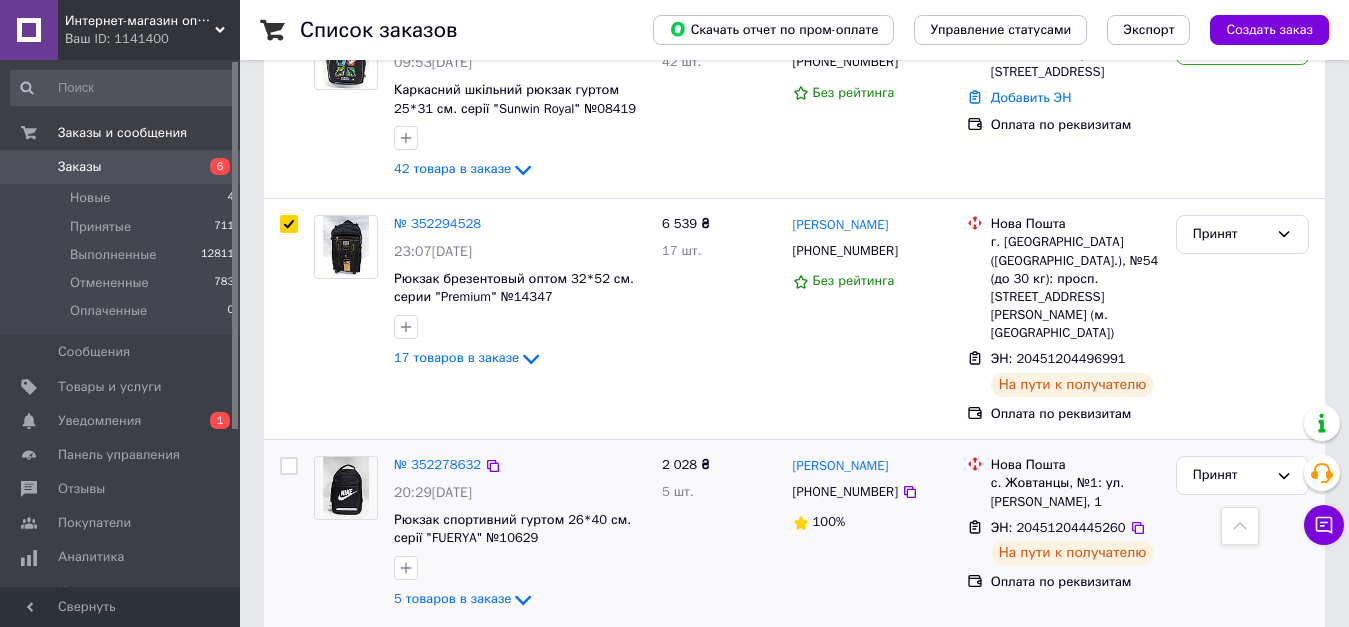 scroll, scrollTop: 1400, scrollLeft: 0, axis: vertical 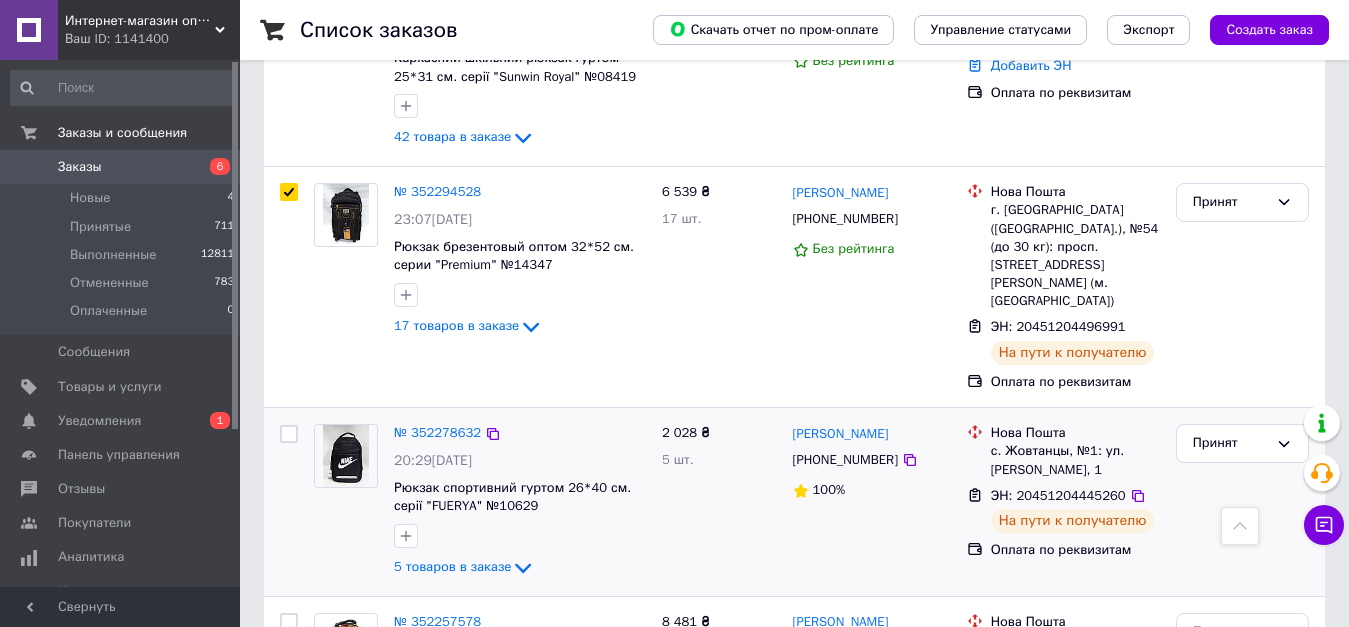 click at bounding box center [289, 434] 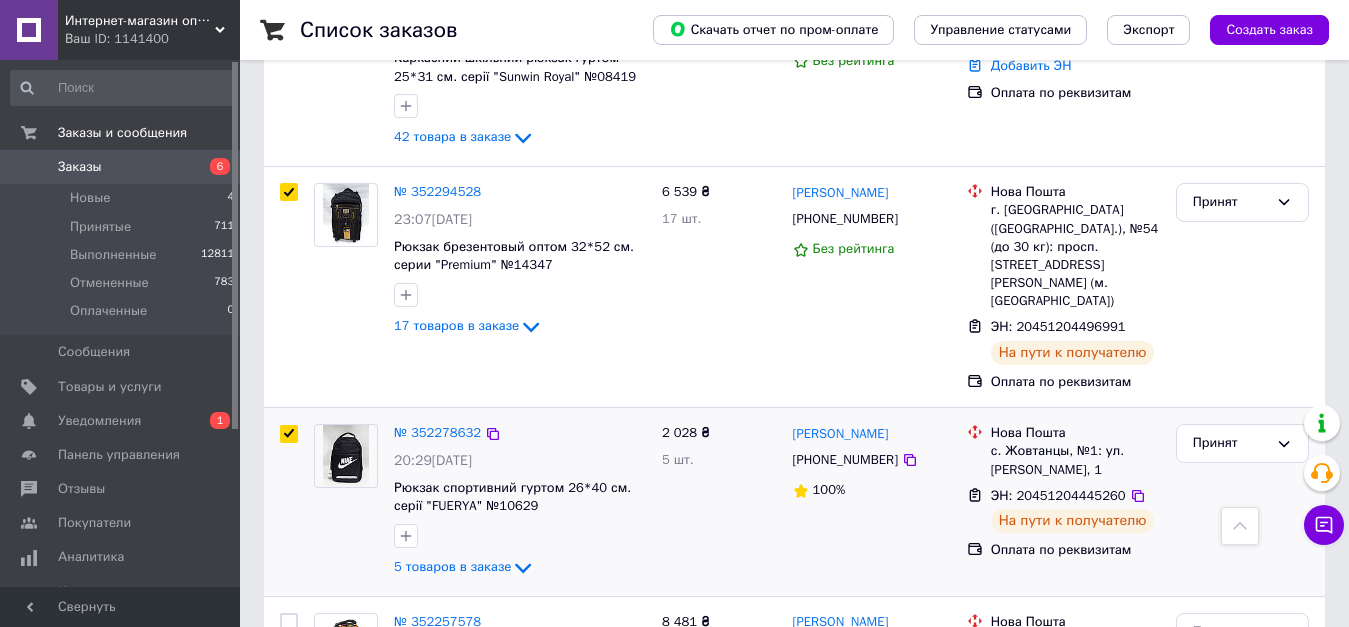 checkbox on "true" 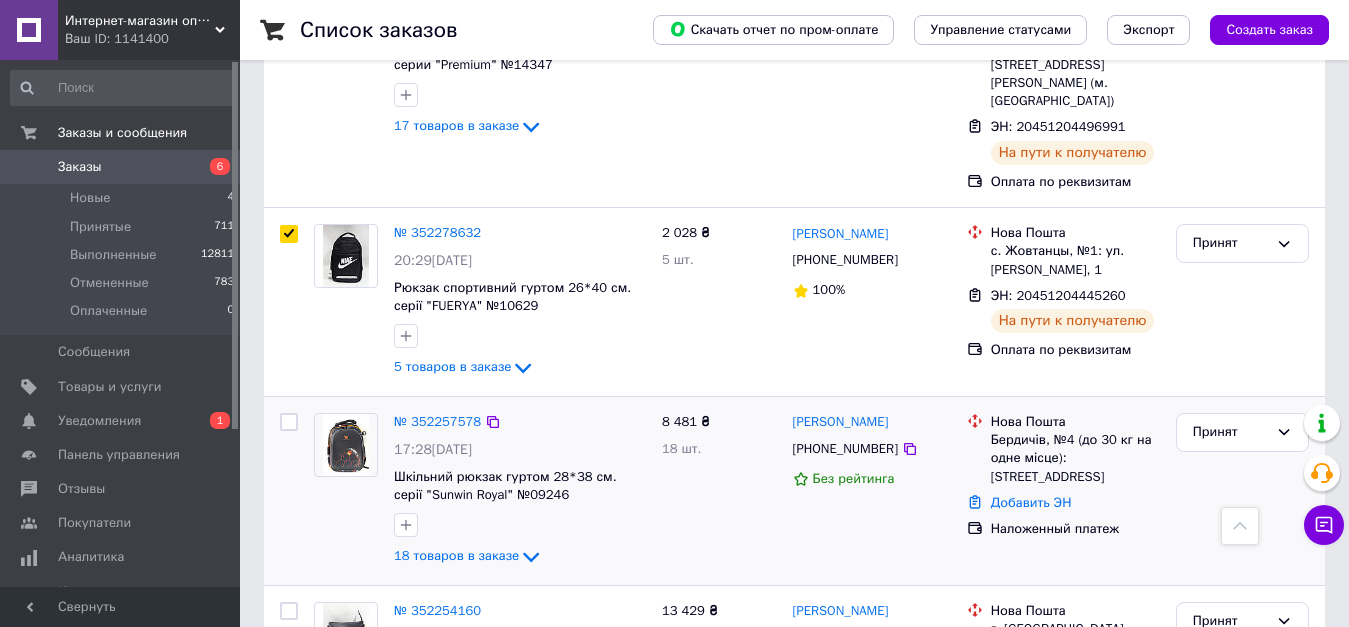 click at bounding box center (289, 422) 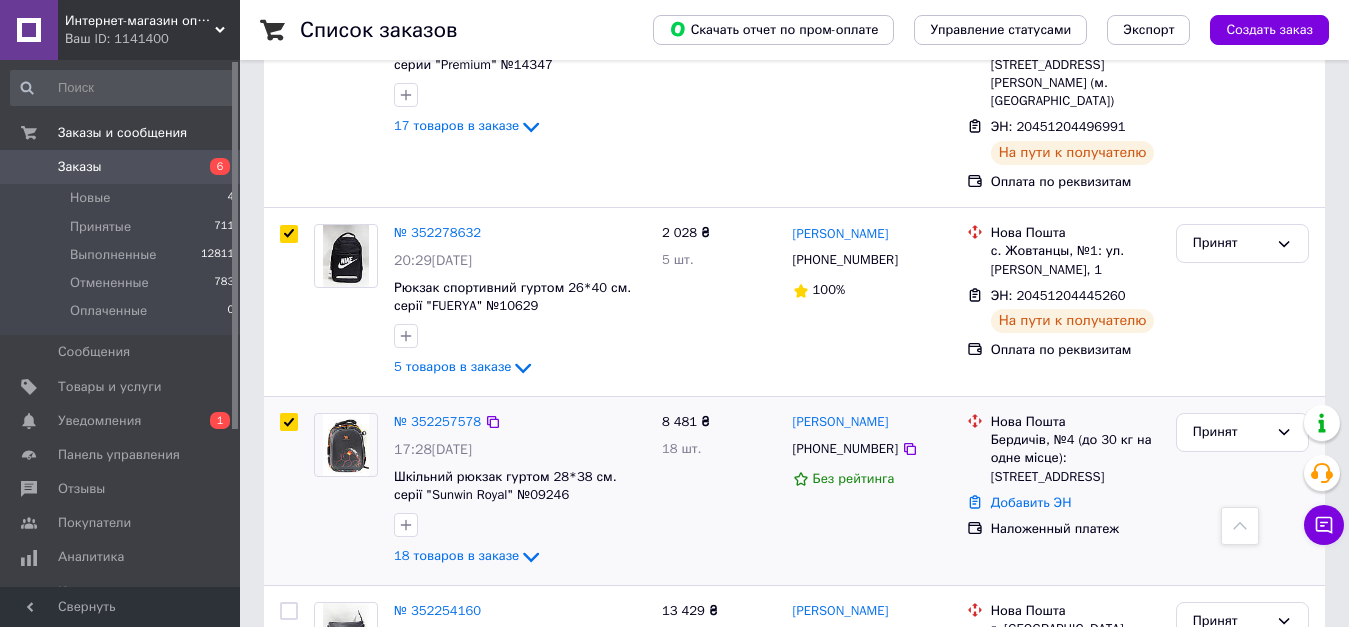 checkbox on "true" 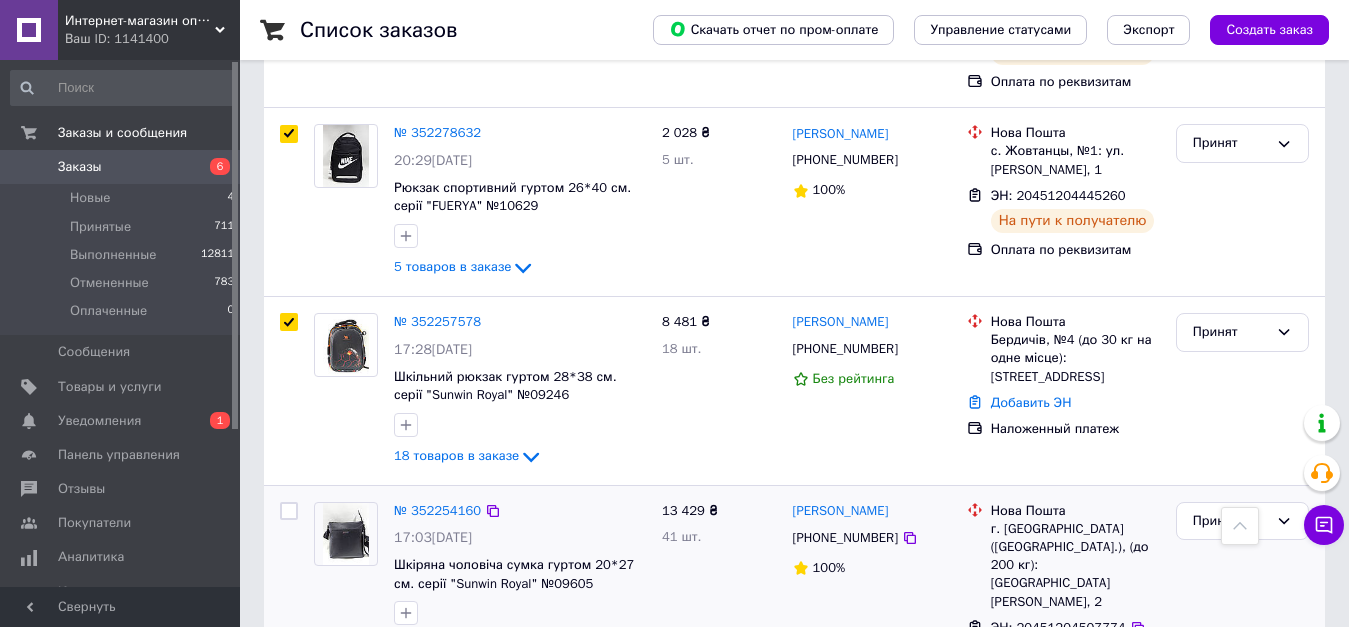 click at bounding box center (289, 511) 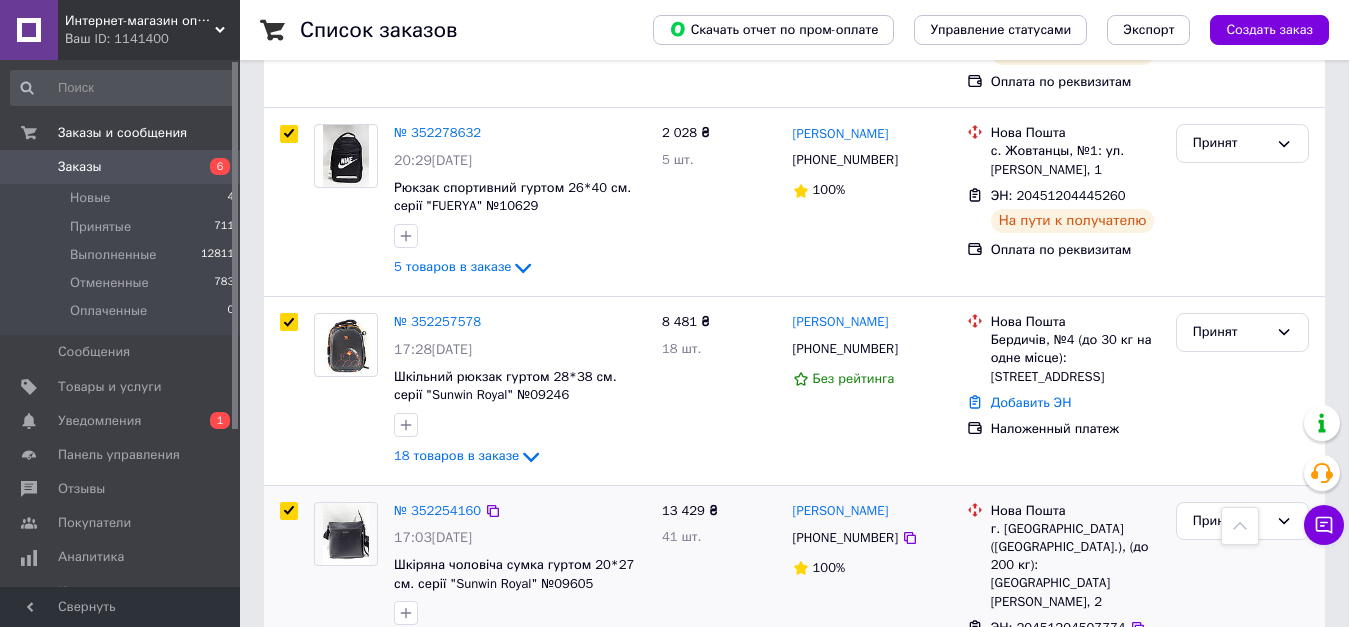checkbox on "true" 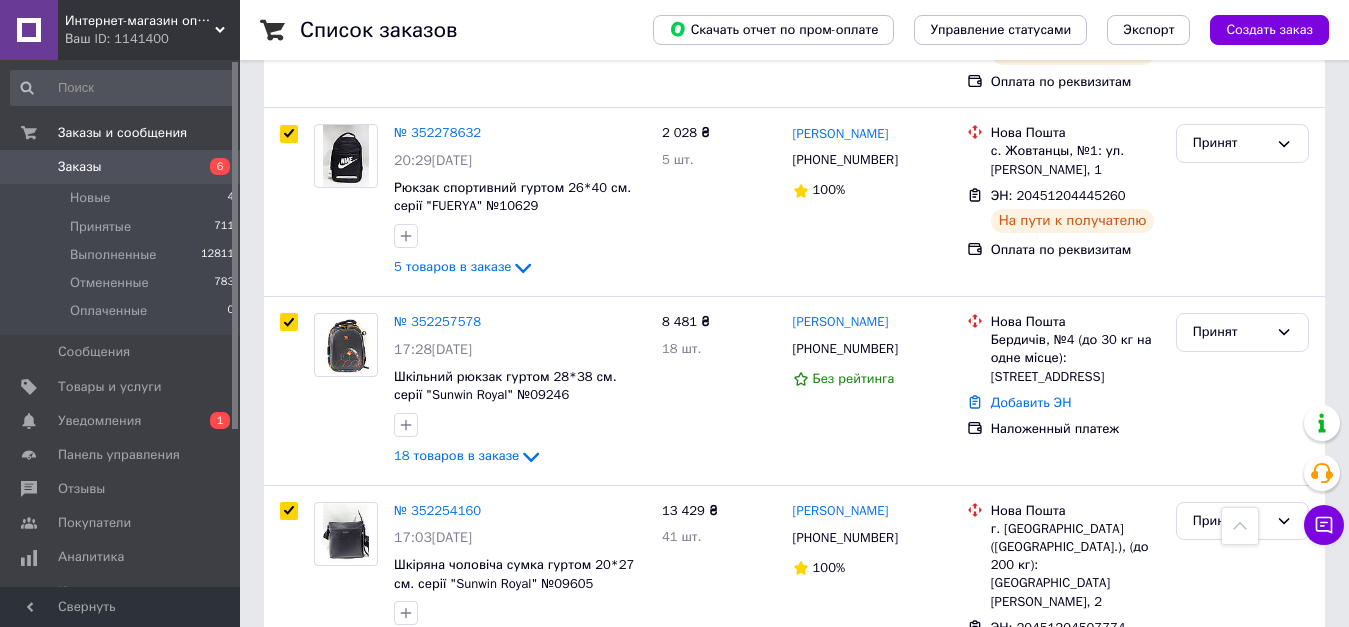 scroll, scrollTop: 2300, scrollLeft: 0, axis: vertical 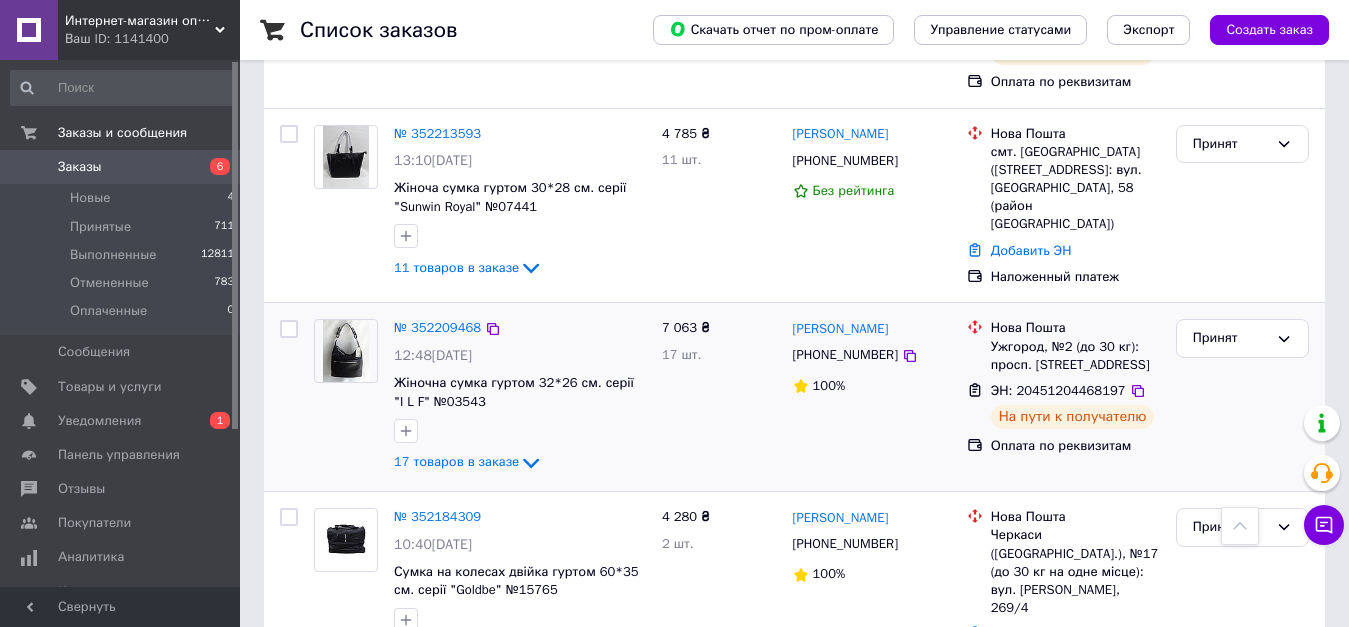 click at bounding box center (289, 329) 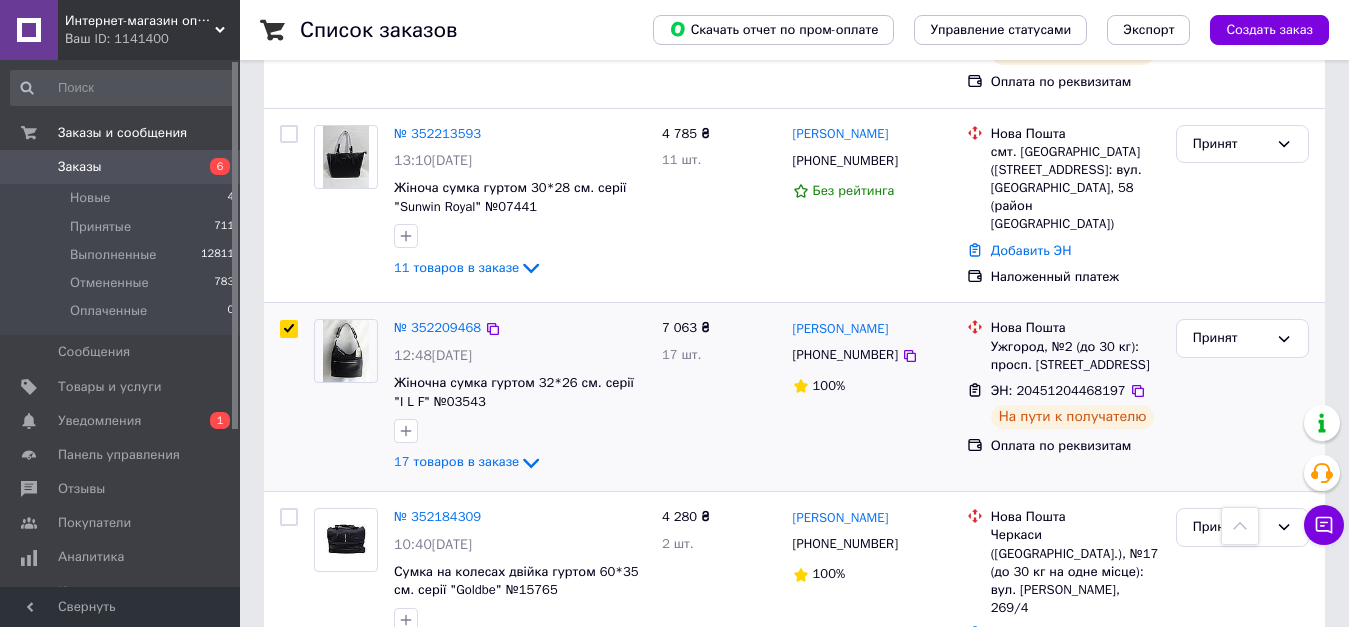 checkbox on "true" 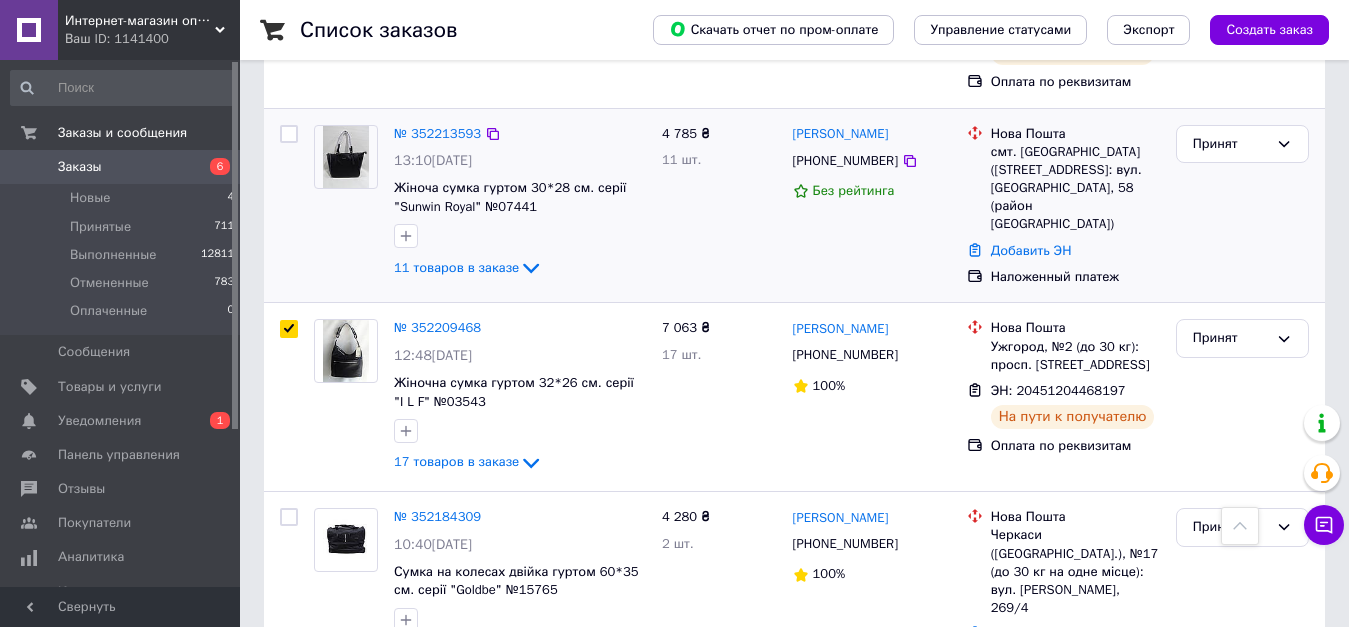 scroll, scrollTop: 2200, scrollLeft: 0, axis: vertical 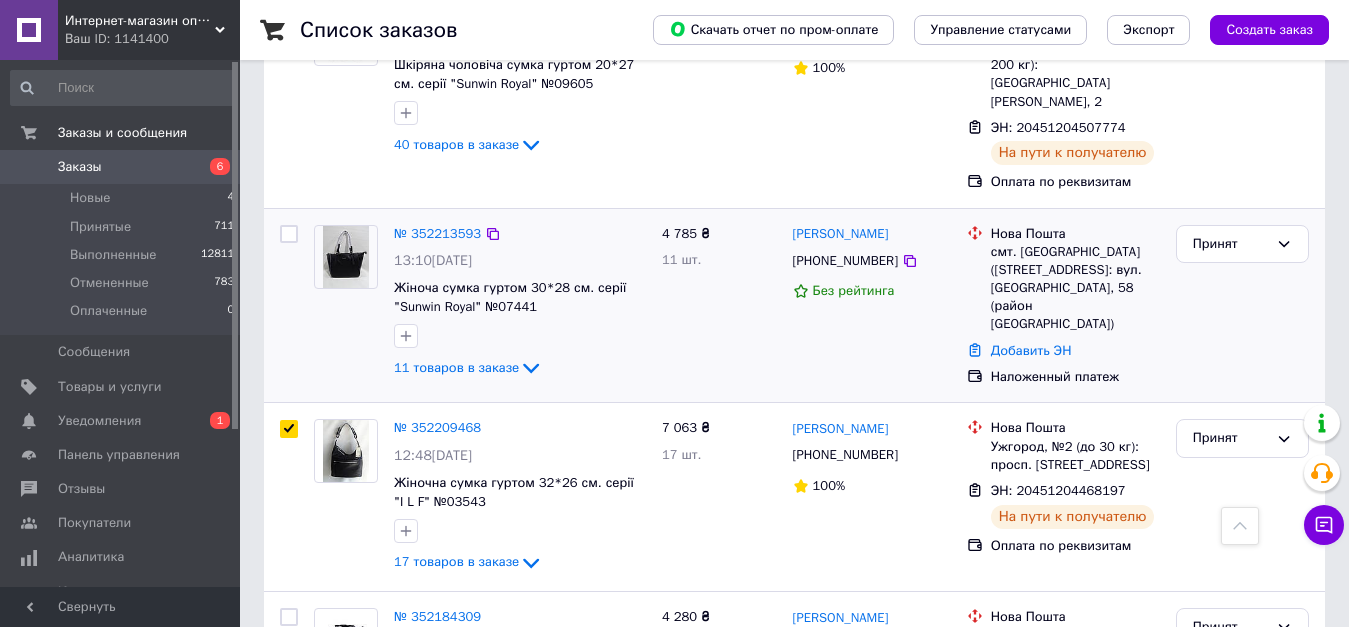 click at bounding box center [289, 234] 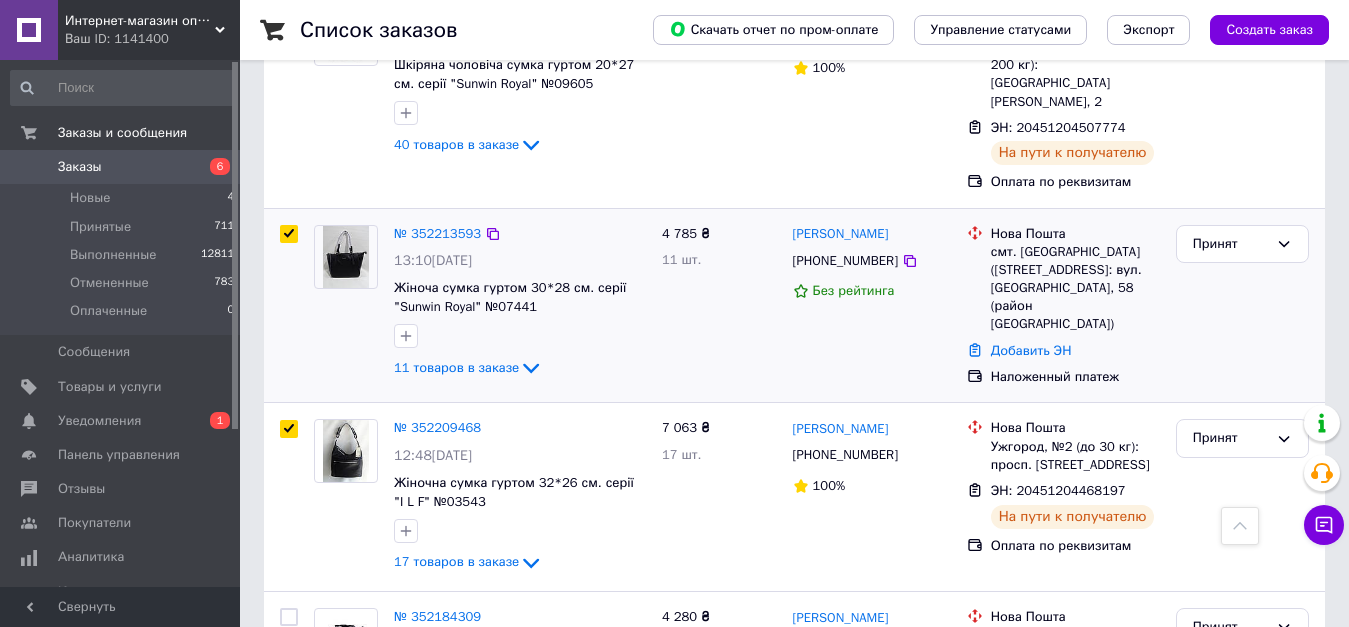 checkbox on "true" 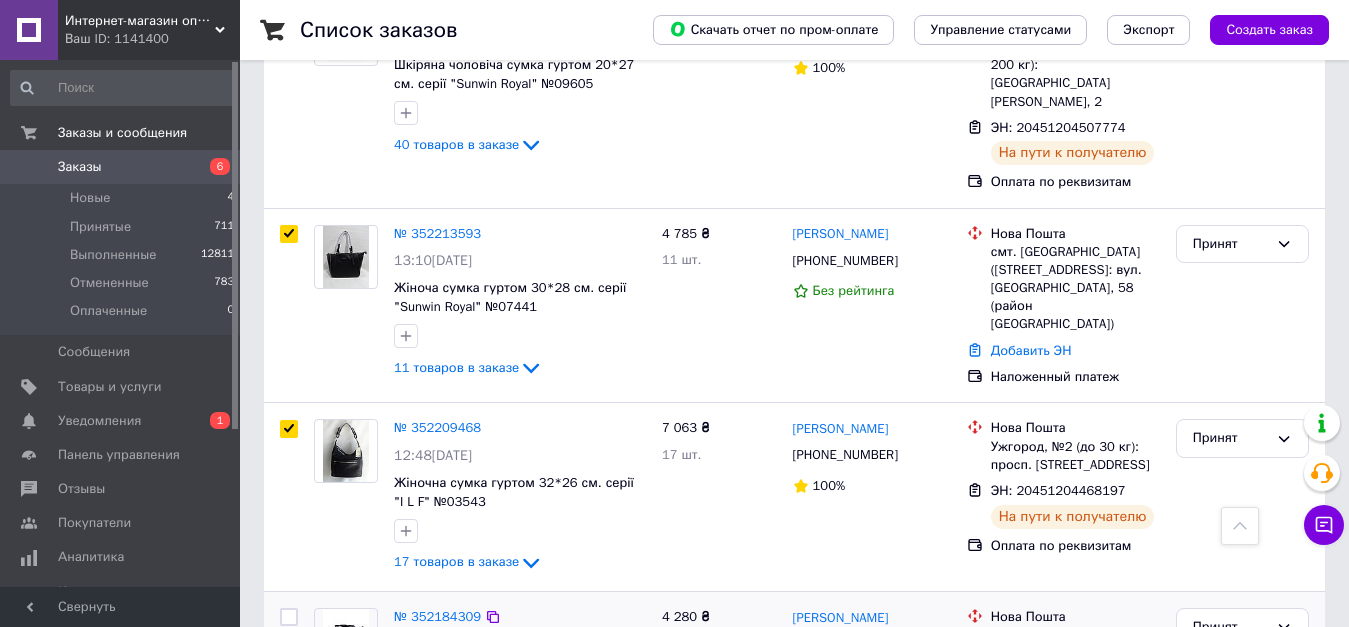 click at bounding box center [289, 617] 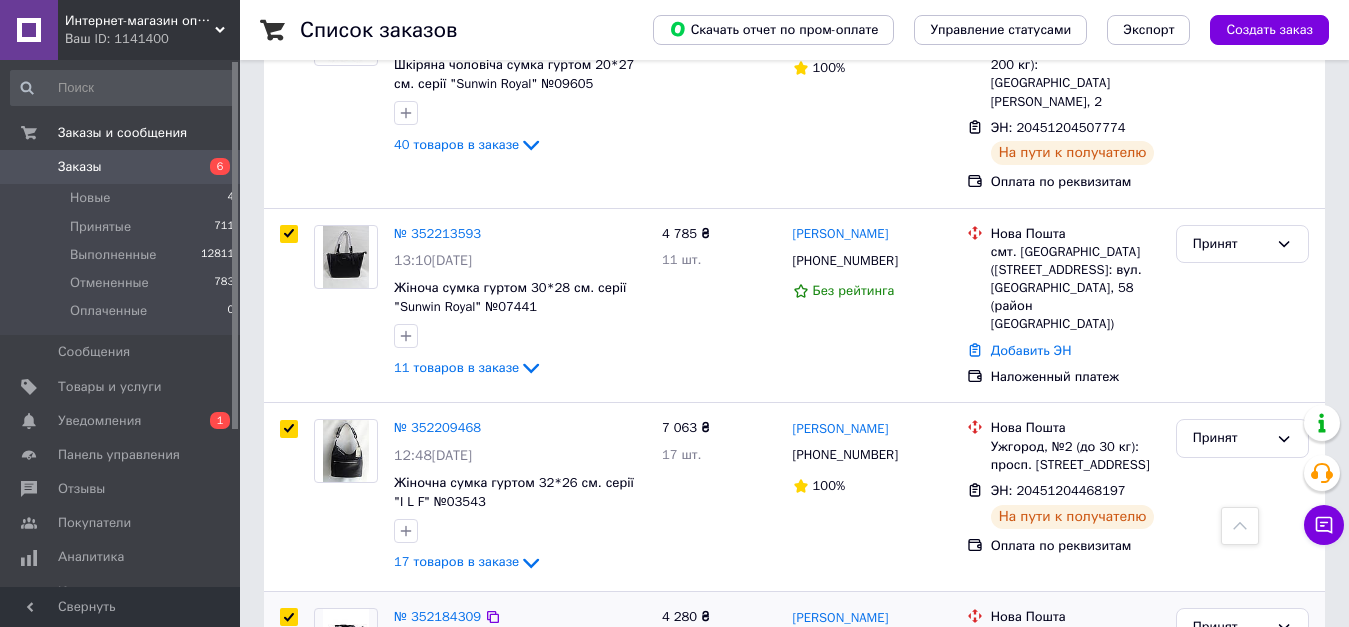 checkbox on "true" 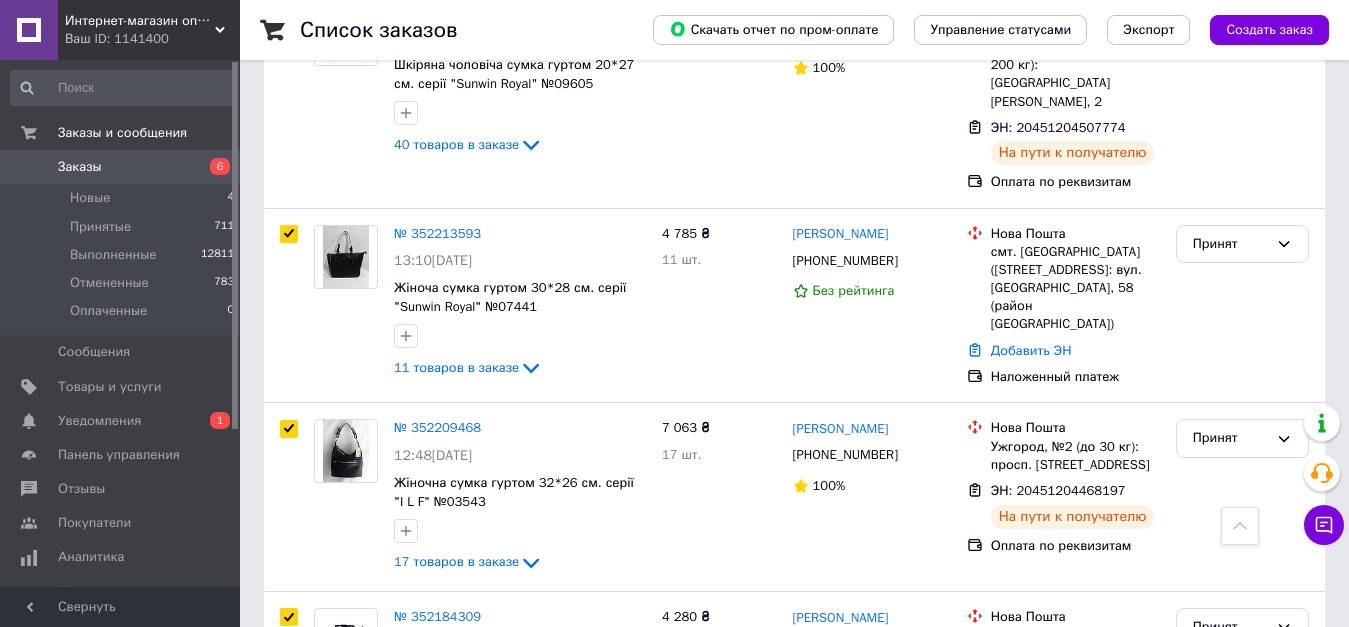 checkbox on "true" 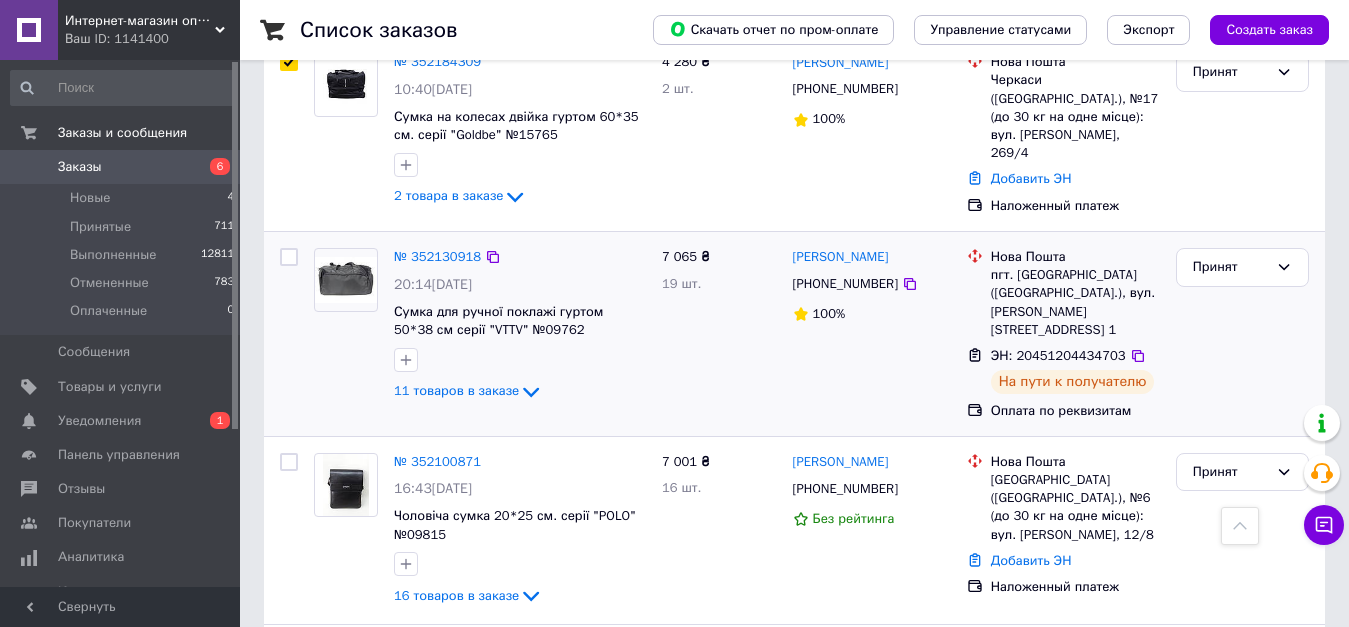 scroll, scrollTop: 2500, scrollLeft: 0, axis: vertical 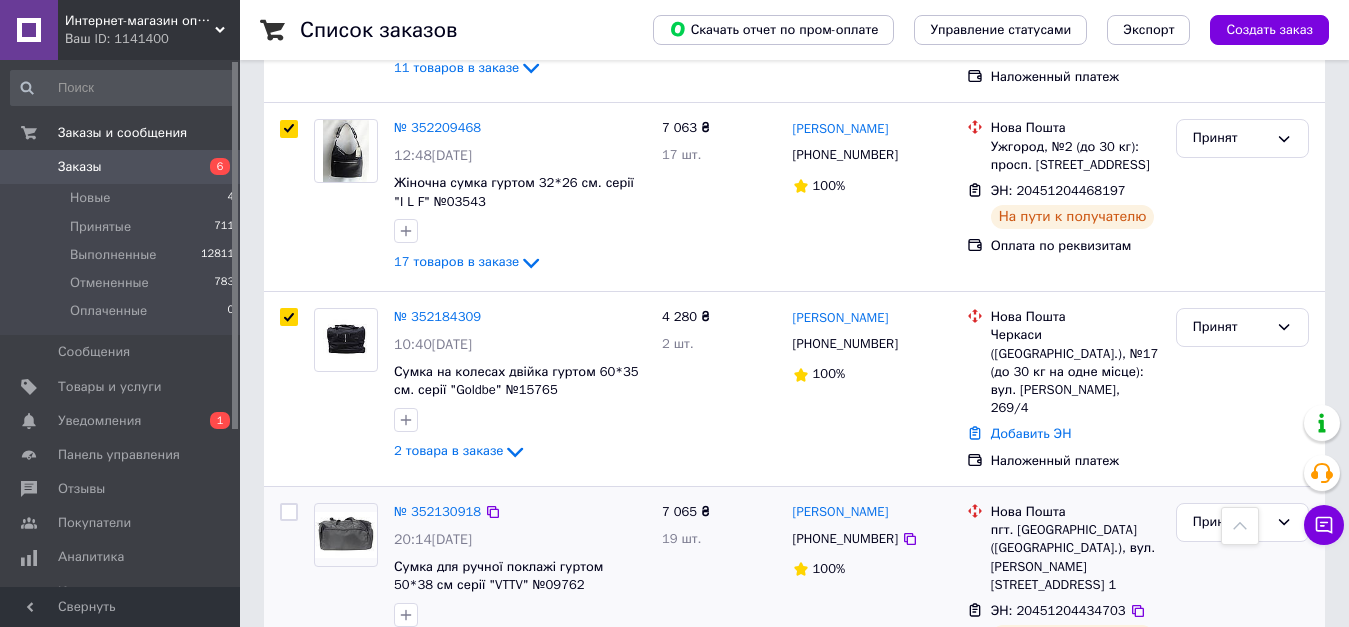 click at bounding box center (289, 512) 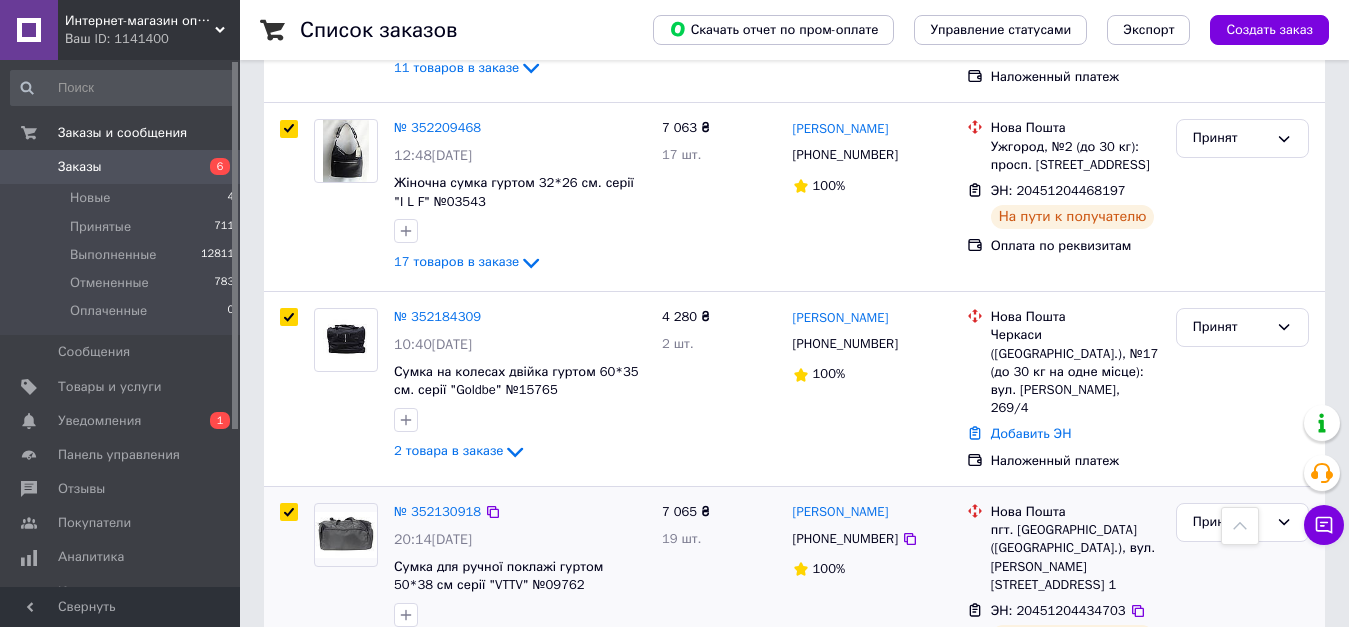 checkbox on "true" 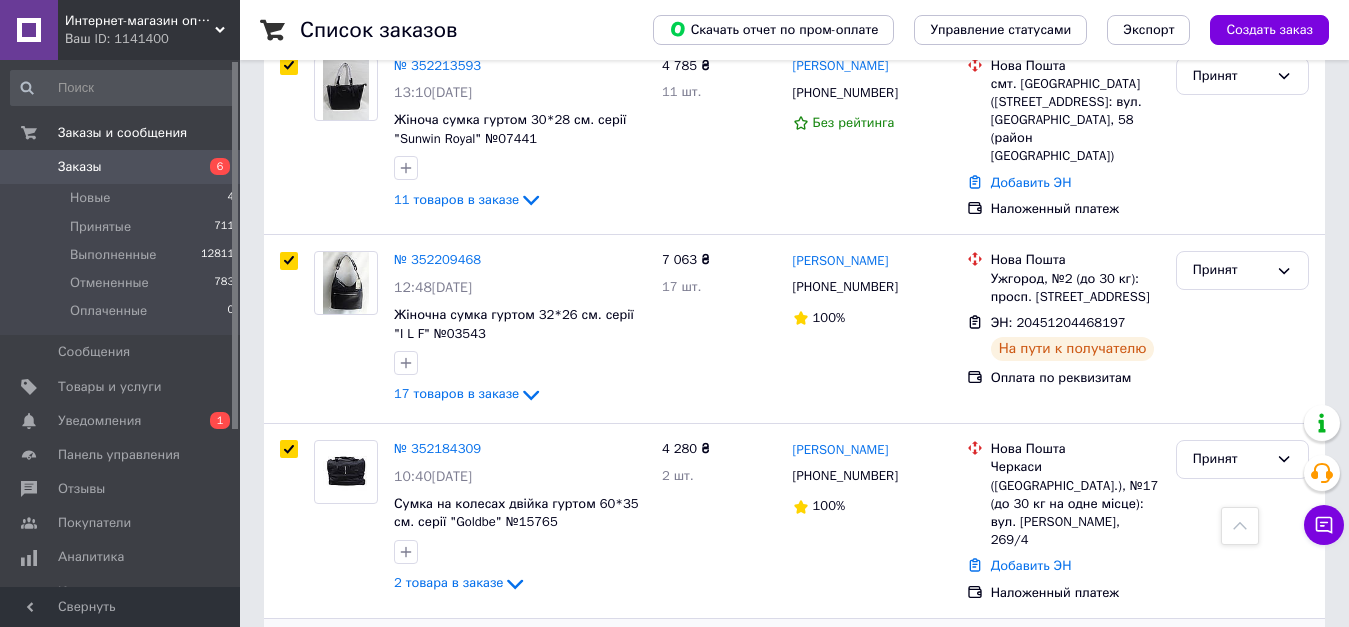 checkbox on "true" 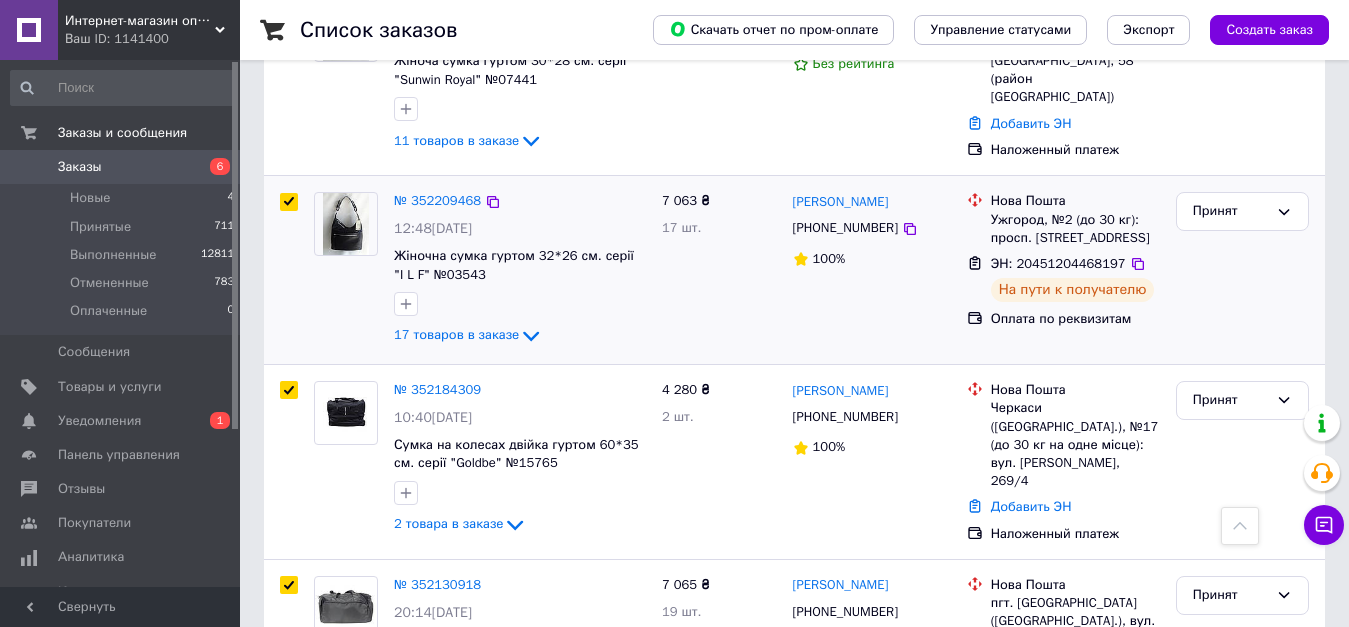 scroll, scrollTop: 2800, scrollLeft: 0, axis: vertical 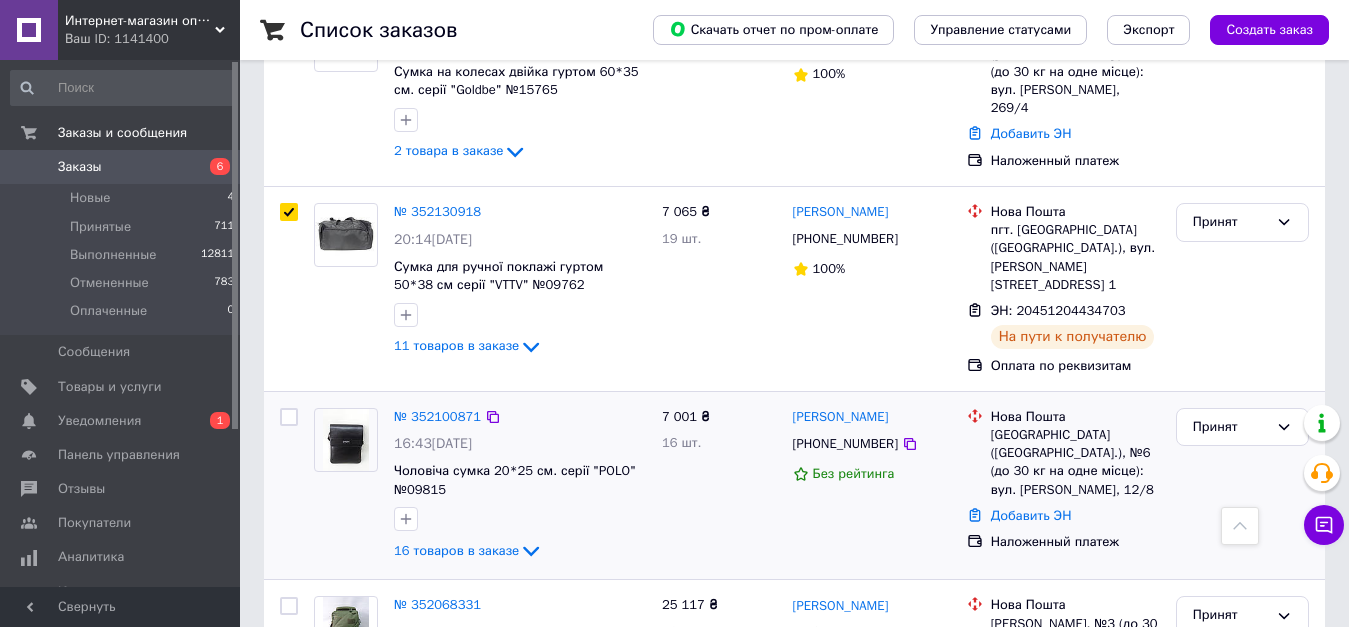 click at bounding box center (289, 417) 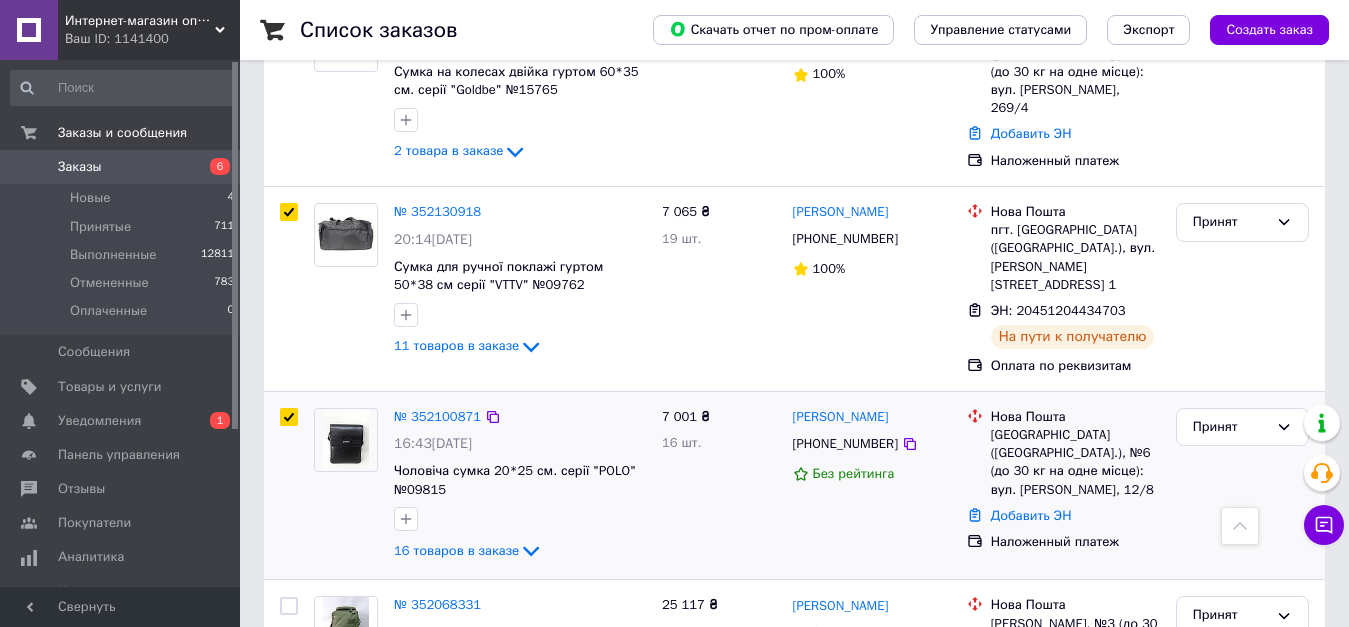 checkbox on "true" 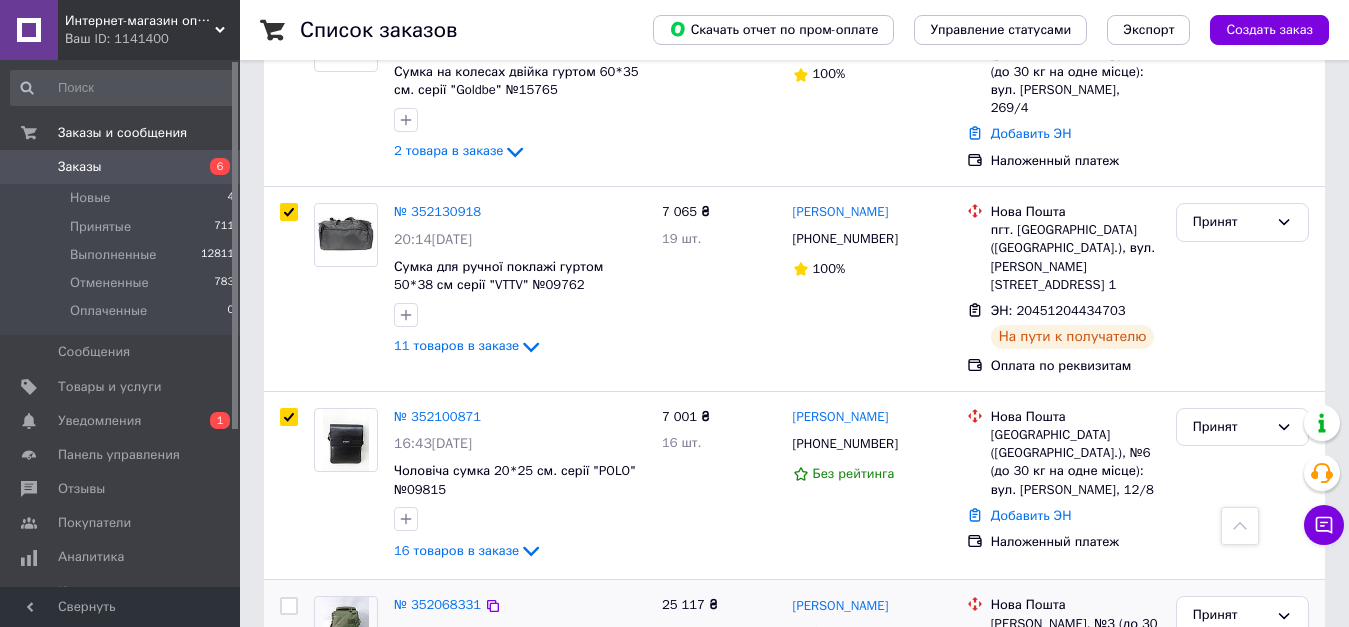 checkbox on "true" 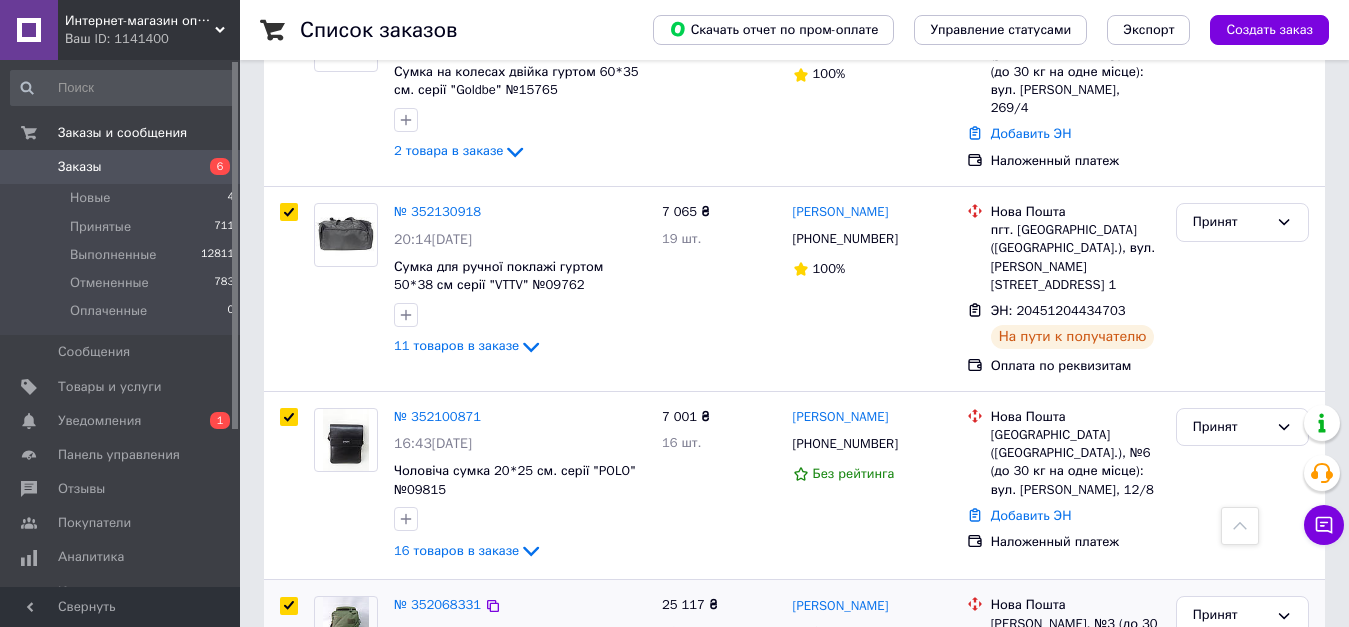 checkbox on "true" 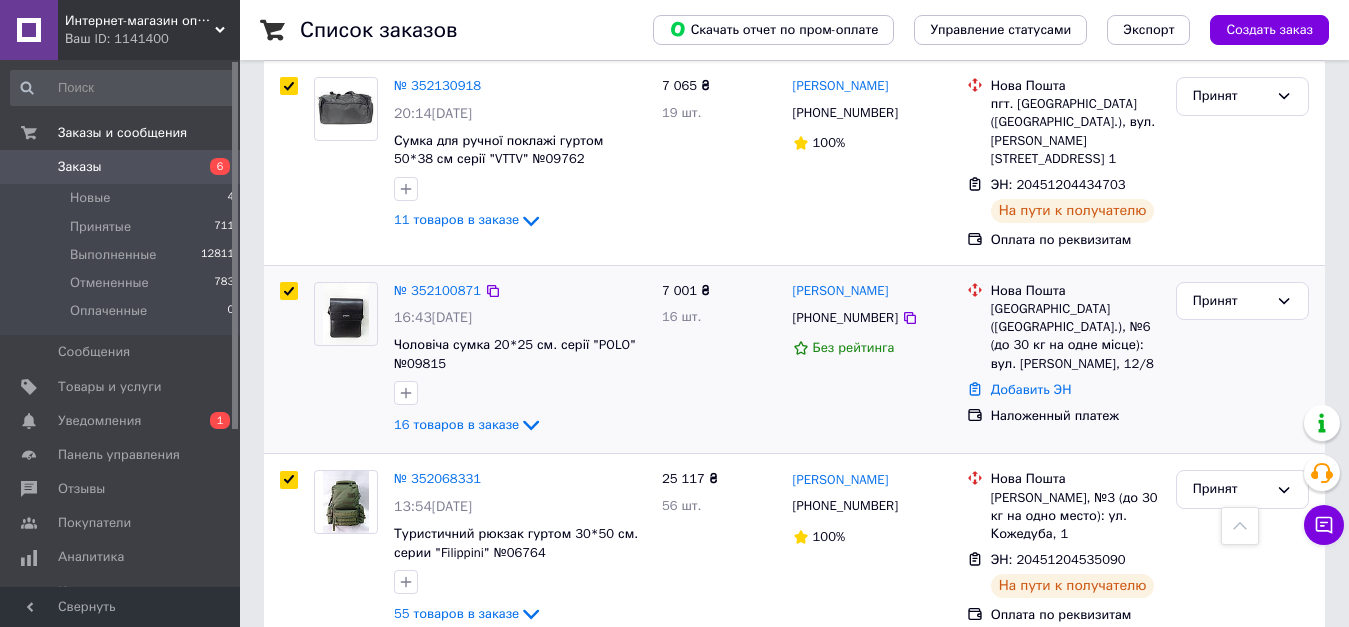 scroll, scrollTop: 3000, scrollLeft: 0, axis: vertical 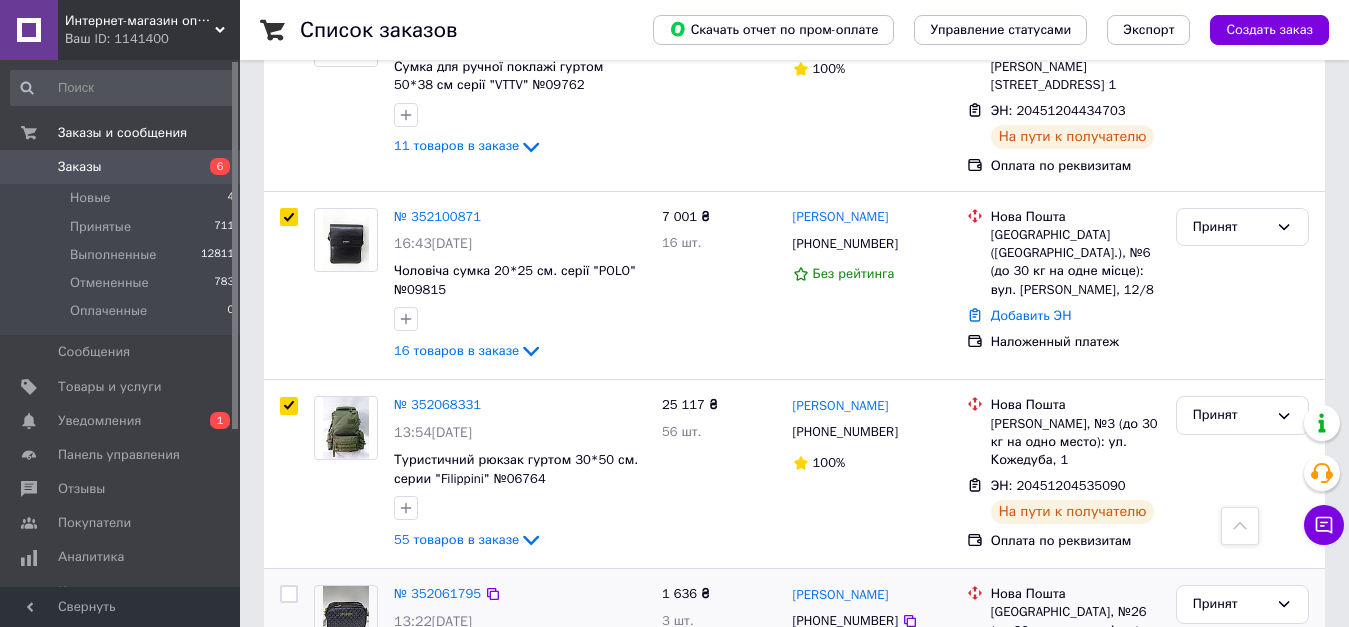 click at bounding box center [289, 594] 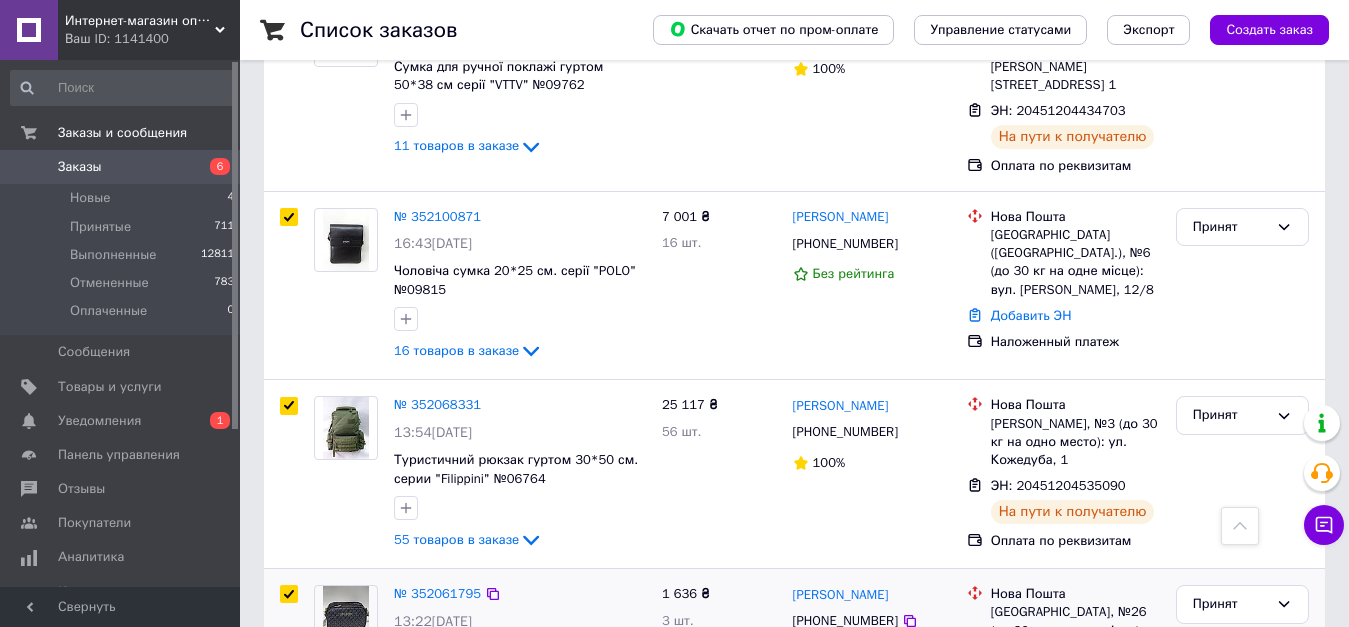 checkbox on "true" 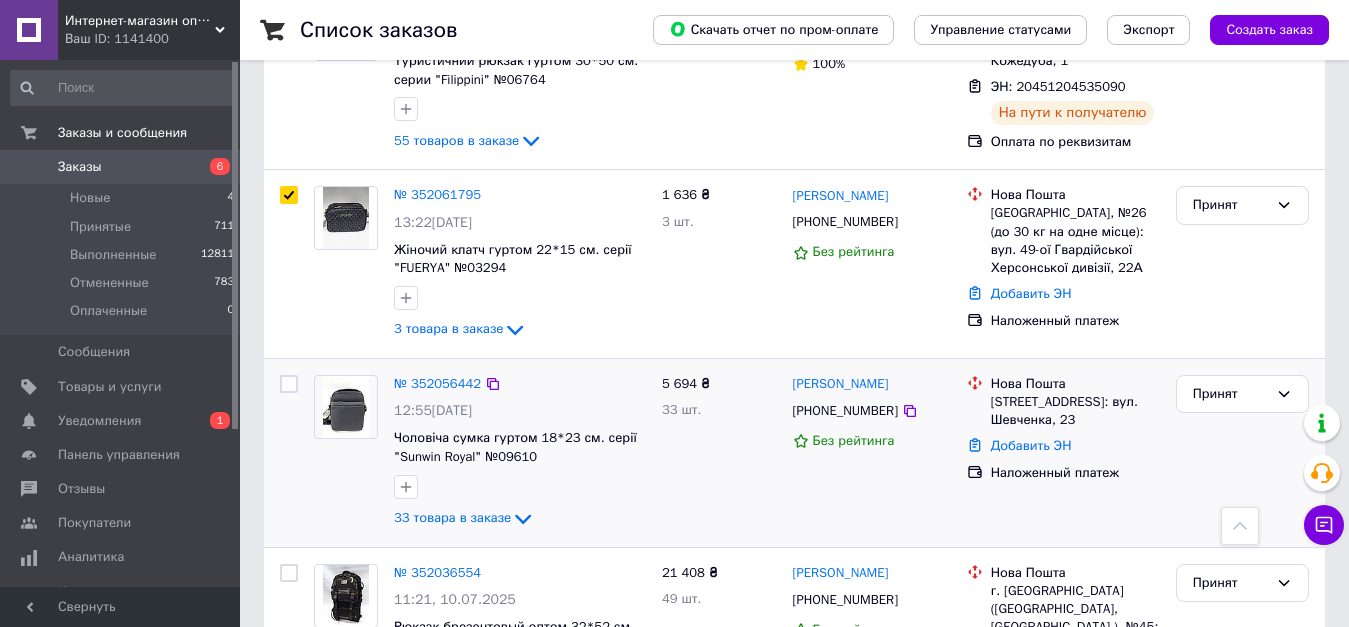 scroll, scrollTop: 3400, scrollLeft: 0, axis: vertical 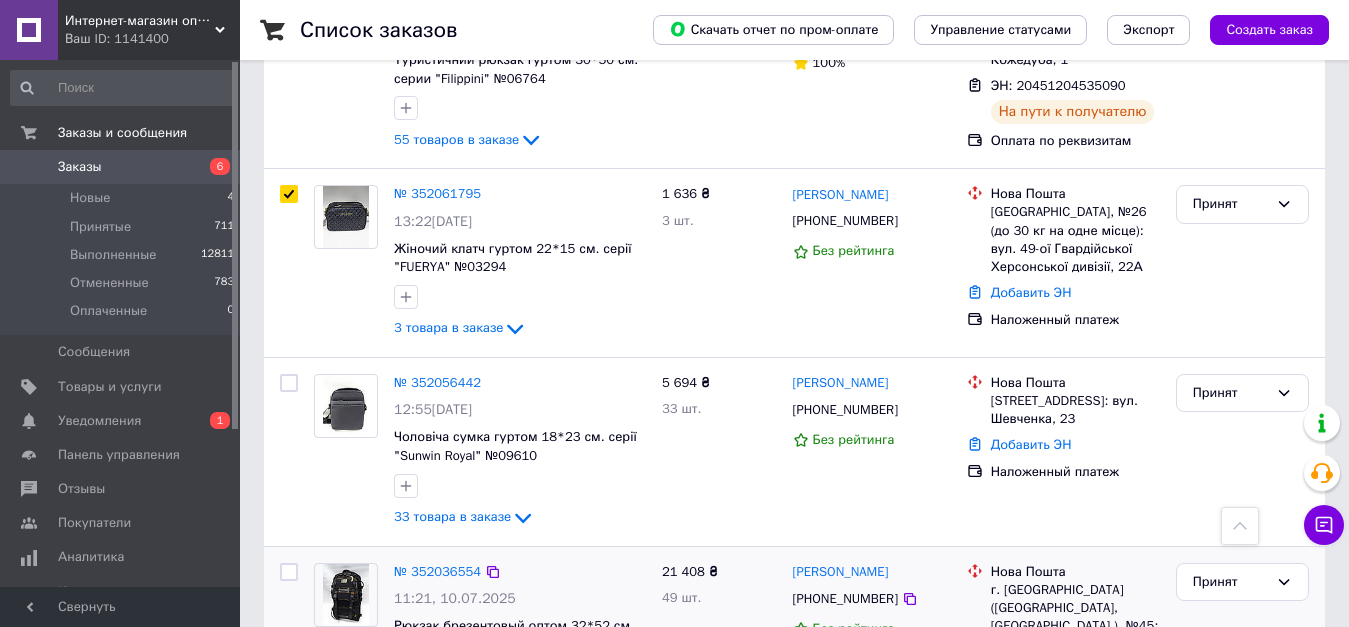 drag, startPoint x: 290, startPoint y: 221, endPoint x: 282, endPoint y: 411, distance: 190.16835 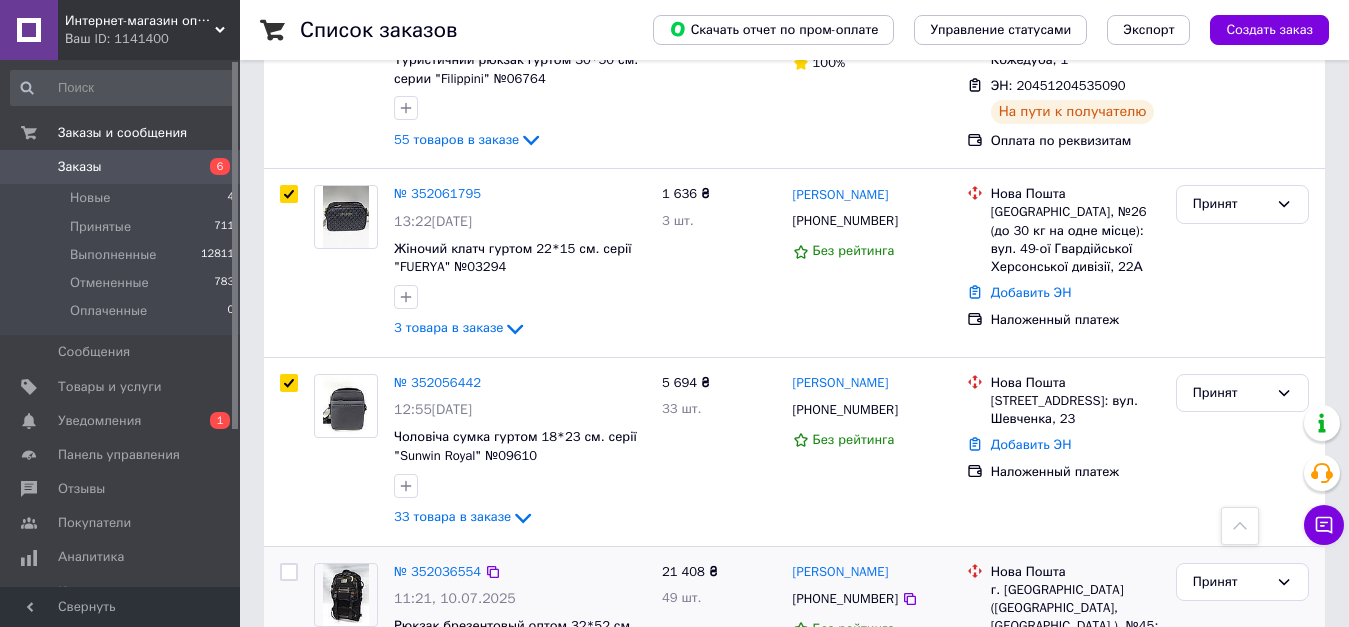checkbox on "true" 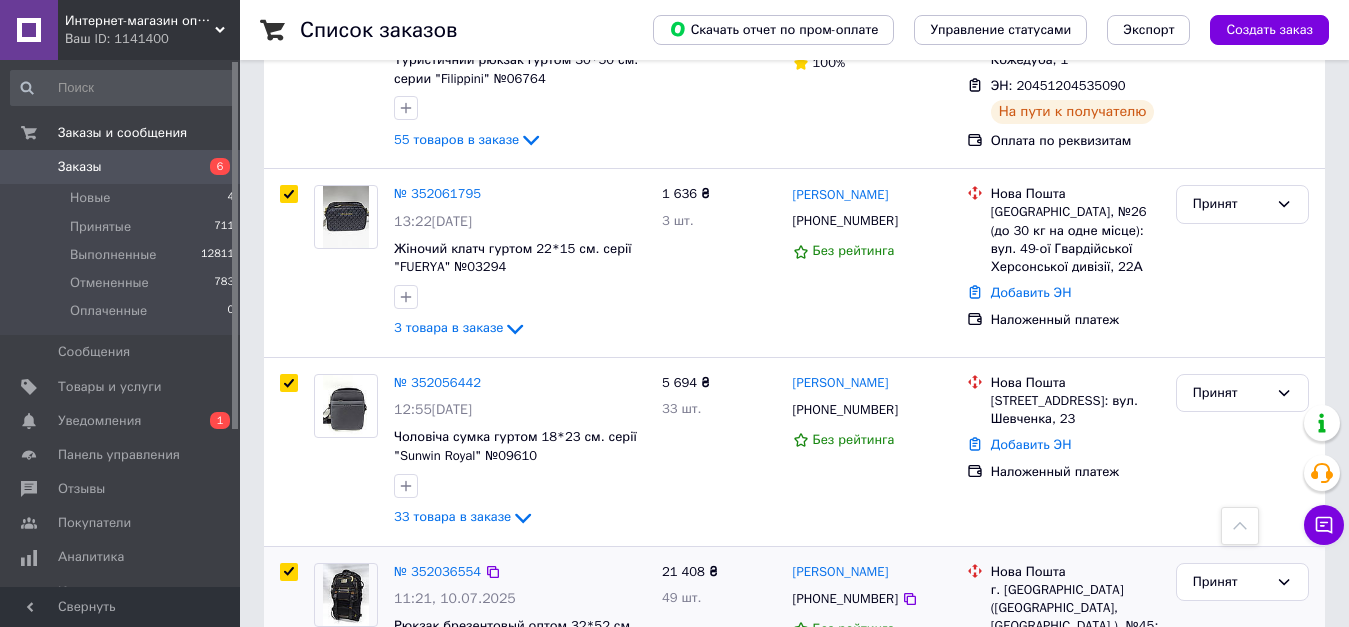 checkbox on "true" 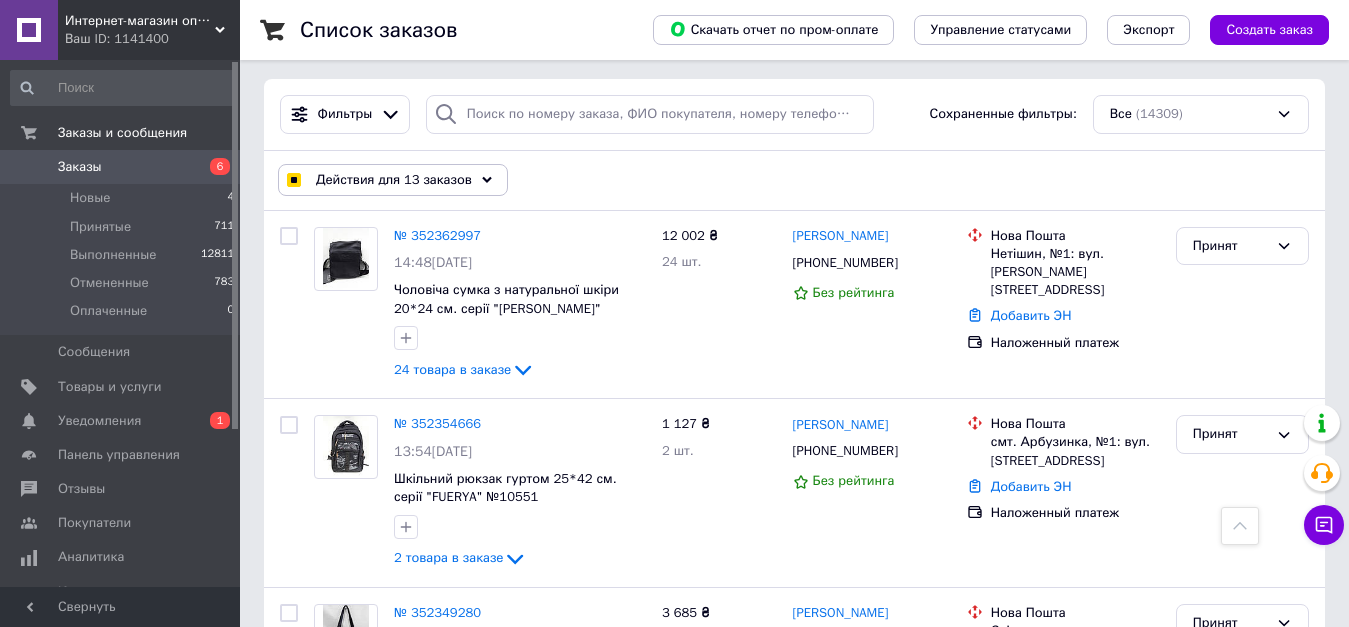 scroll, scrollTop: 0, scrollLeft: 0, axis: both 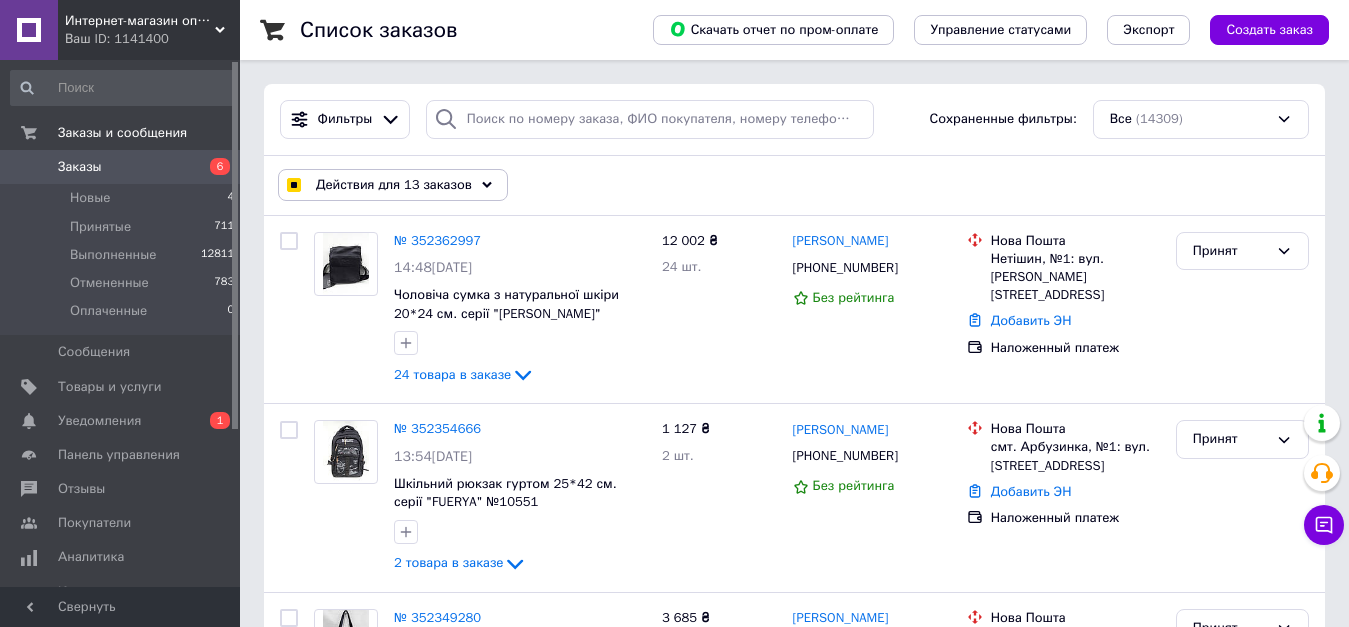 click on "Действия для 13 заказов" at bounding box center (394, 185) 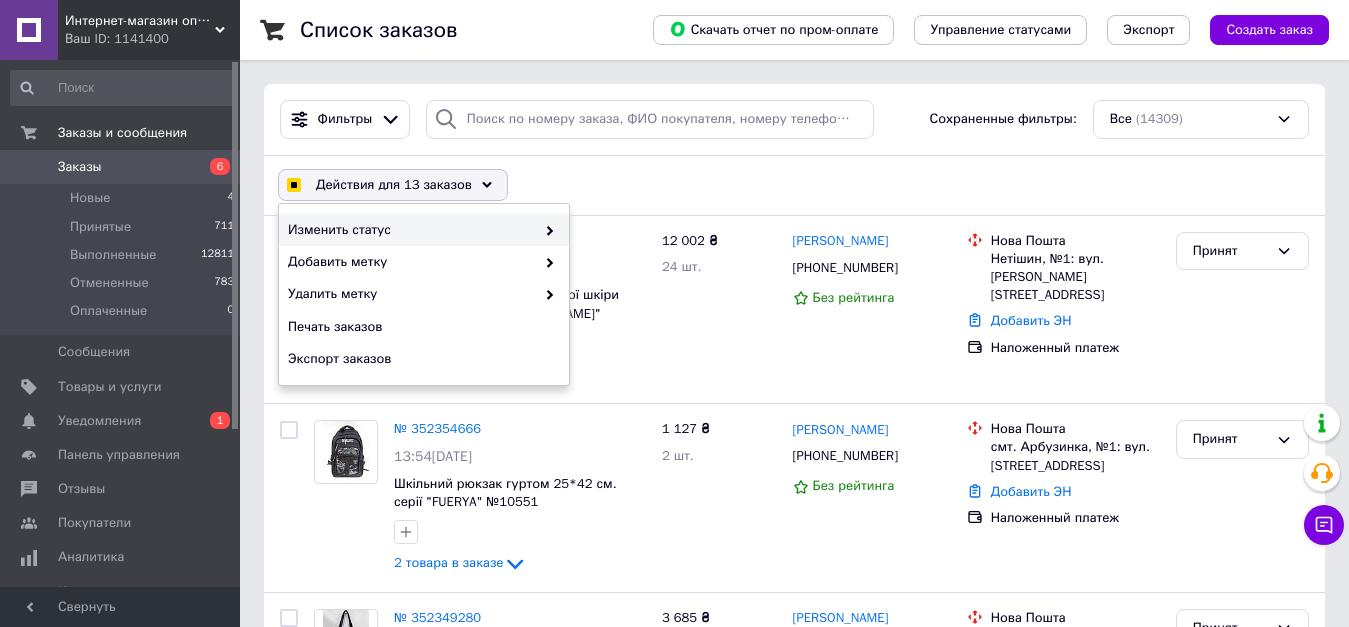 click at bounding box center [545, 230] 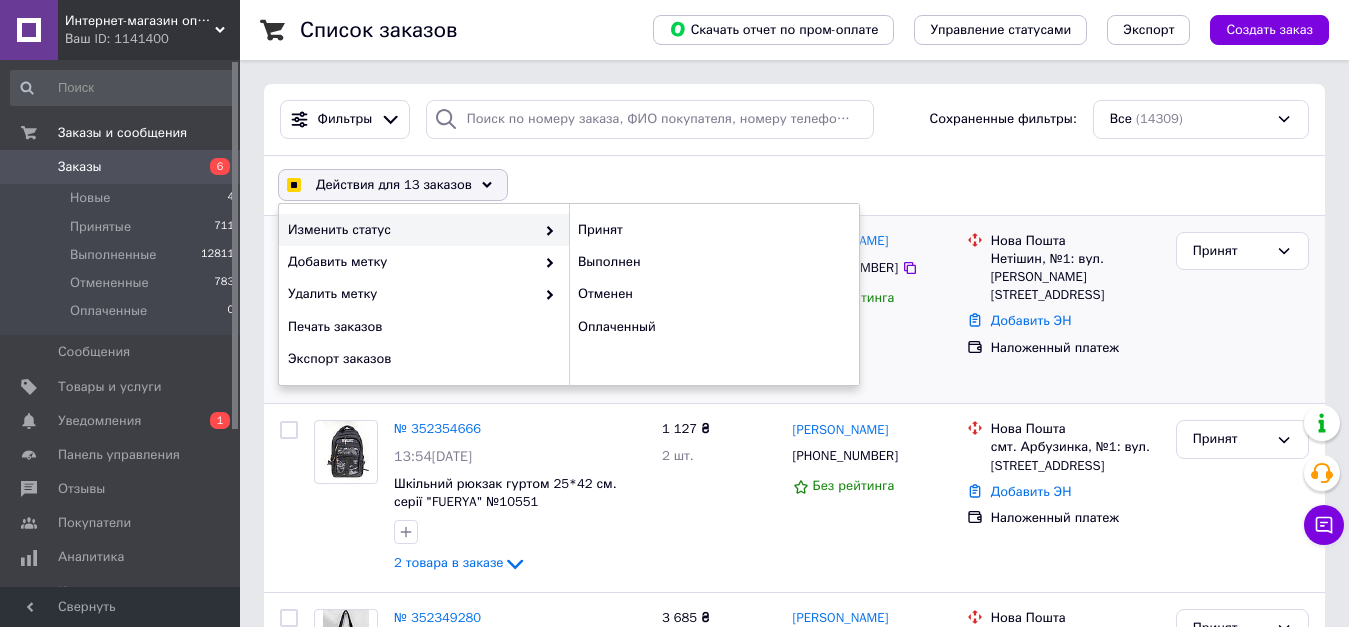 click on "Выполнен" at bounding box center [714, 262] 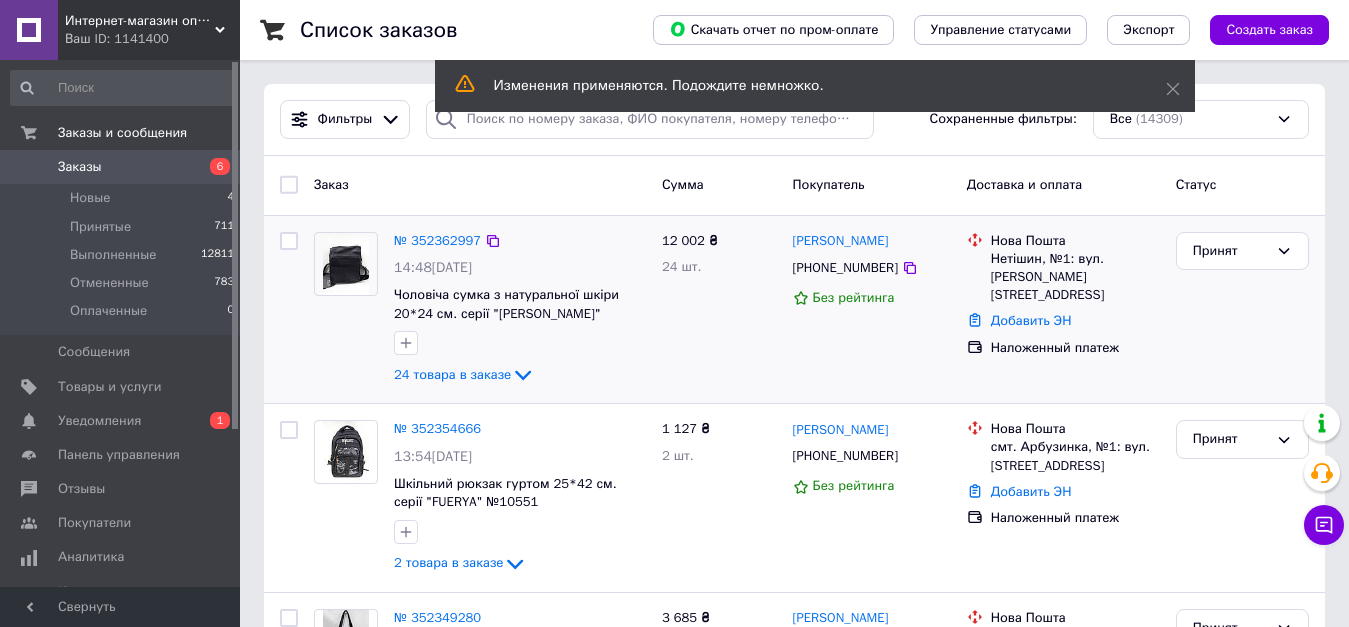 checkbox on "false" 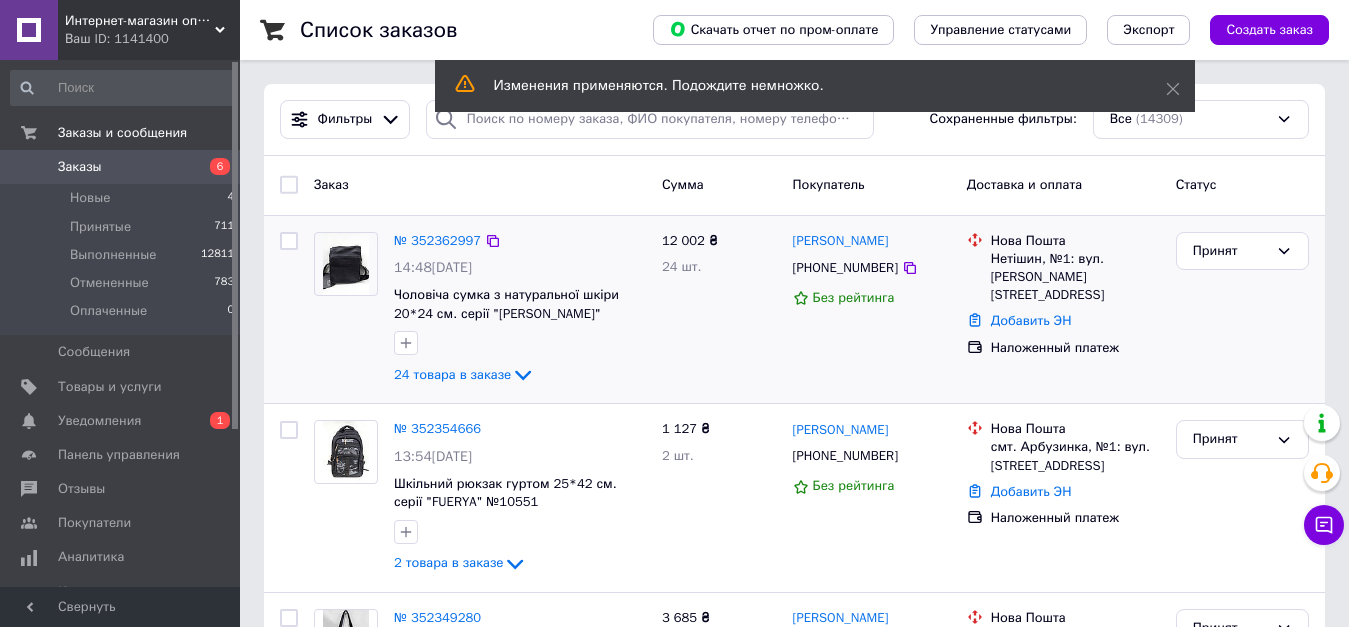 checkbox on "false" 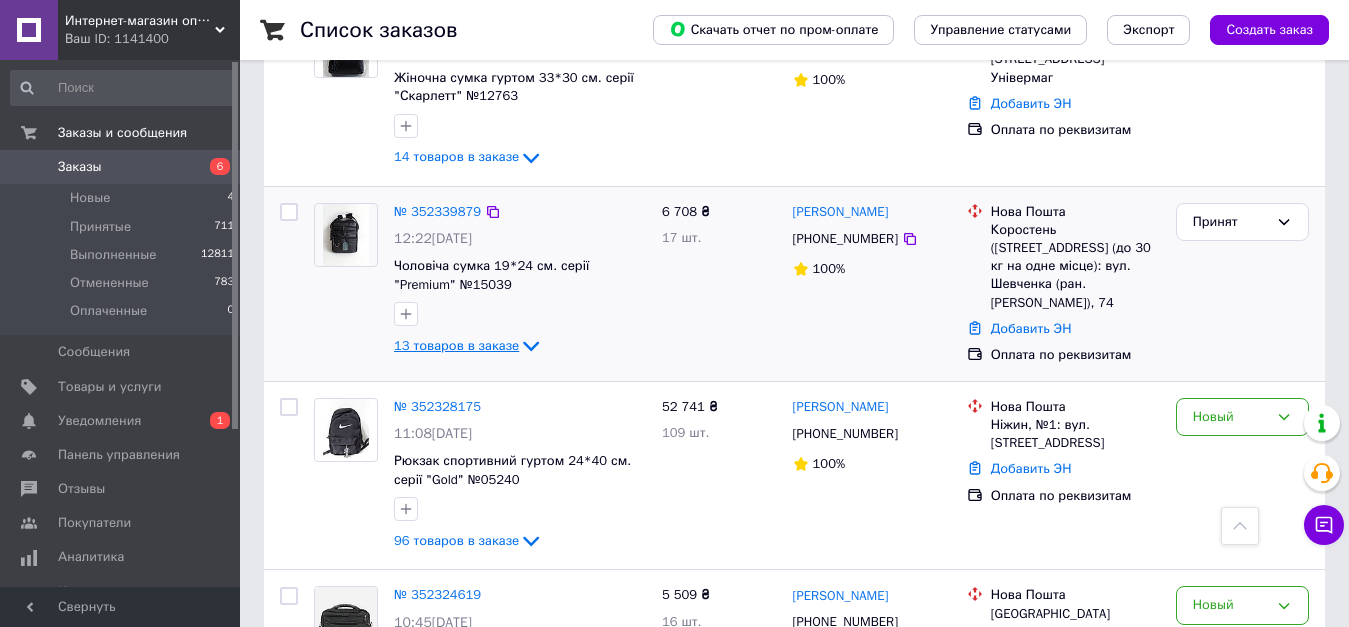 scroll, scrollTop: 600, scrollLeft: 0, axis: vertical 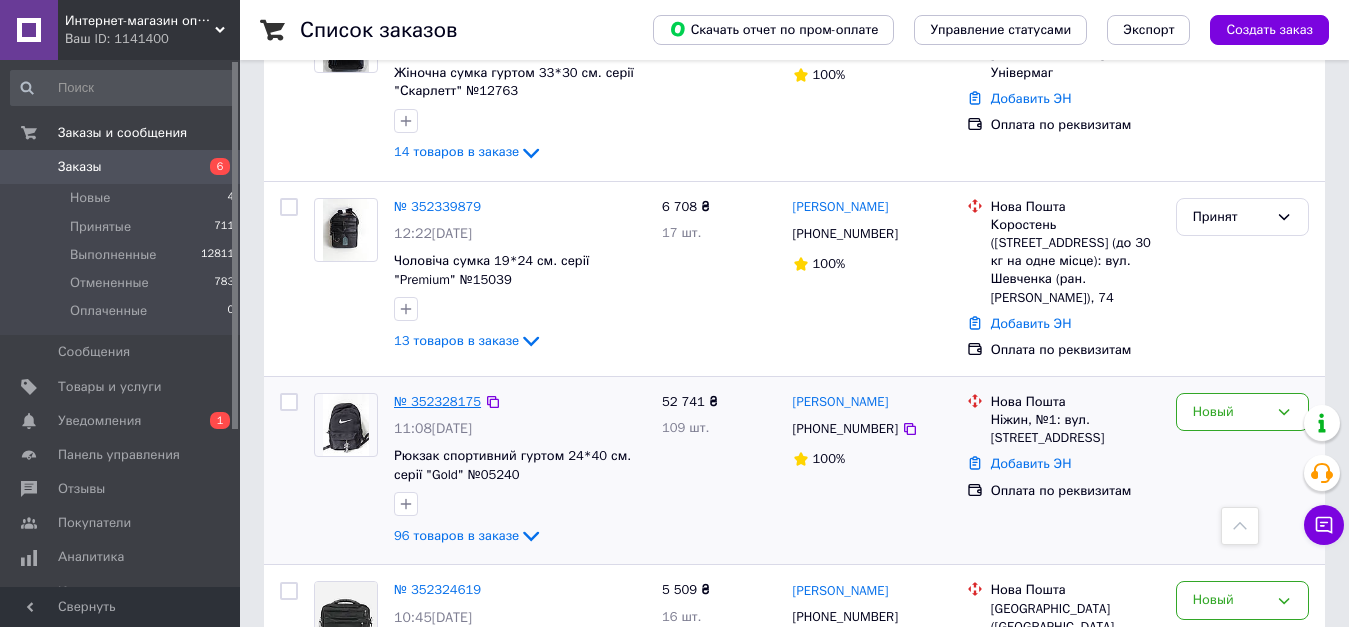 click on "№ 352328175" at bounding box center (437, 401) 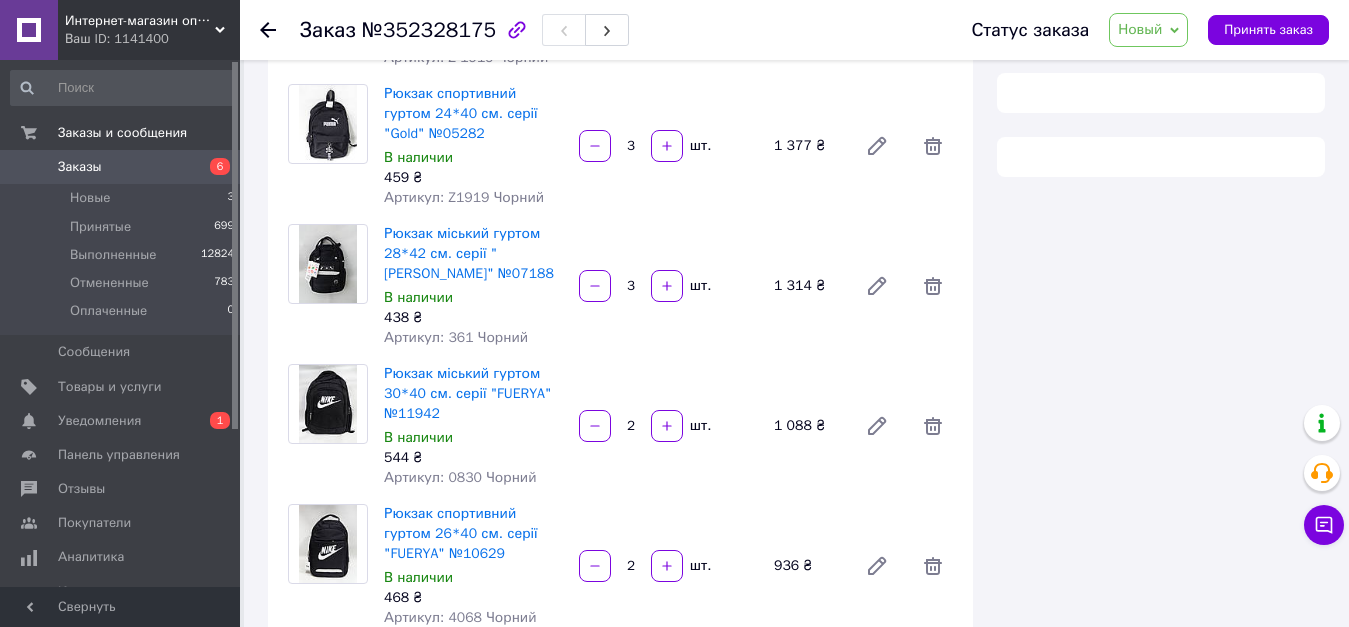 scroll, scrollTop: 600, scrollLeft: 0, axis: vertical 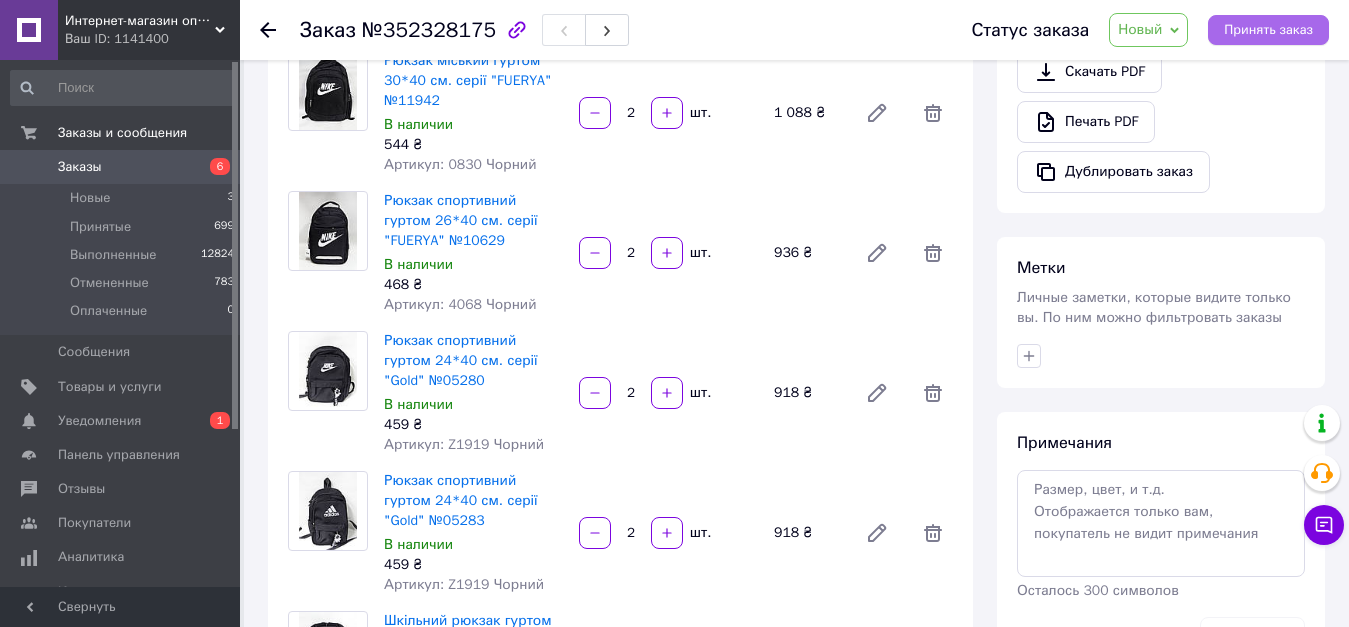 click on "Принять заказ" at bounding box center [1268, 30] 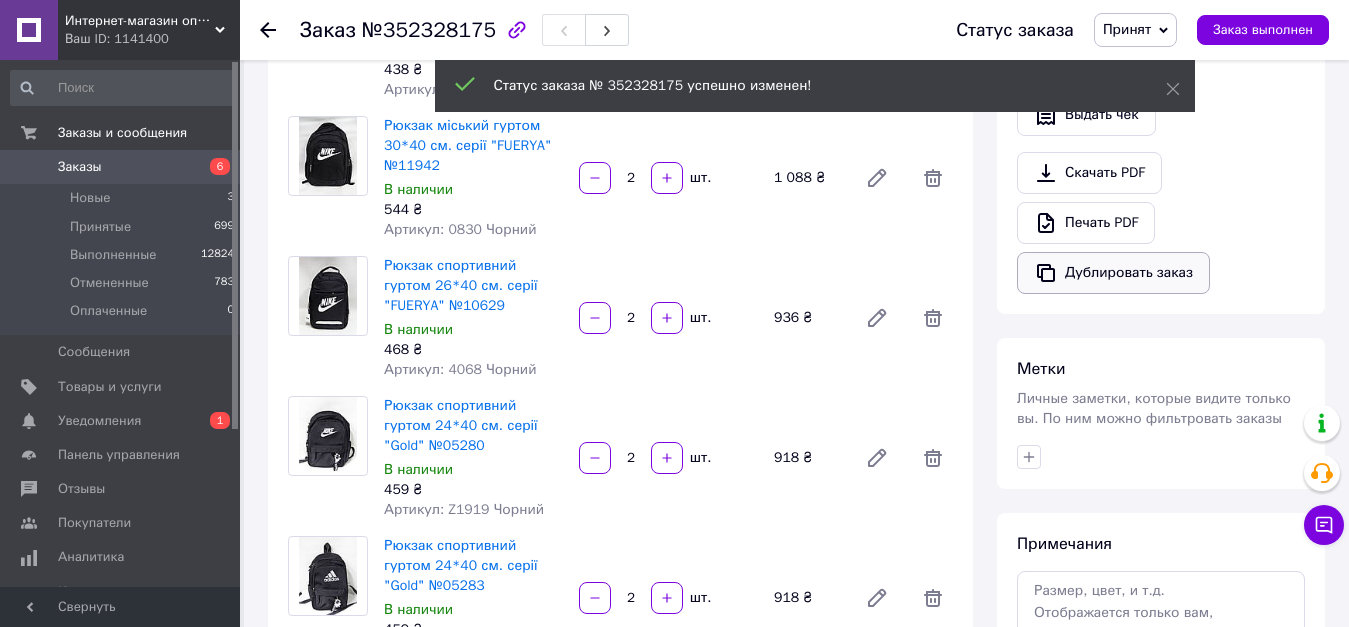 scroll, scrollTop: 500, scrollLeft: 0, axis: vertical 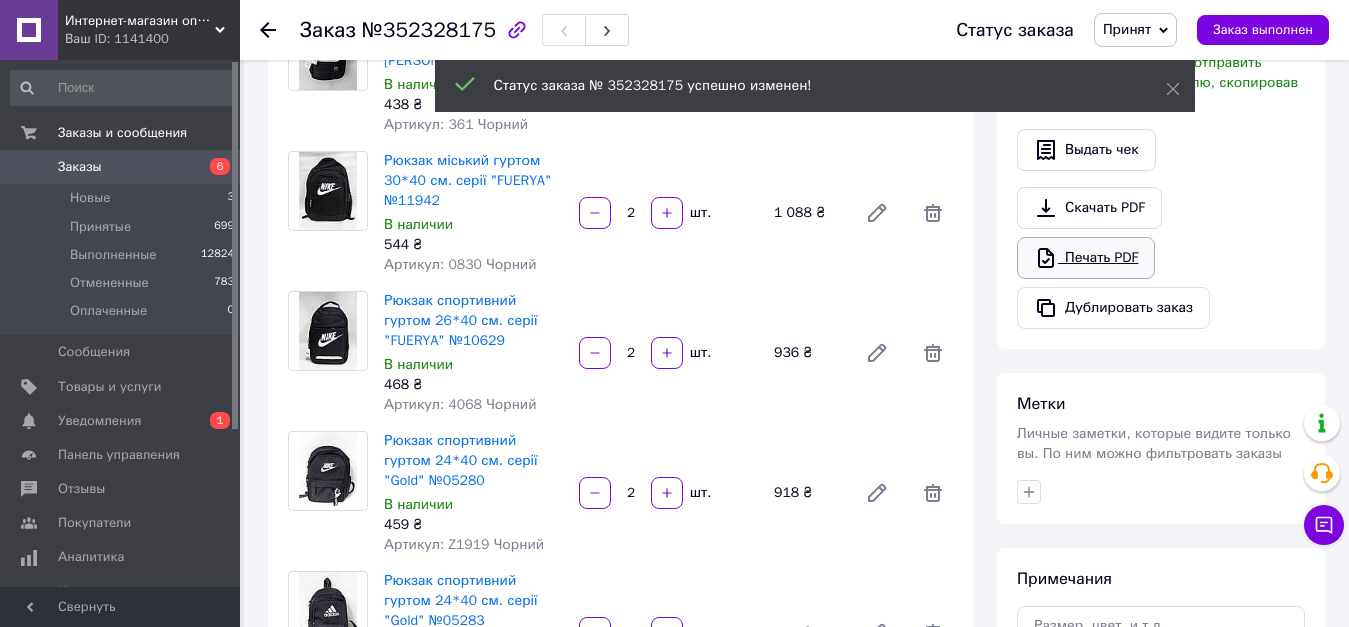 click on "Печать PDF" at bounding box center [1086, 258] 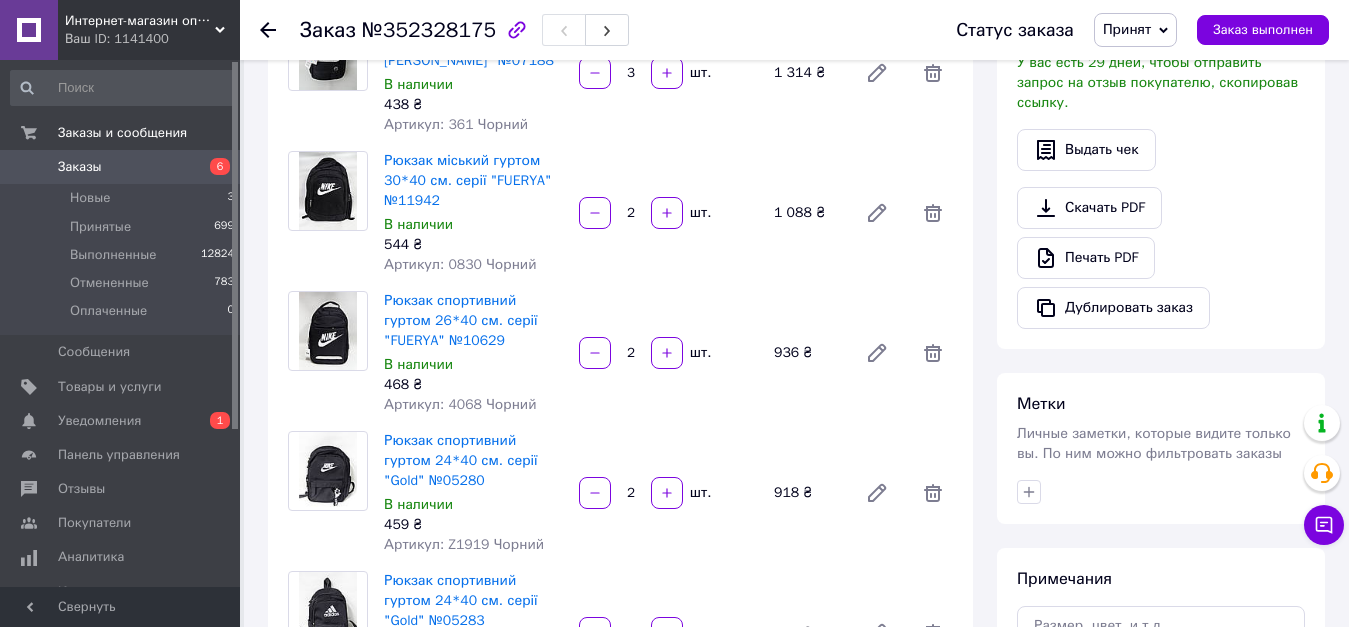 click 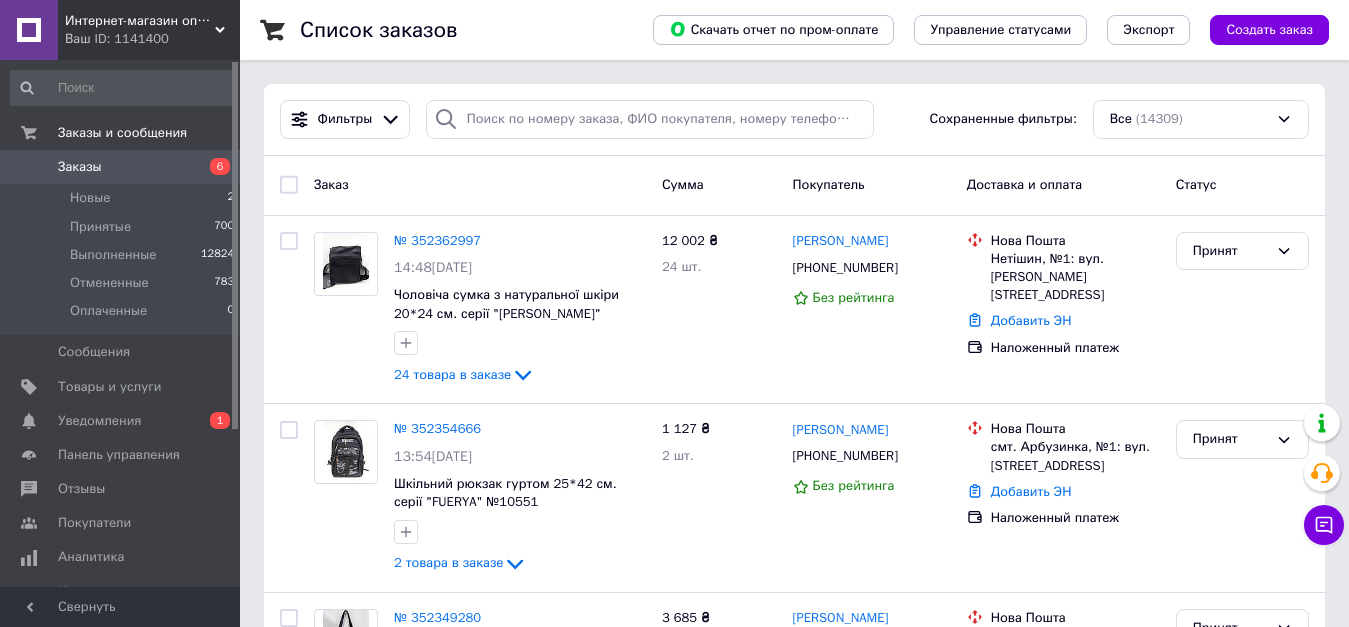 scroll, scrollTop: 700, scrollLeft: 0, axis: vertical 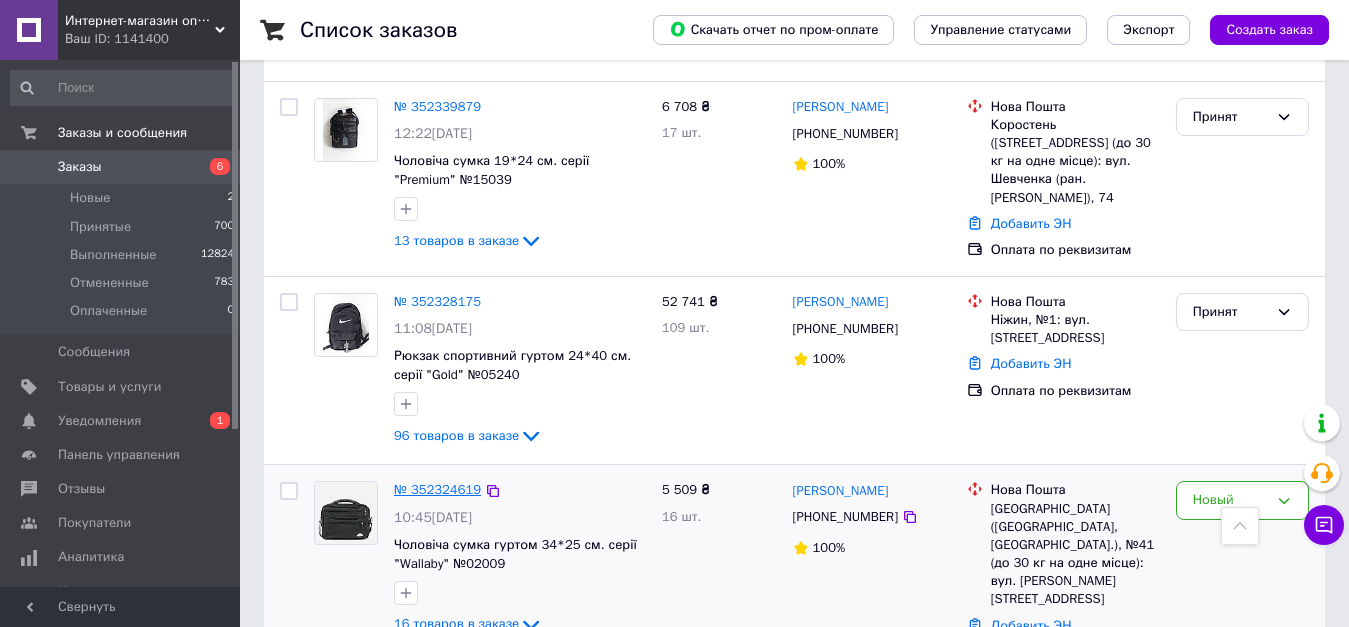 click on "№ 352324619" at bounding box center [437, 489] 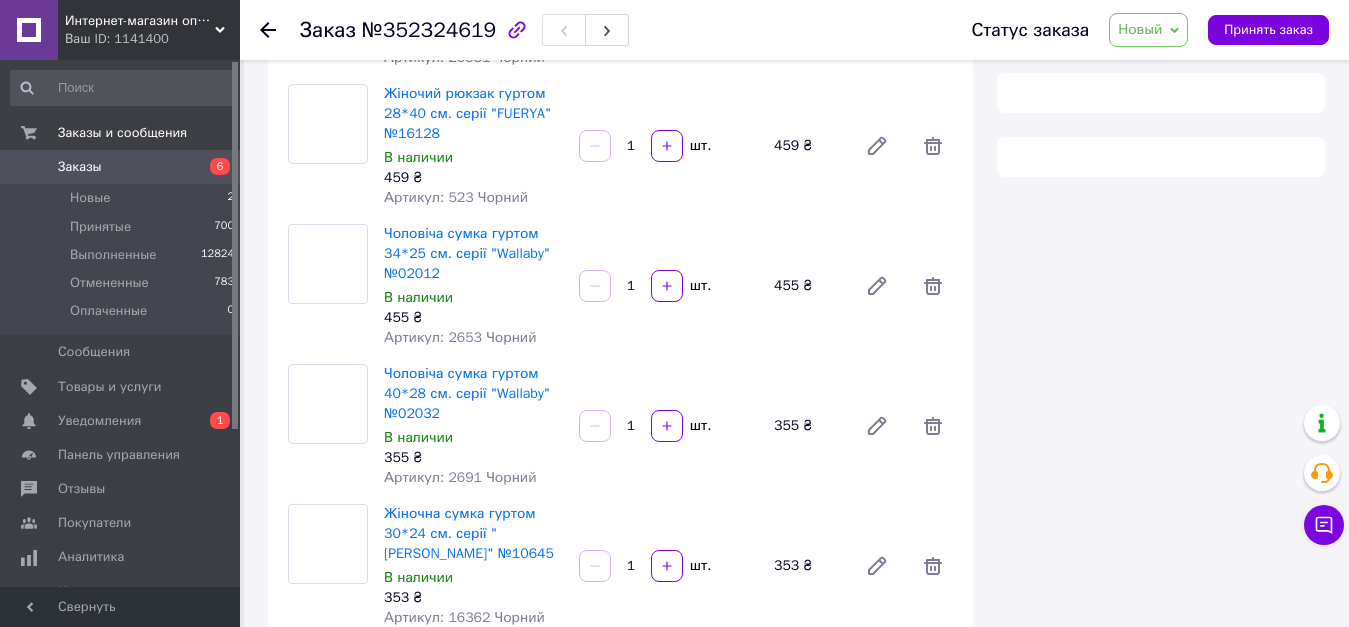 scroll, scrollTop: 700, scrollLeft: 0, axis: vertical 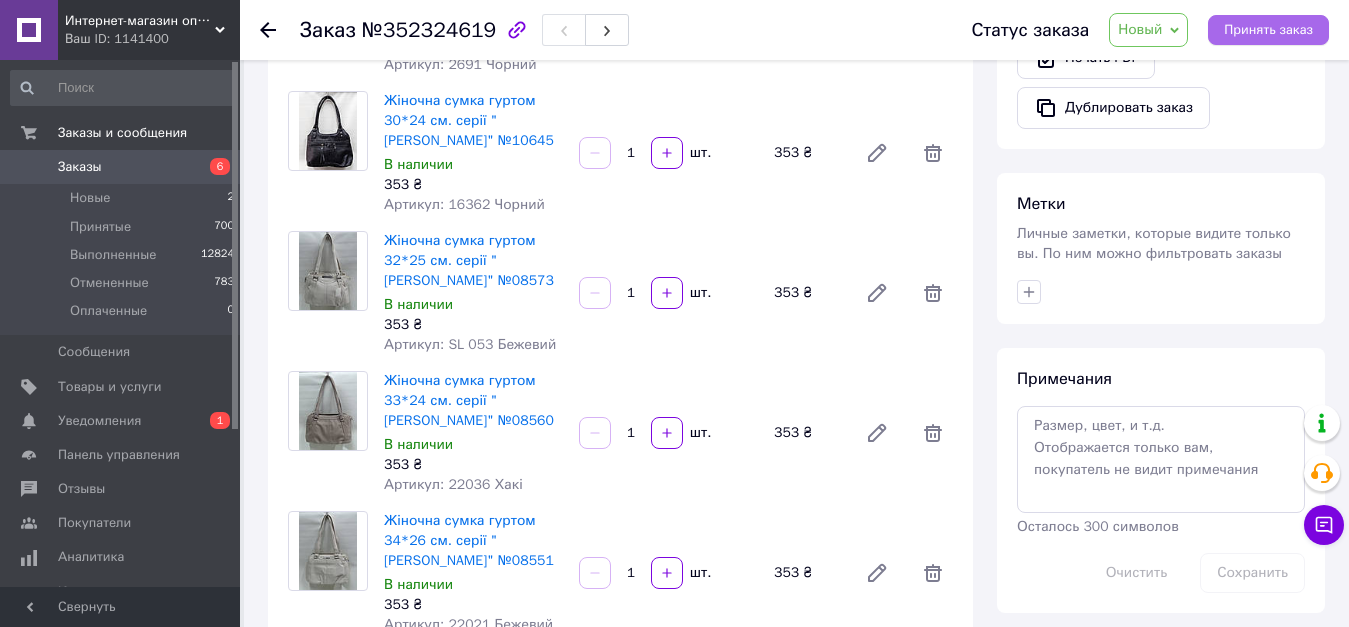 click on "Принять заказ" at bounding box center [1268, 30] 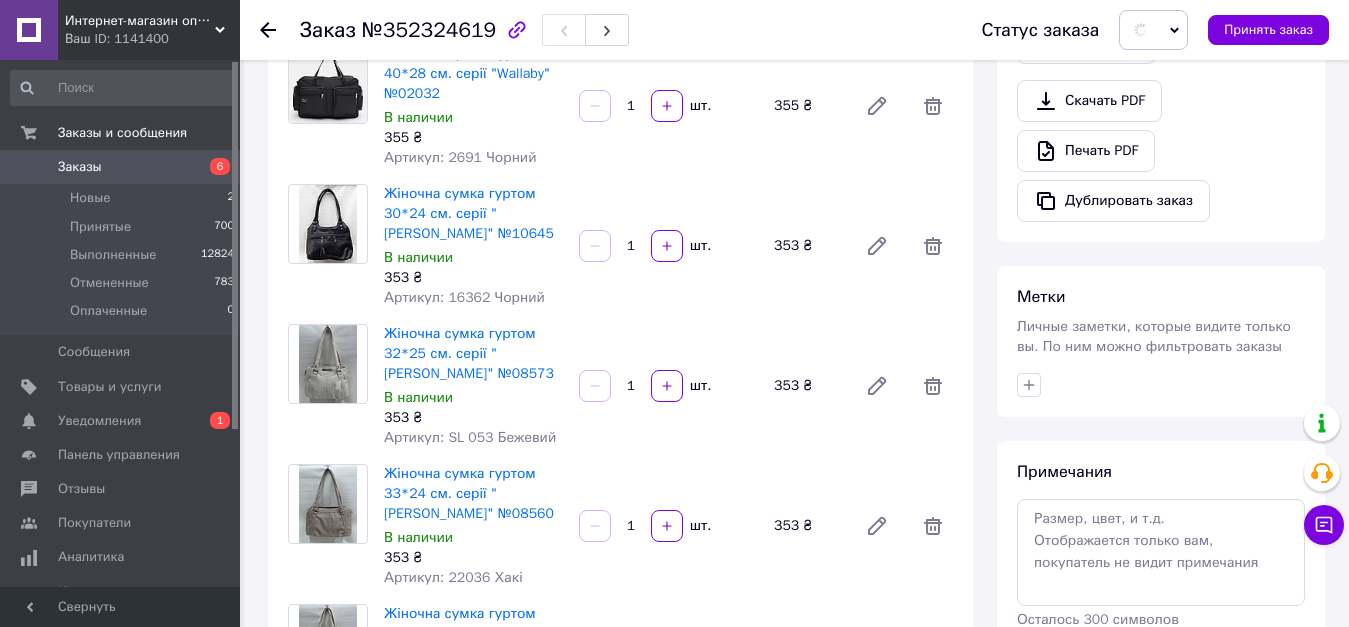 scroll, scrollTop: 400, scrollLeft: 0, axis: vertical 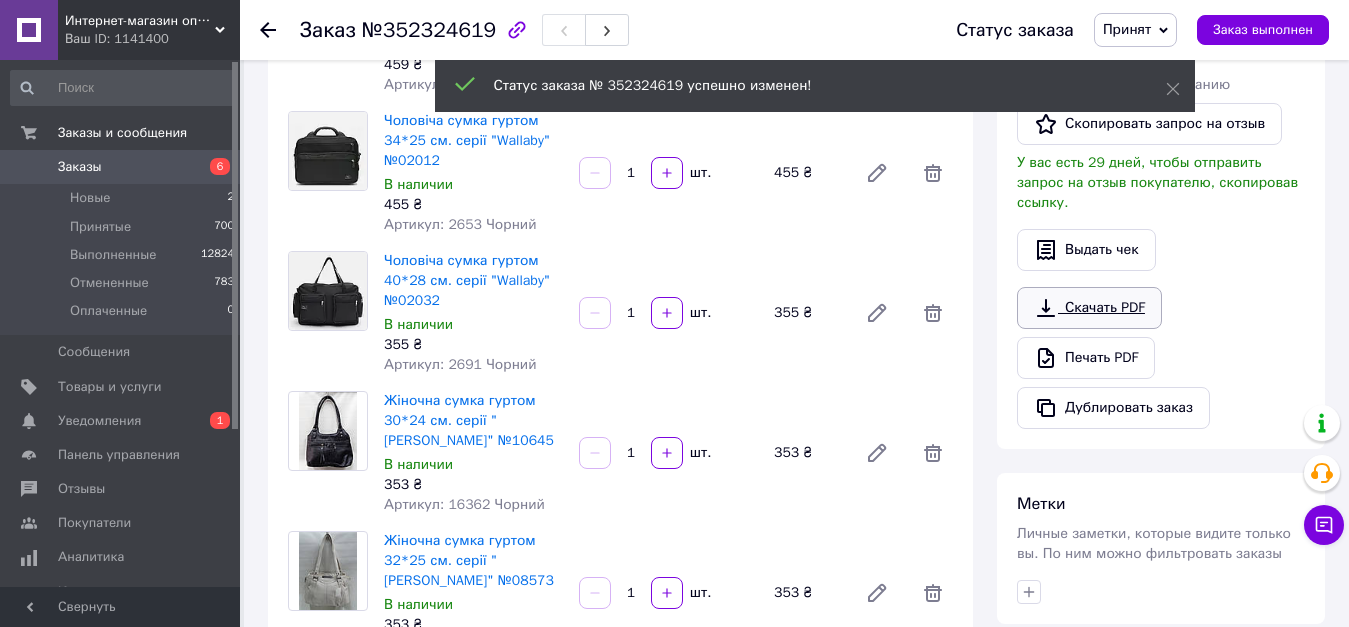 click on "Скачать PDF" at bounding box center [1089, 308] 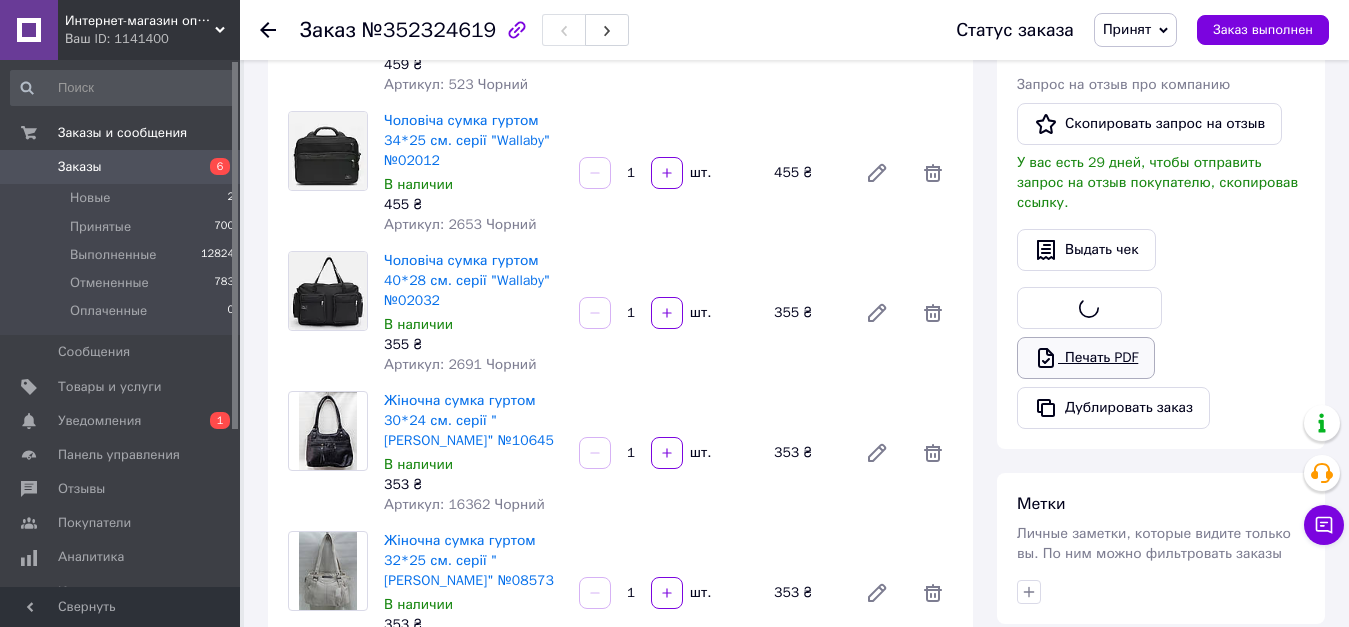 click on "Печать PDF" at bounding box center [1086, 358] 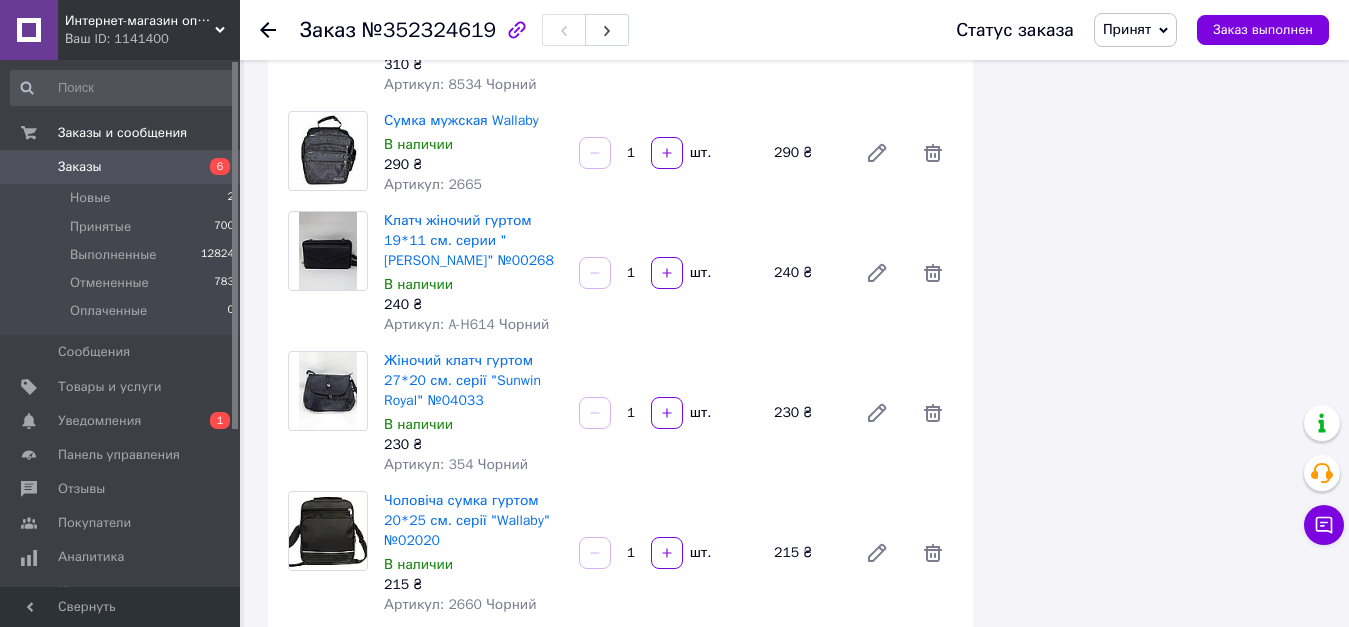 scroll, scrollTop: 1900, scrollLeft: 0, axis: vertical 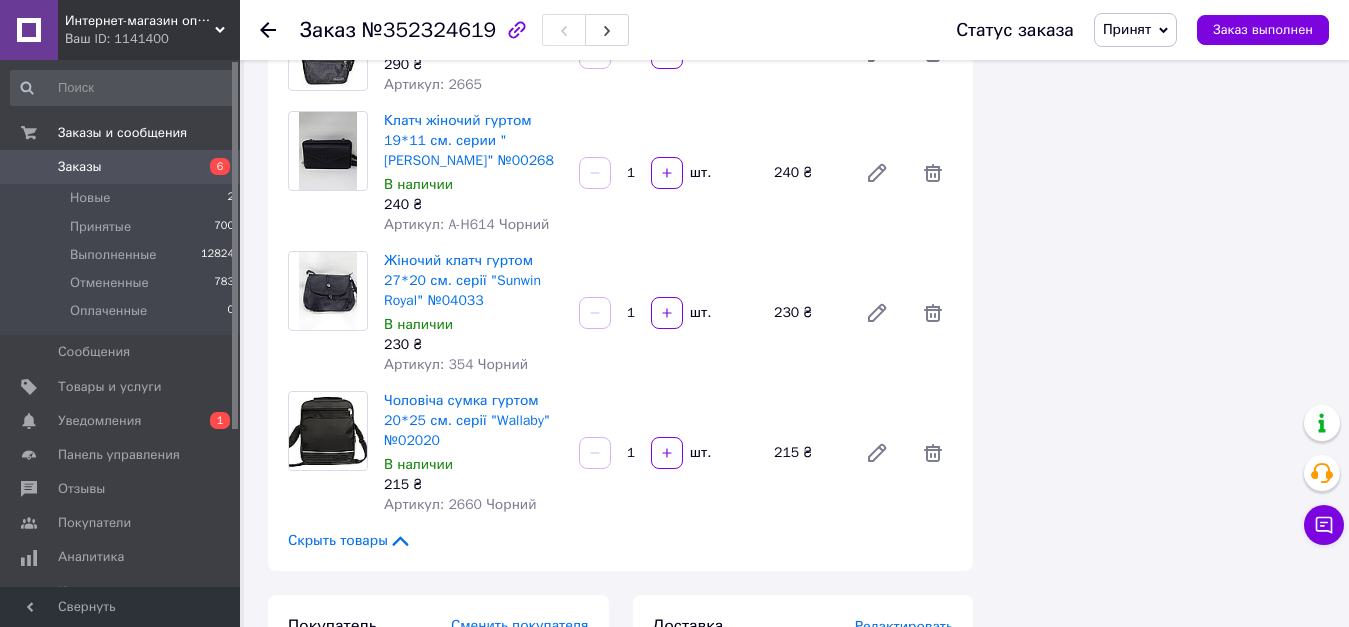 click 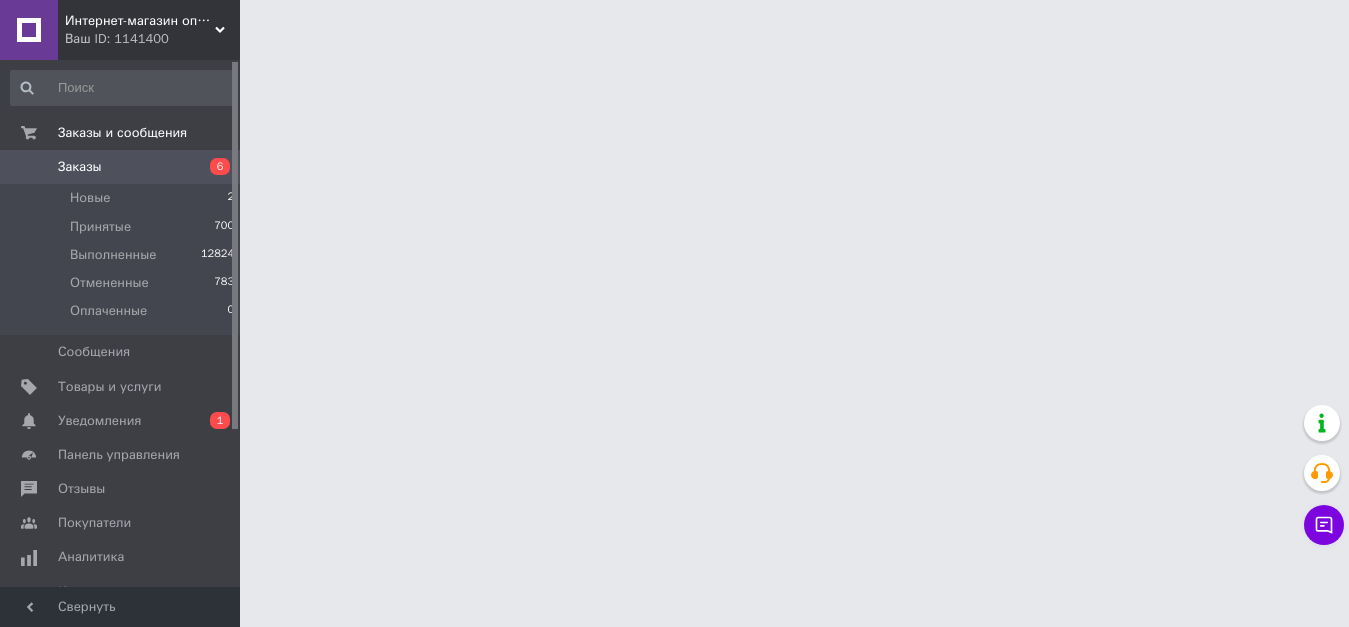 scroll, scrollTop: 0, scrollLeft: 0, axis: both 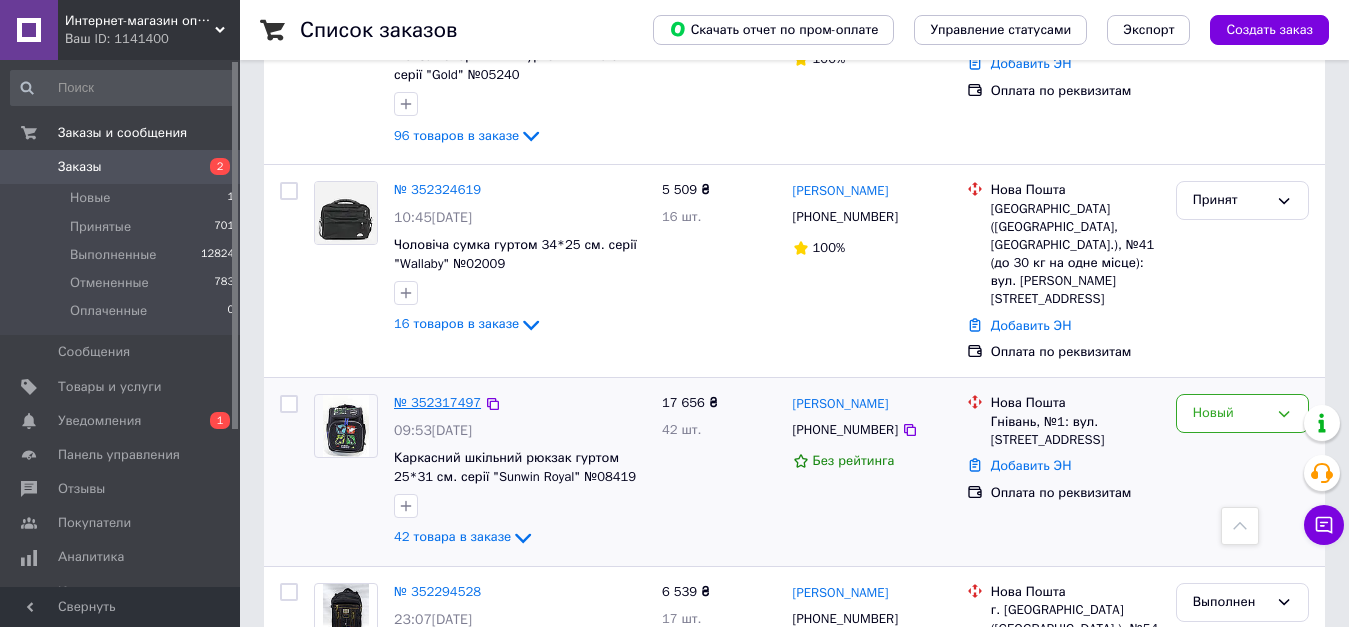 click on "№ 352317497" at bounding box center (437, 402) 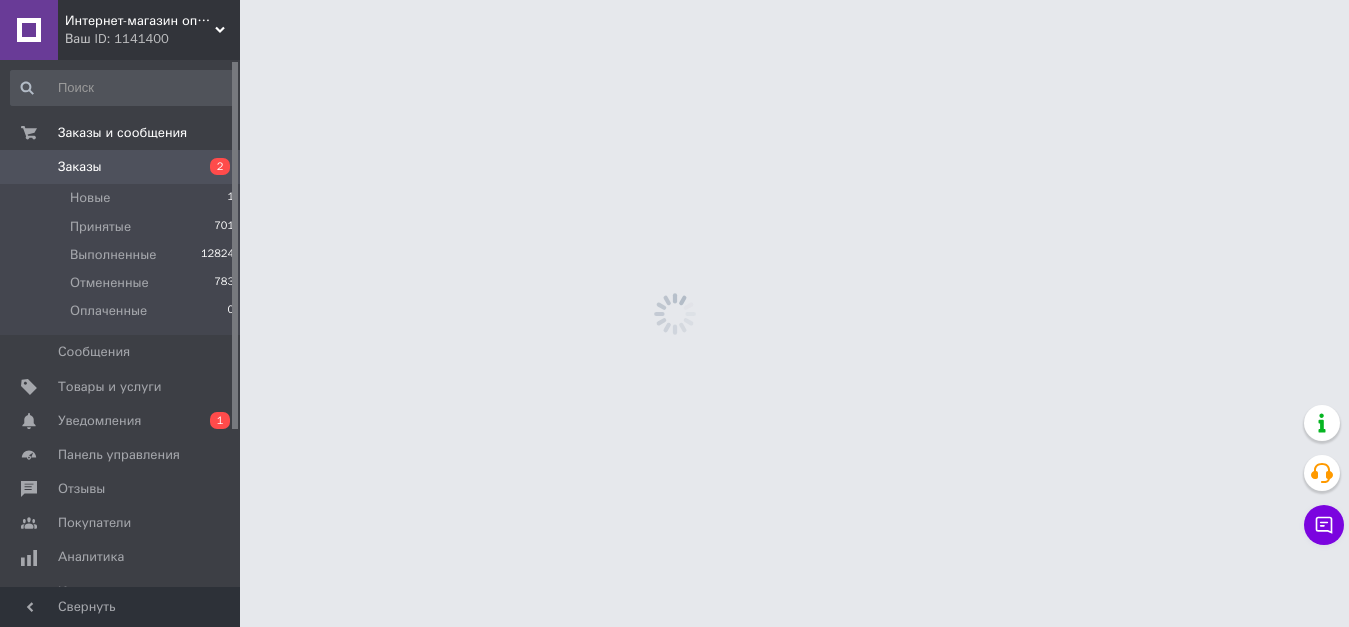 scroll, scrollTop: 0, scrollLeft: 0, axis: both 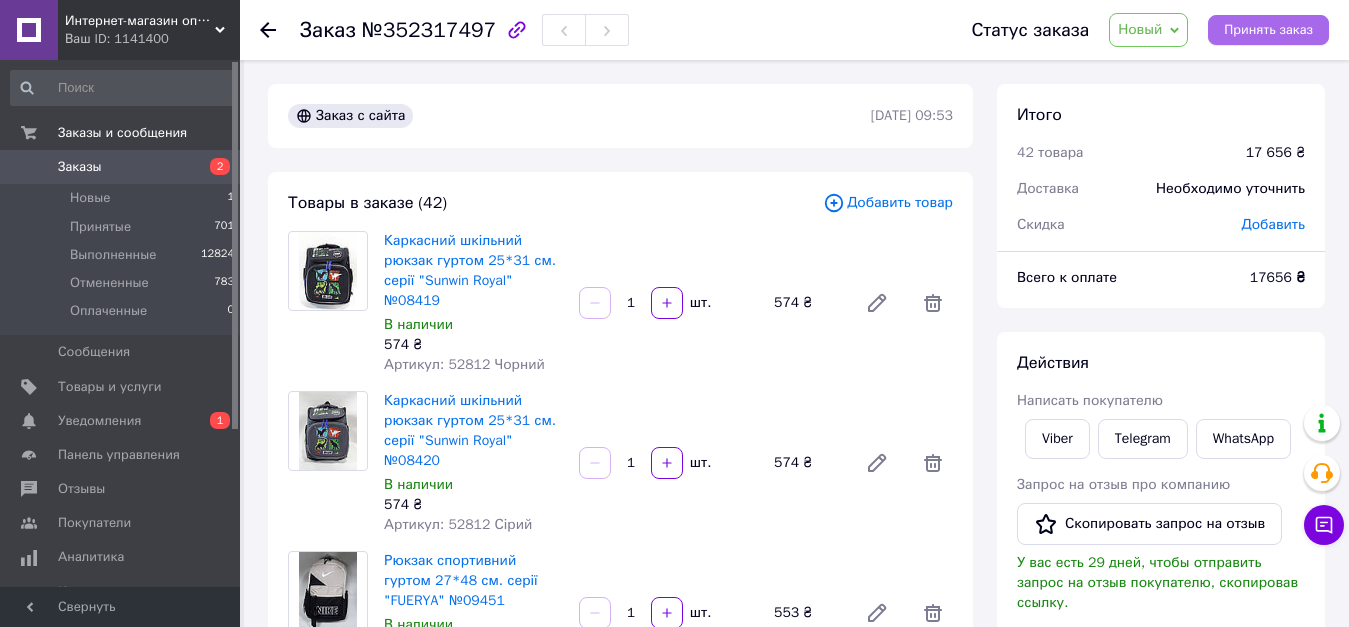 click on "Принять заказ" at bounding box center (1268, 30) 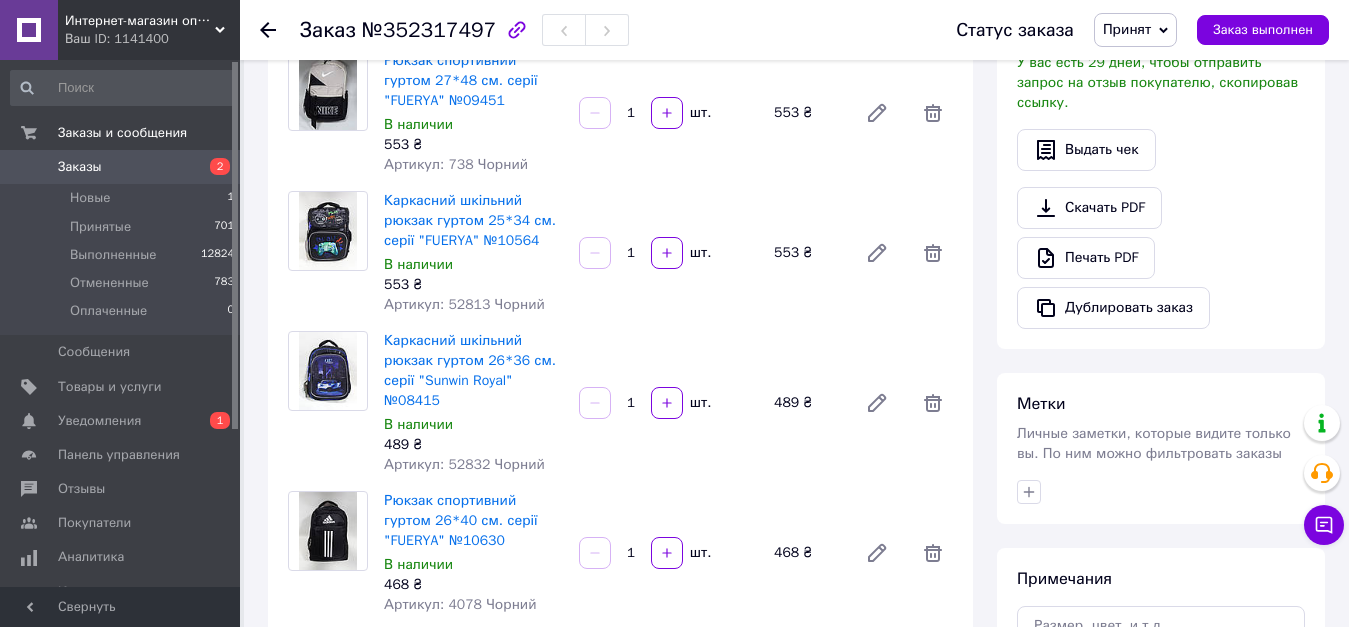 scroll, scrollTop: 400, scrollLeft: 0, axis: vertical 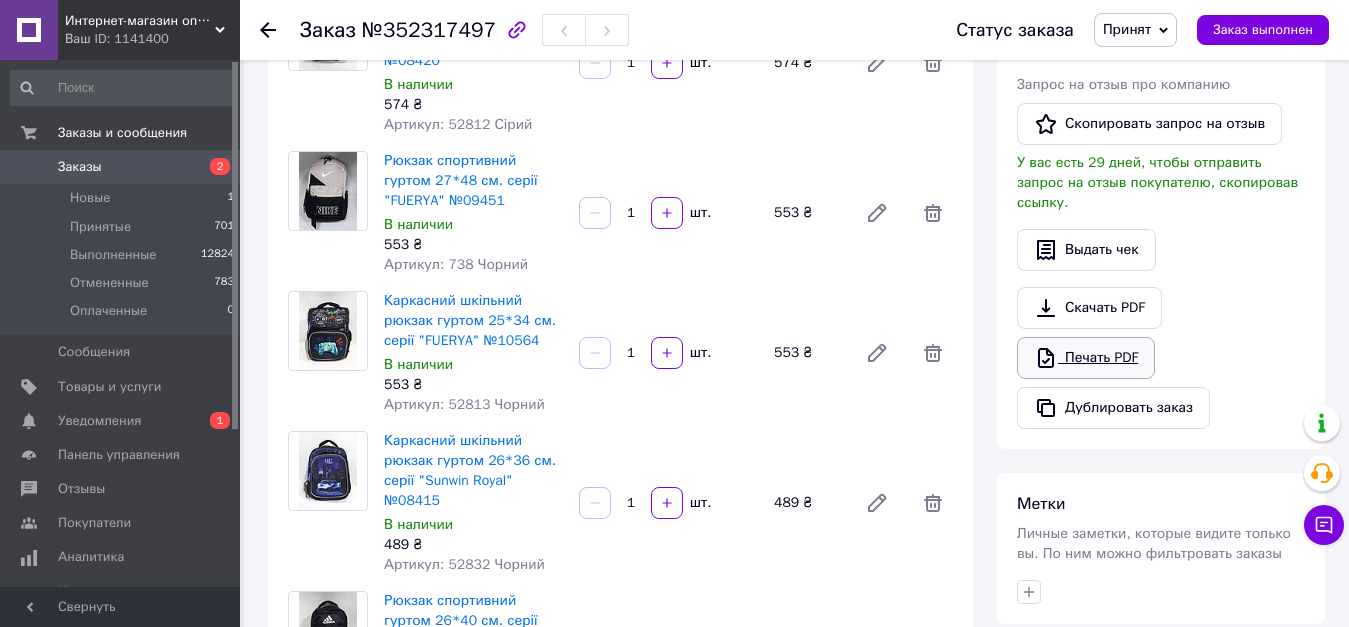click on "Печать PDF" at bounding box center [1086, 358] 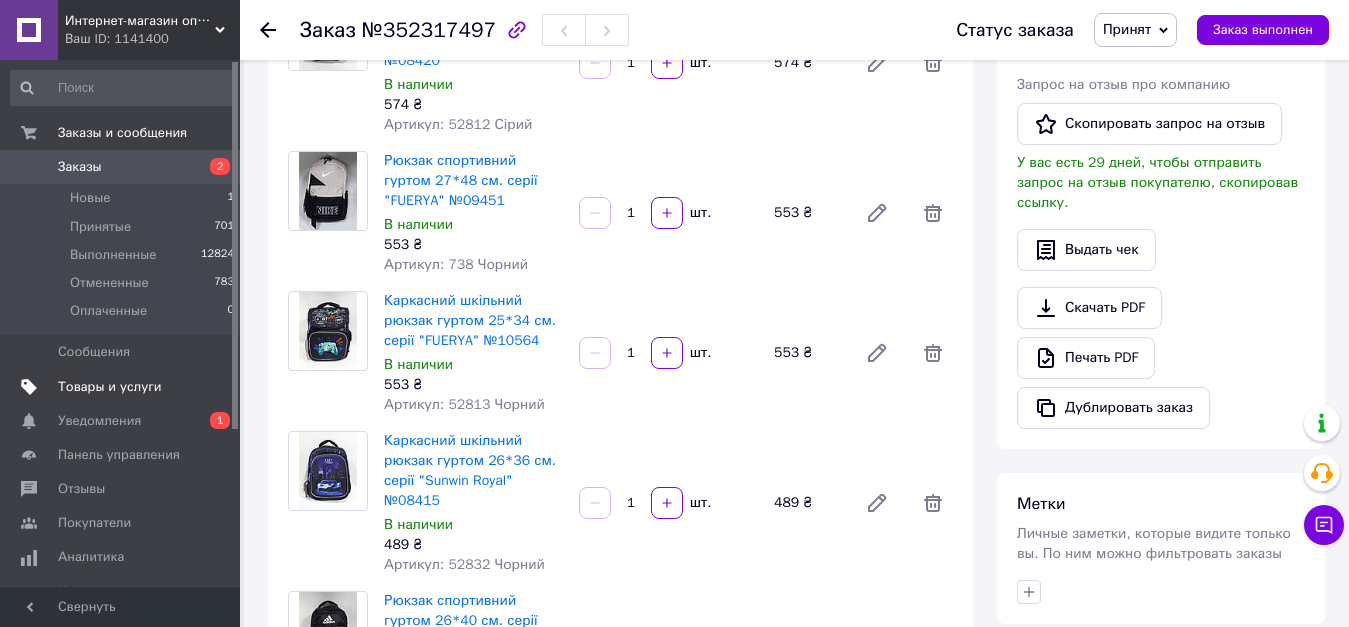 click on "Товары и услуги" at bounding box center (123, 387) 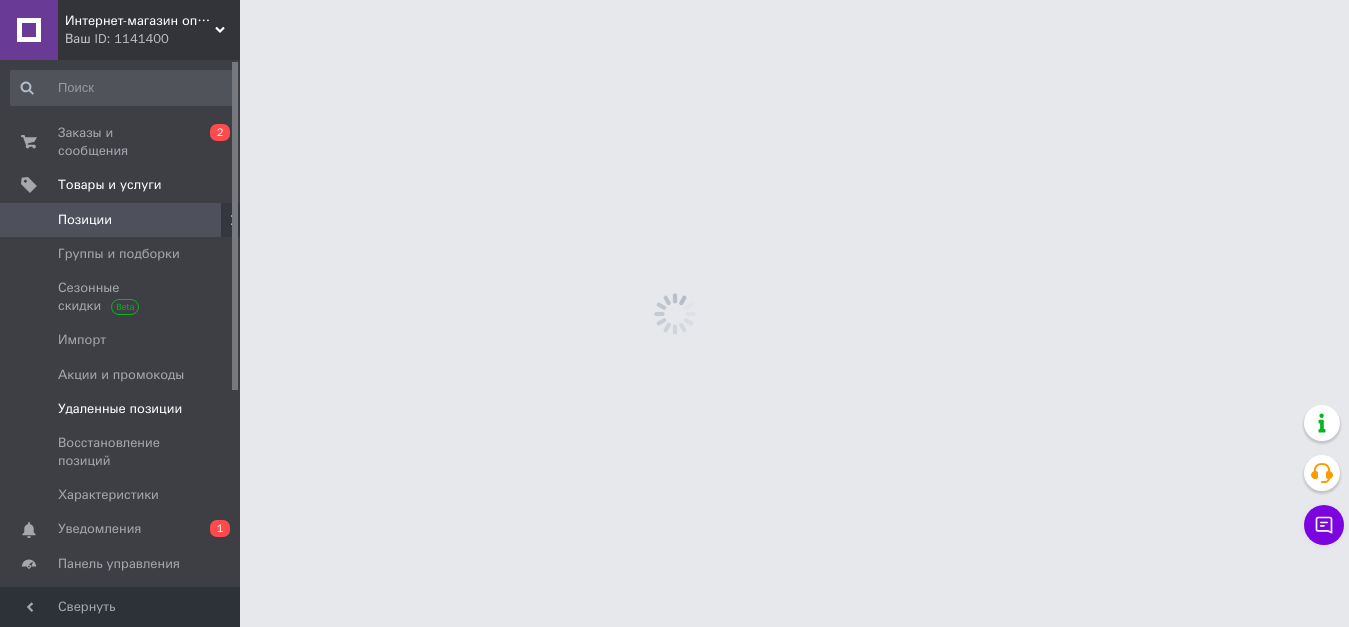 scroll, scrollTop: 0, scrollLeft: 0, axis: both 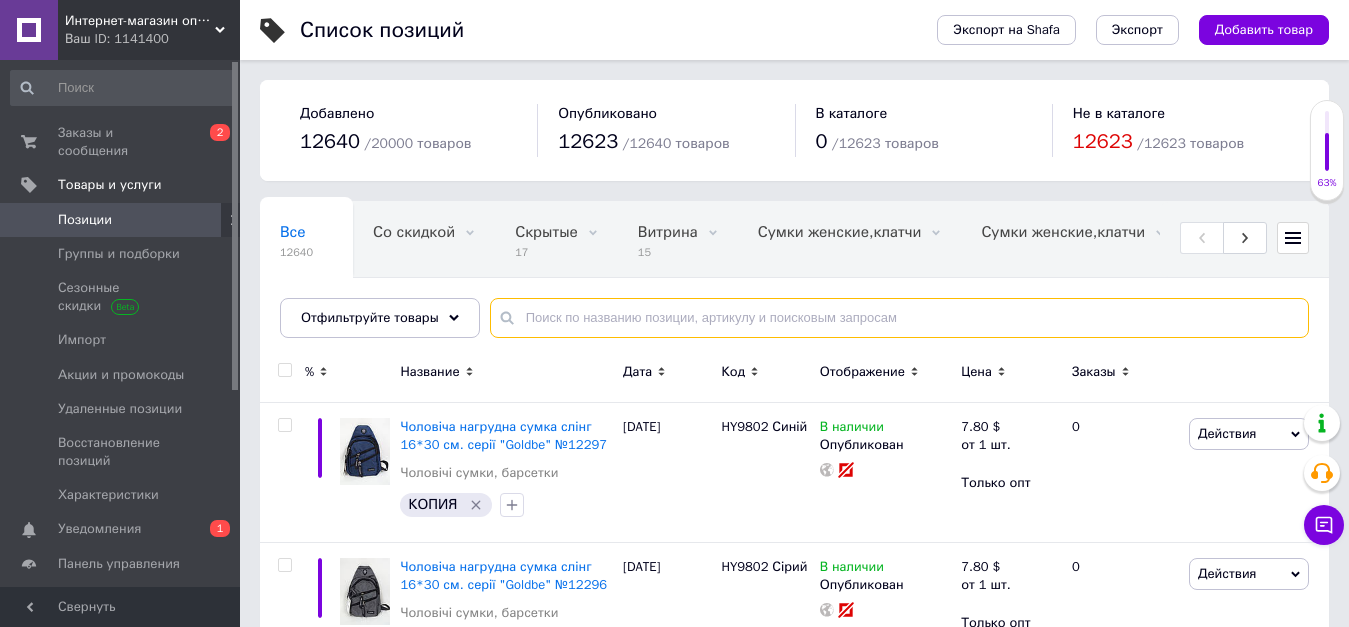 click at bounding box center (899, 318) 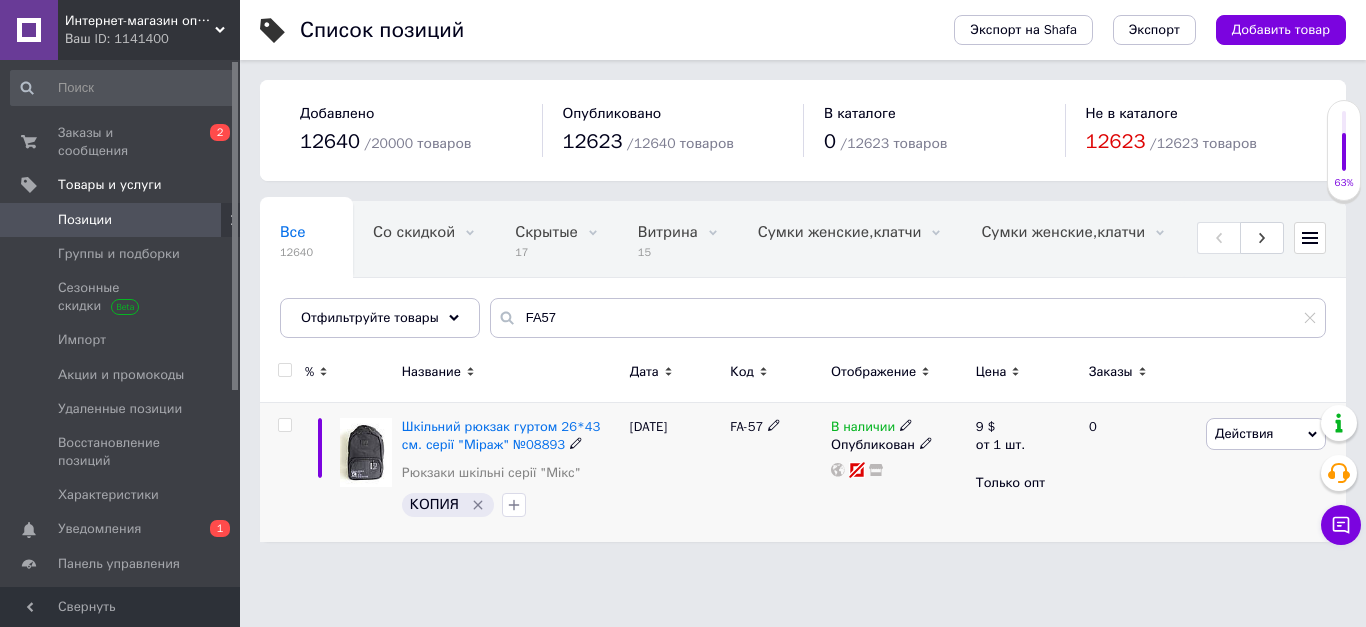 drag, startPoint x: 1267, startPoint y: 429, endPoint x: 1252, endPoint y: 427, distance: 15.132746 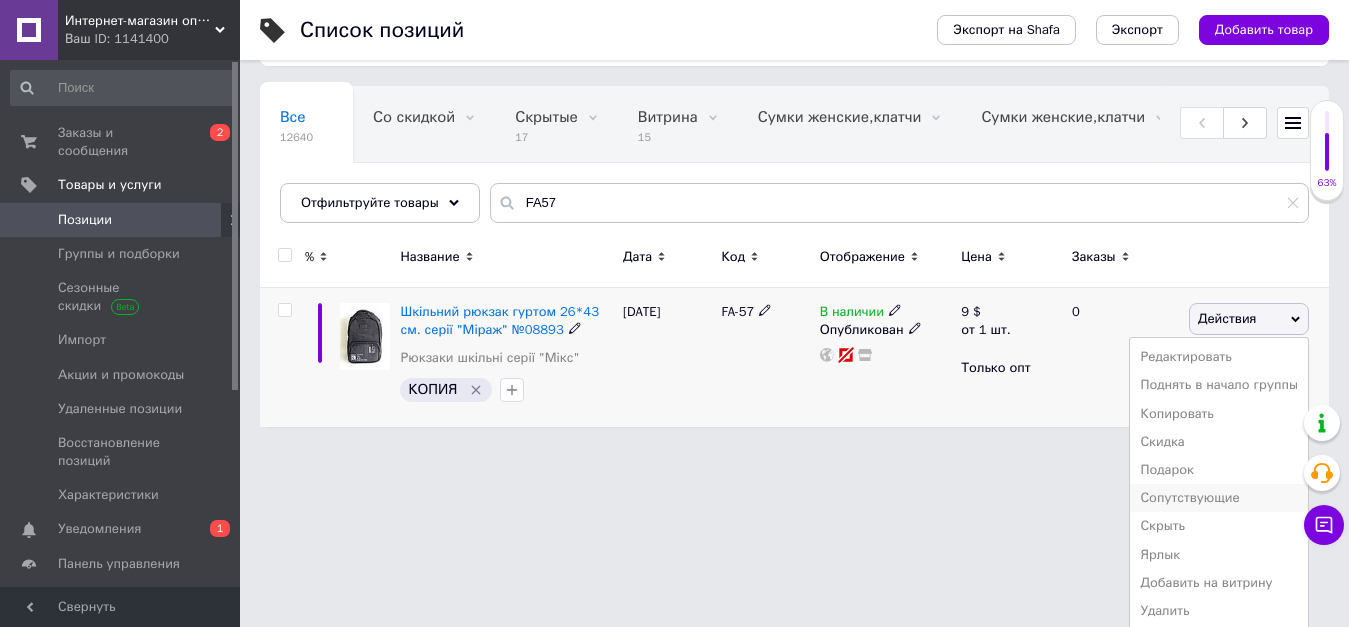 scroll, scrollTop: 117, scrollLeft: 0, axis: vertical 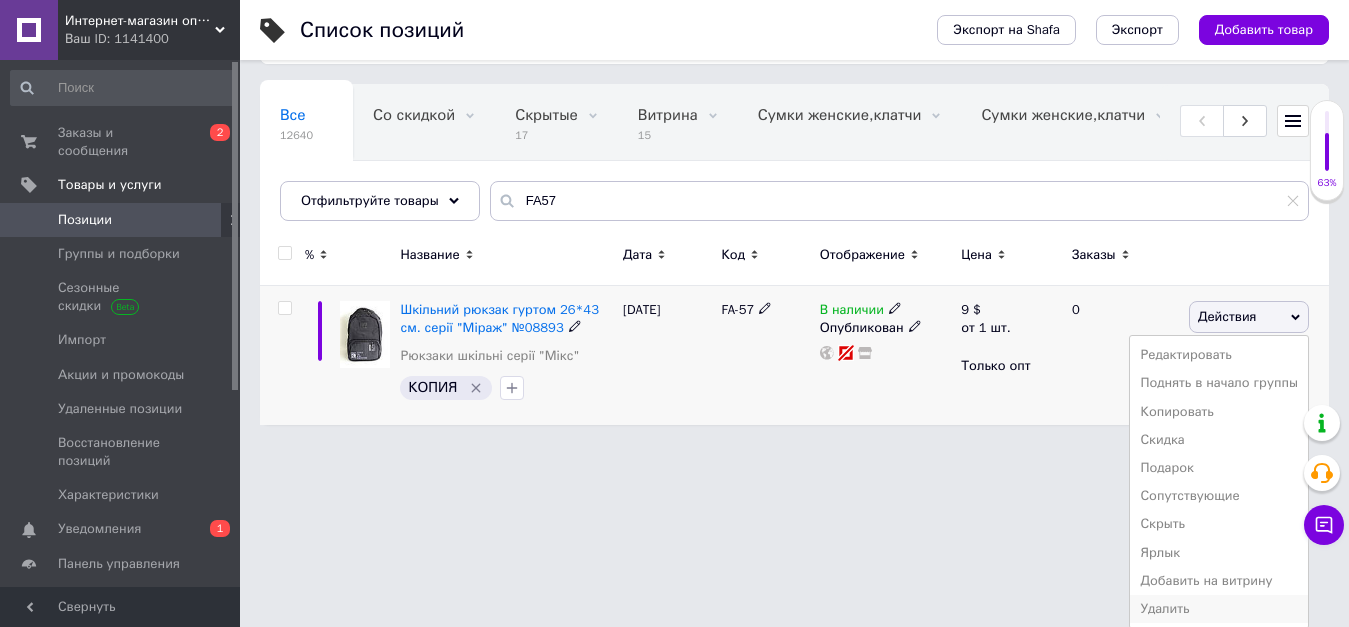 click on "Удалить" at bounding box center (1219, 609) 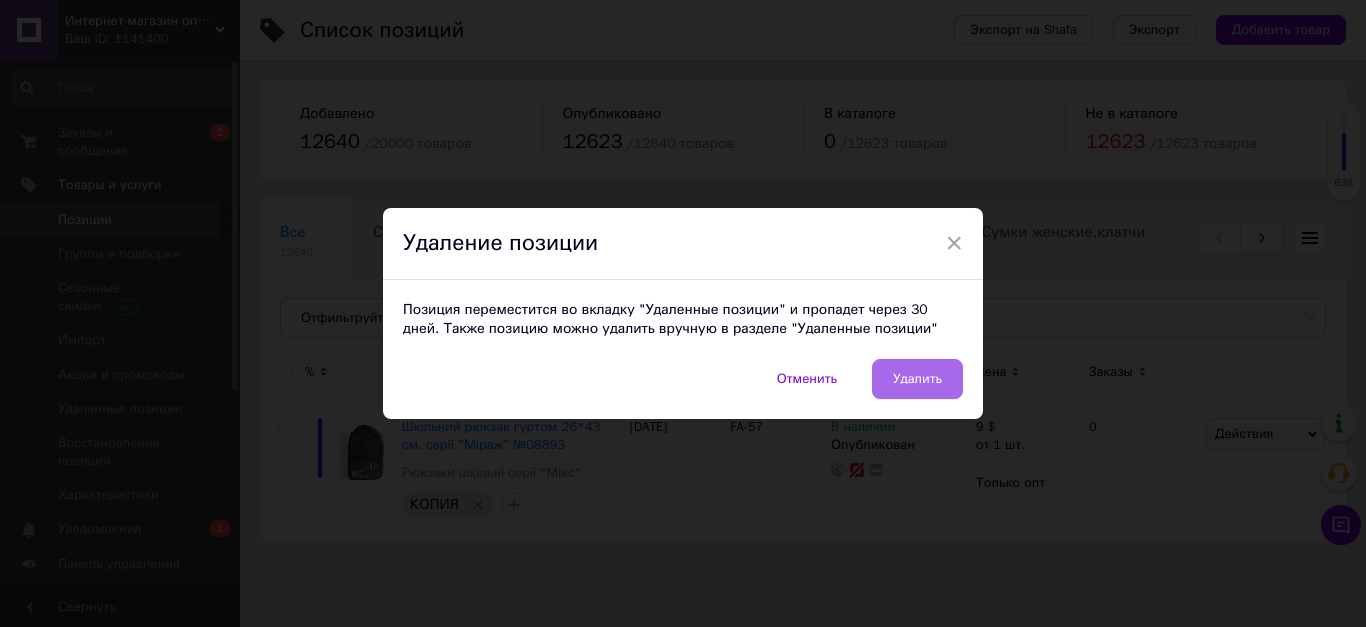 click on "Удалить" at bounding box center (917, 379) 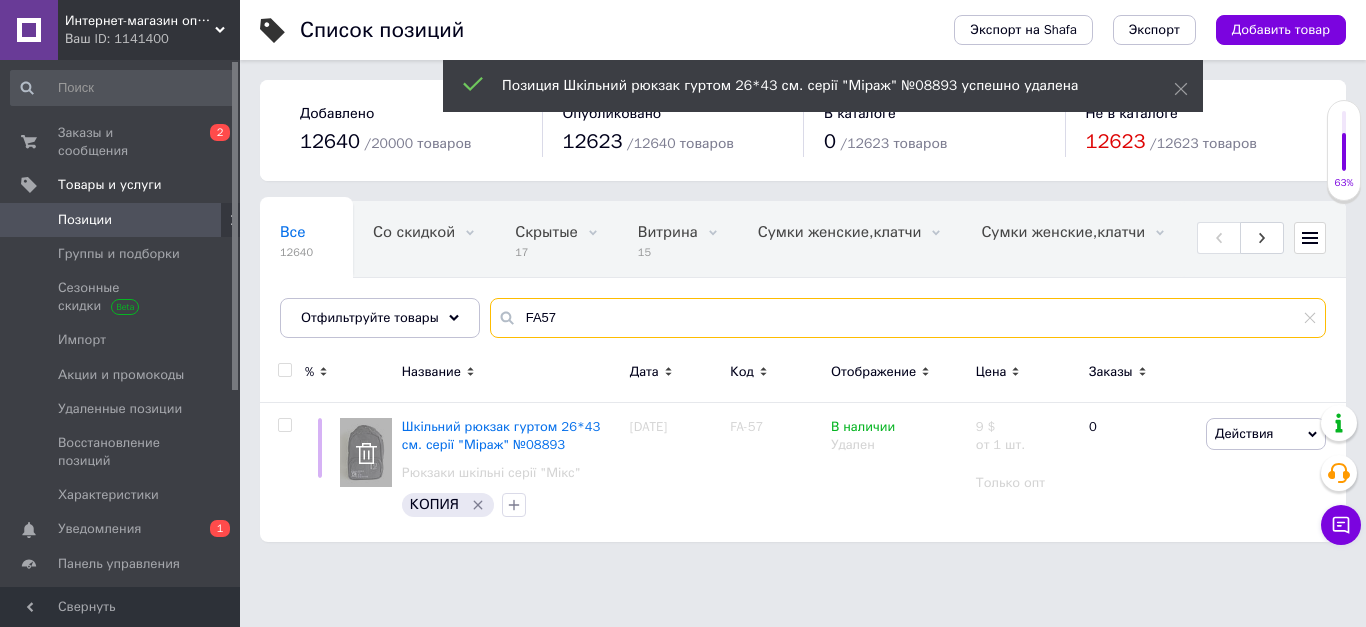 click on "FA57" at bounding box center (908, 318) 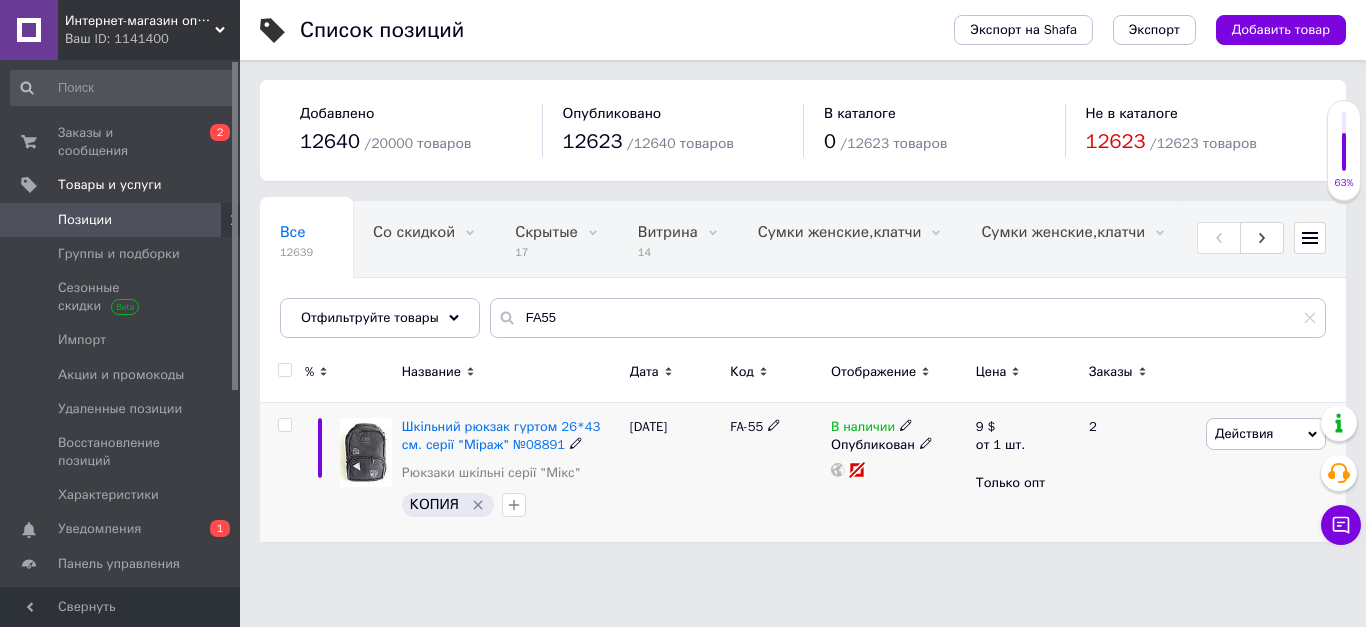 click on "Действия" at bounding box center [1244, 433] 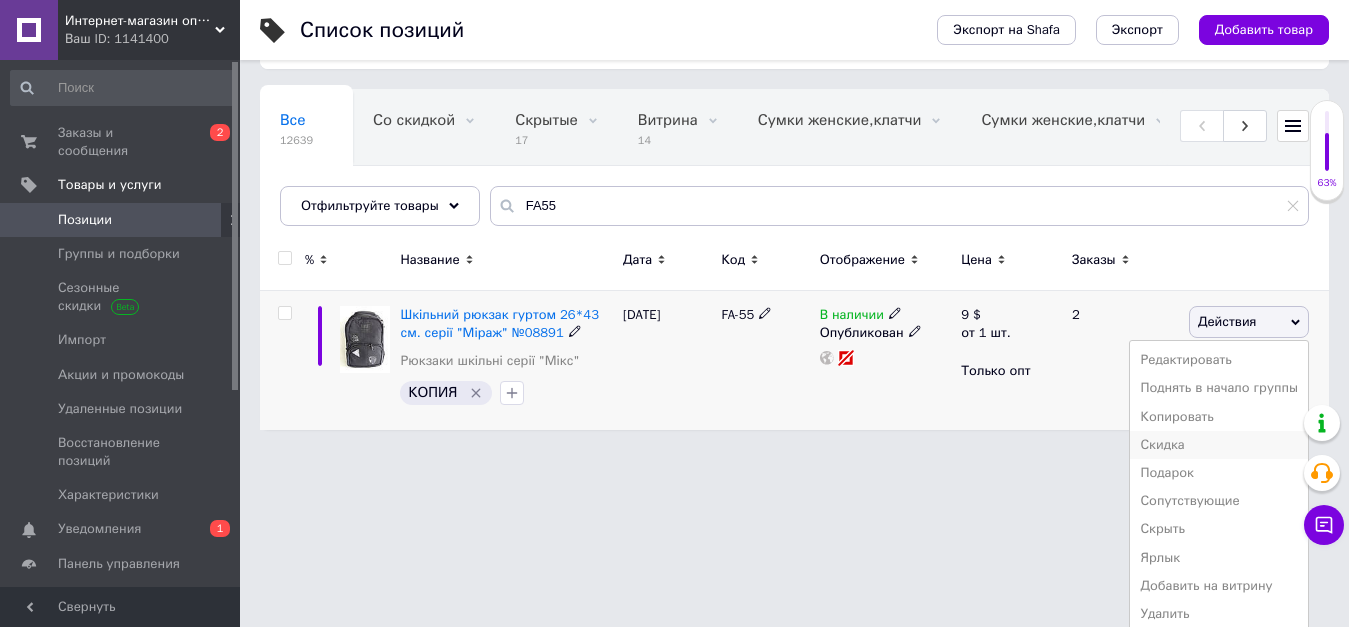 scroll, scrollTop: 117, scrollLeft: 0, axis: vertical 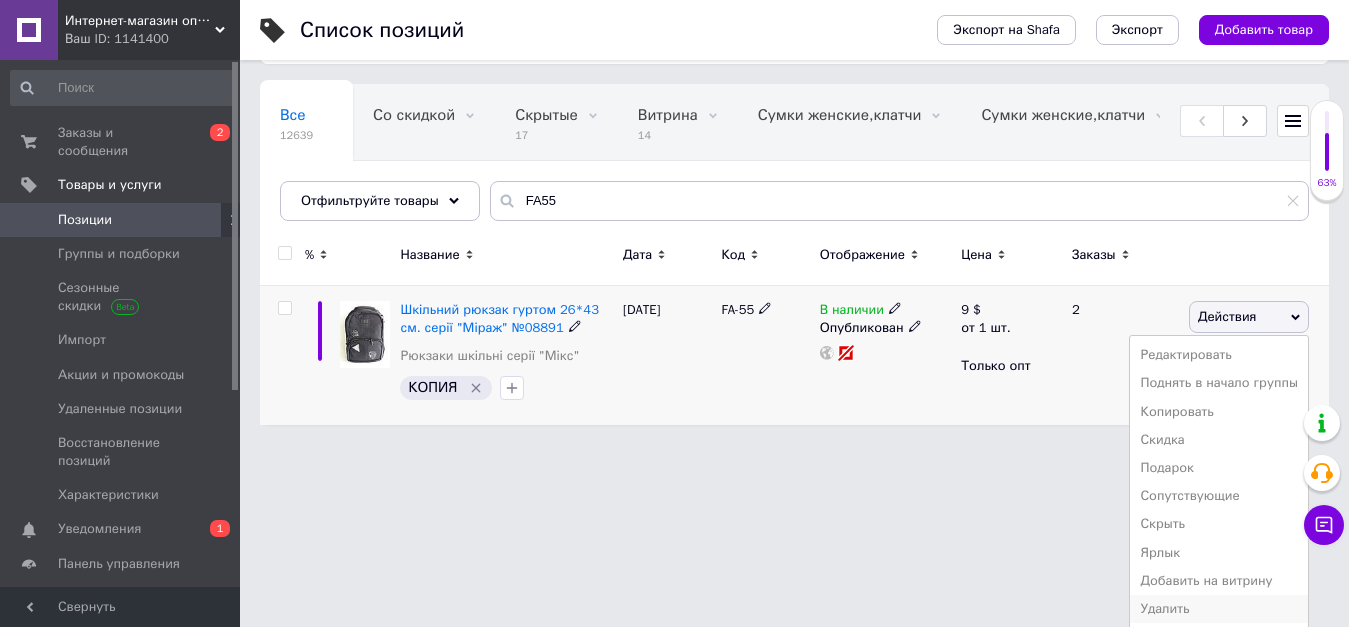 click on "Удалить" at bounding box center [1219, 609] 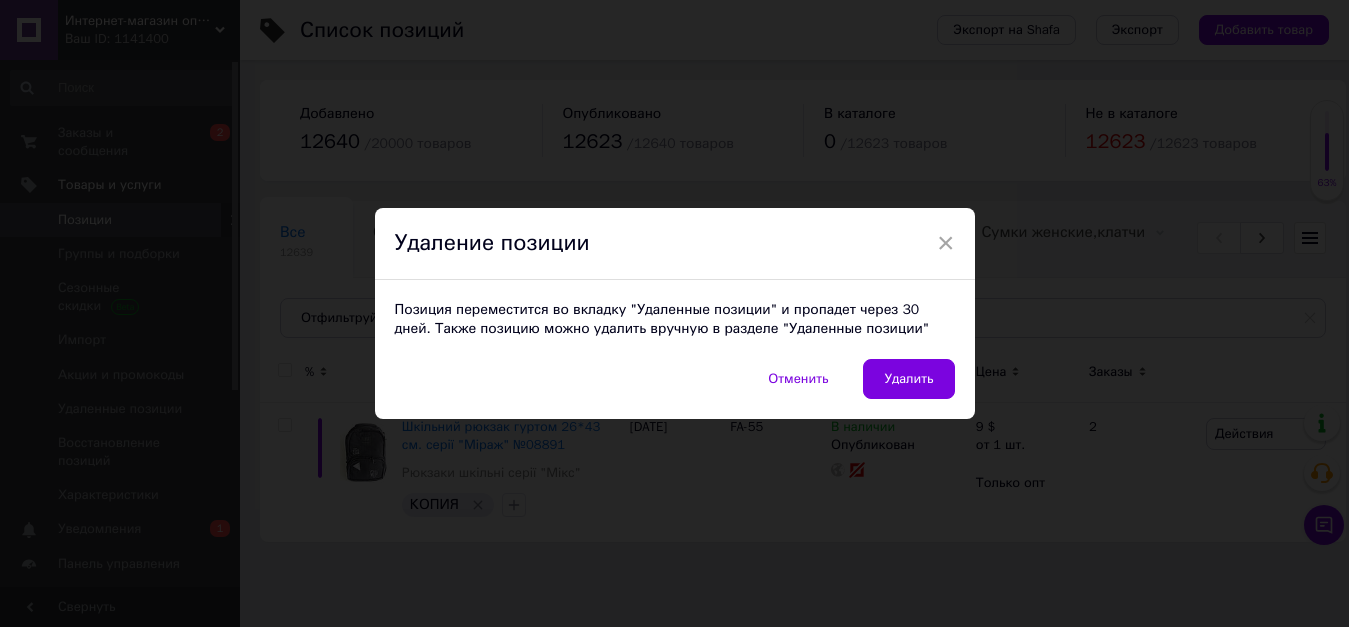 scroll, scrollTop: 0, scrollLeft: 0, axis: both 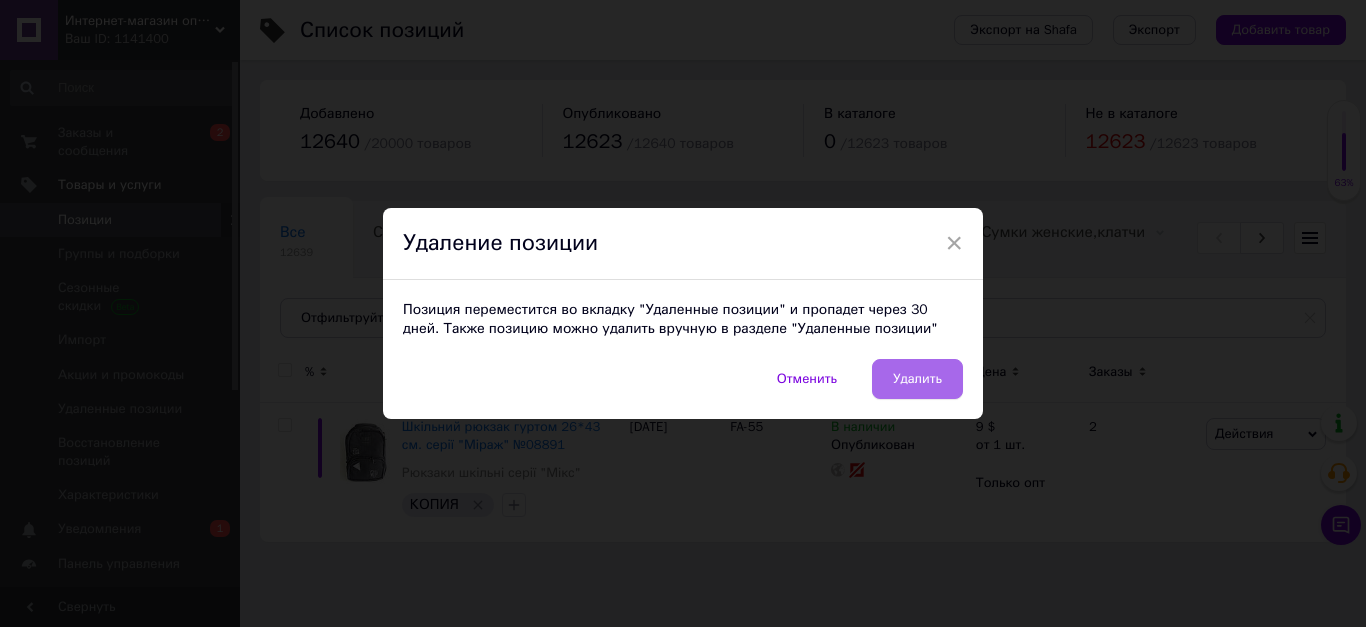 click on "Удалить" at bounding box center [917, 379] 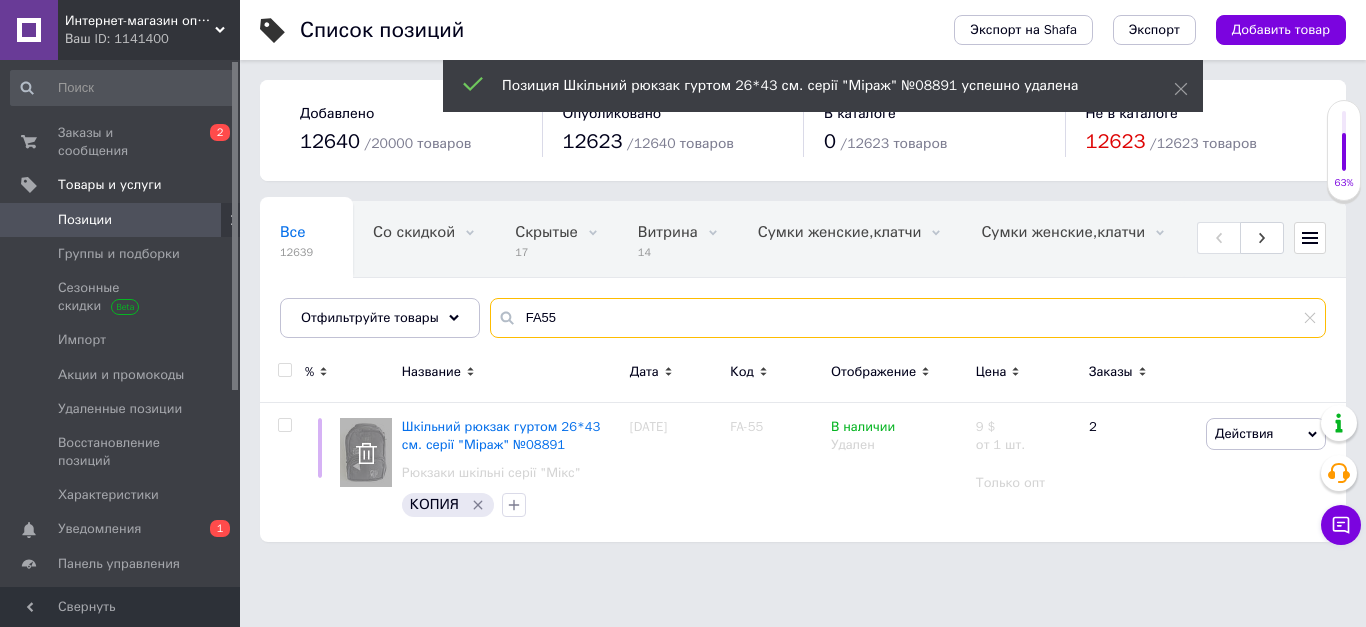 click on "FA55" at bounding box center [908, 318] 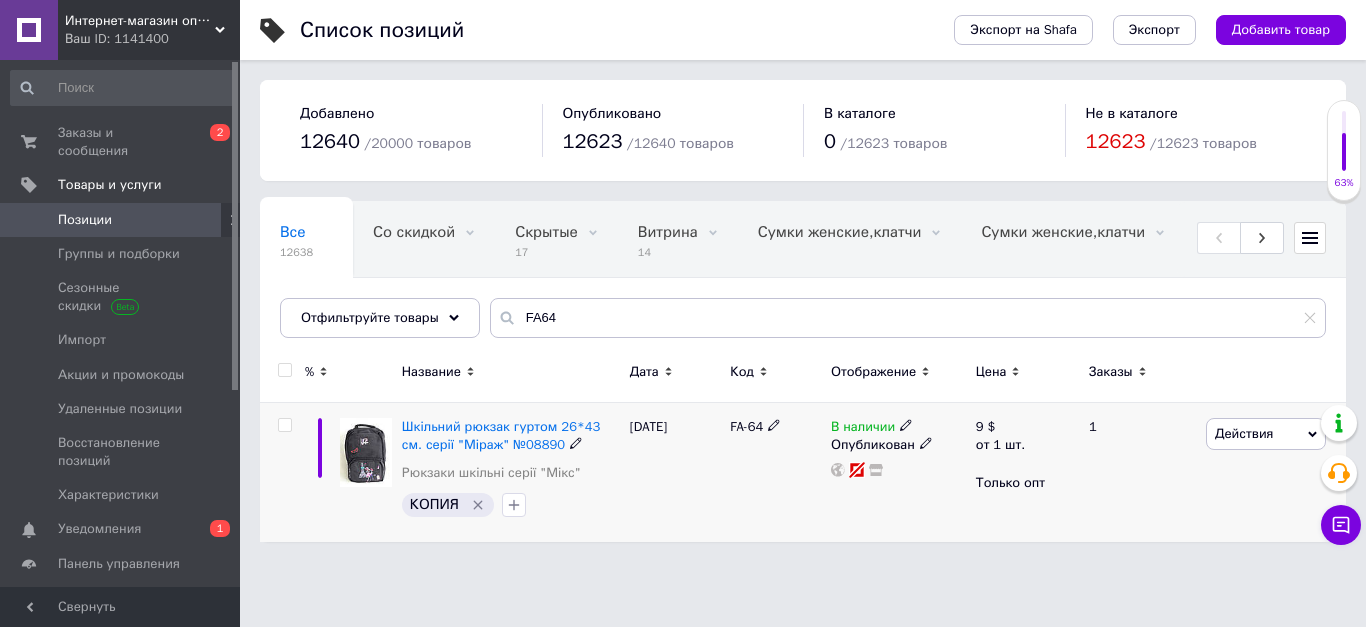 click on "Действия" at bounding box center (1244, 433) 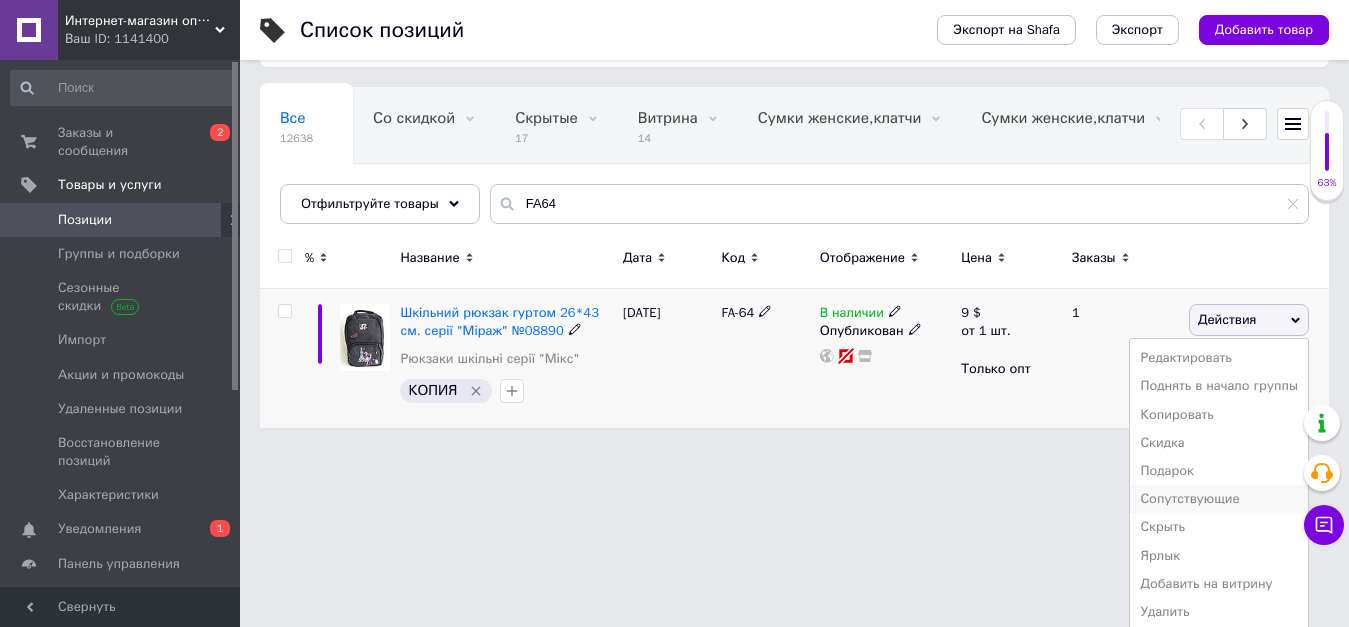scroll, scrollTop: 117, scrollLeft: 0, axis: vertical 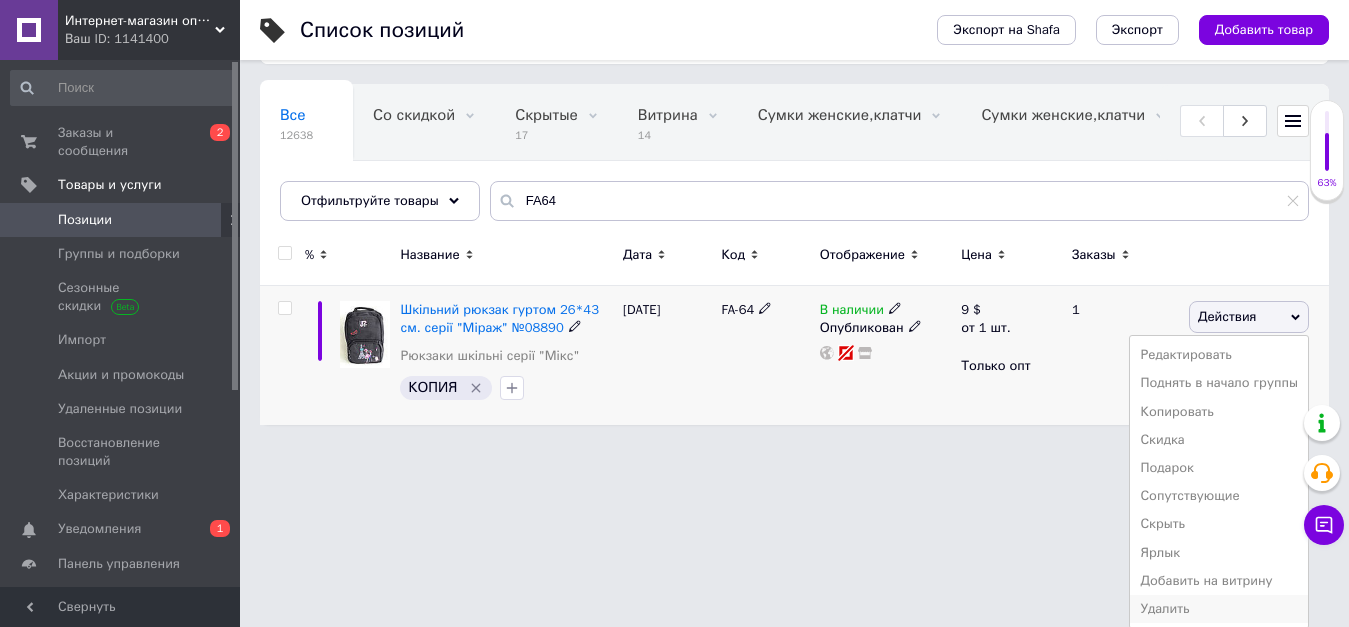 click on "Удалить" at bounding box center (1219, 609) 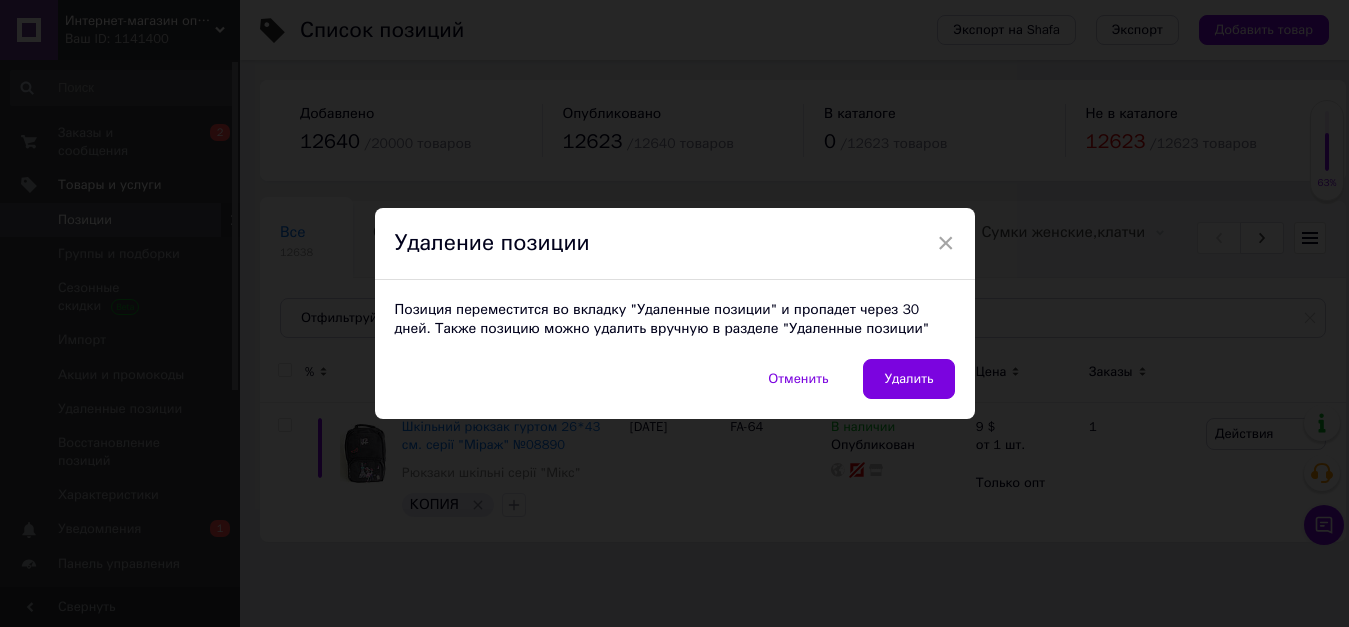 scroll, scrollTop: 0, scrollLeft: 0, axis: both 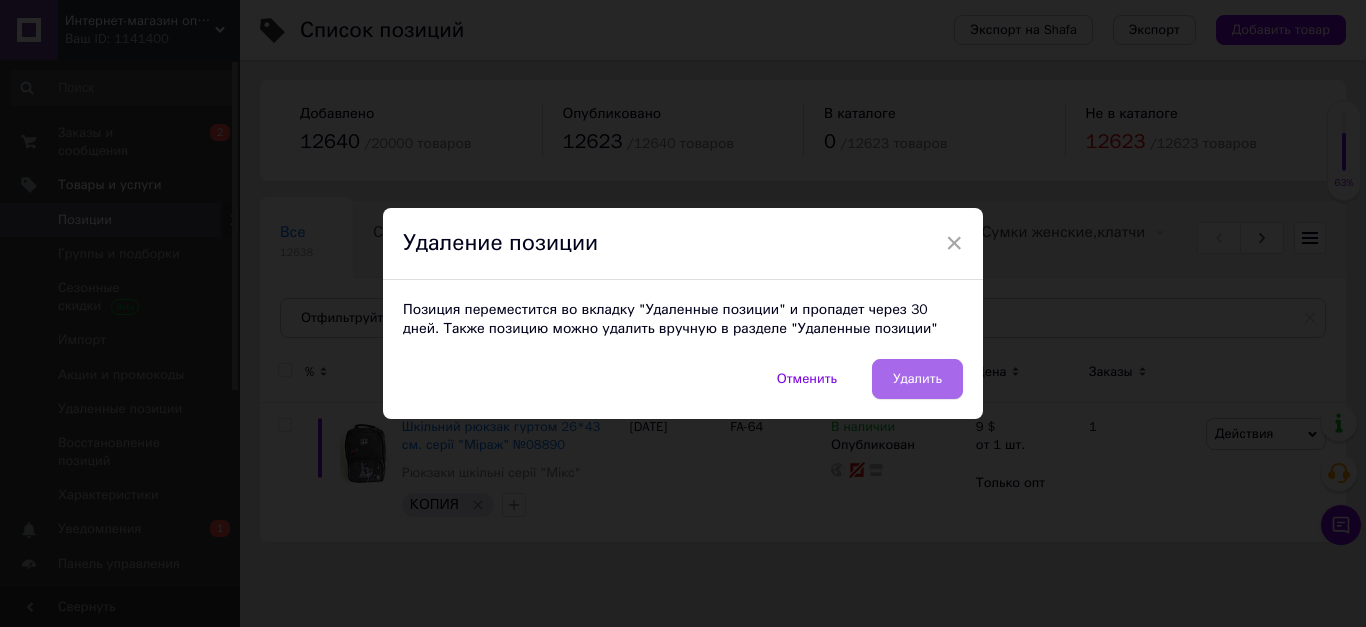 click on "Удалить" at bounding box center [917, 379] 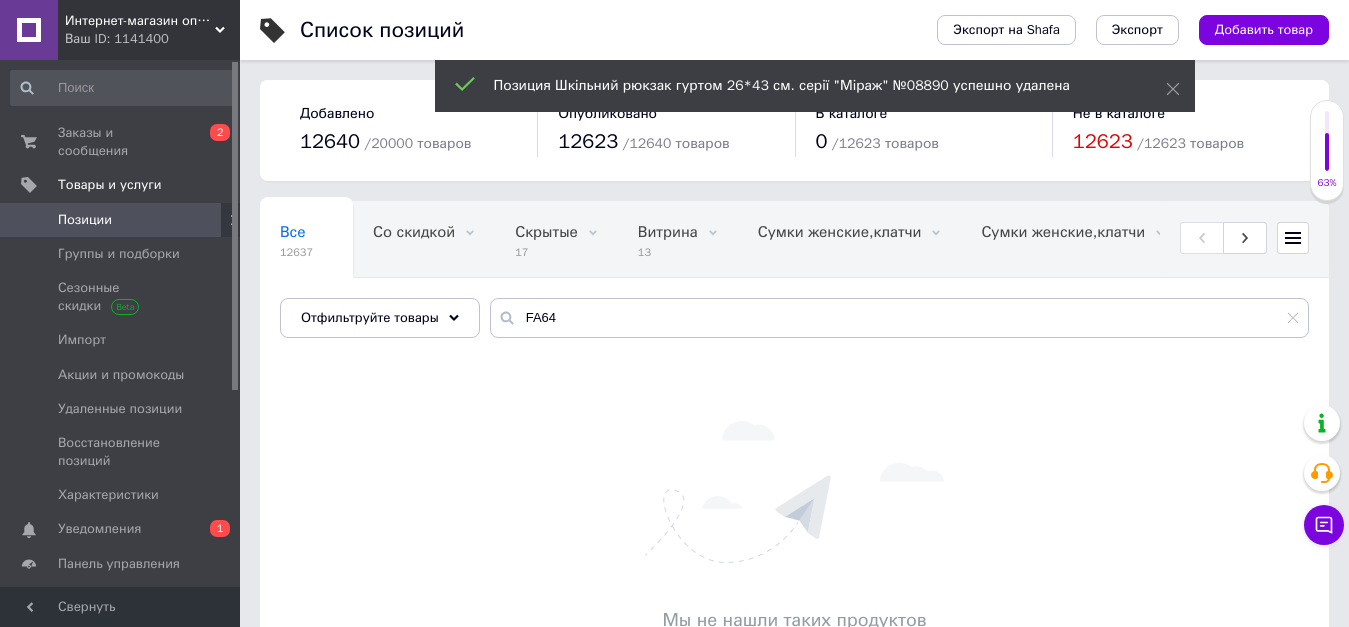 click on "Все 12637 Со скидкой 0 Удалить Редактировать Скрытые 17 Удалить Редактировать Витрина 13 Удалить Редактировать Сумки женские,клатчи 0 Удалить Редактировать Сумки женские,клатчи 0 Удалить Редактировать Опубликованные 12620 Удалить Редактировать Автоматически указанна... 329 Удалить Редактировать I L F 774 Удалить Редактировать Ok Отфильтровано...  Сохранить" at bounding box center [794, 279] 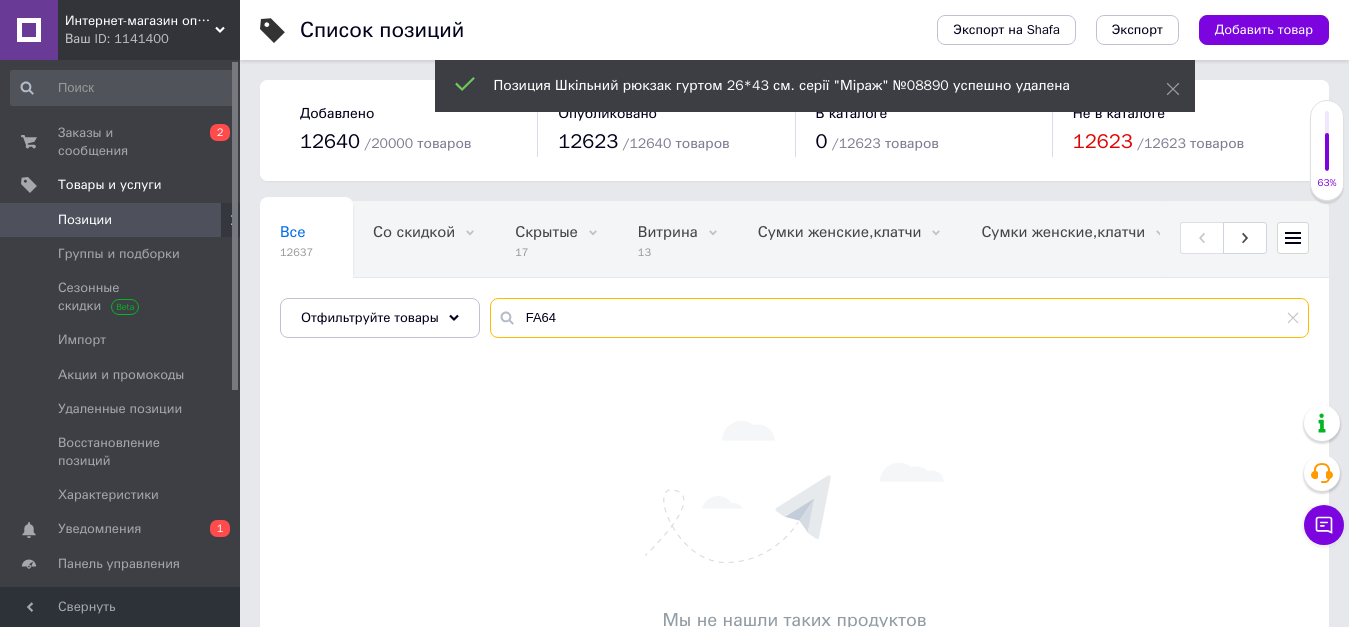 click on "FA64" at bounding box center (899, 318) 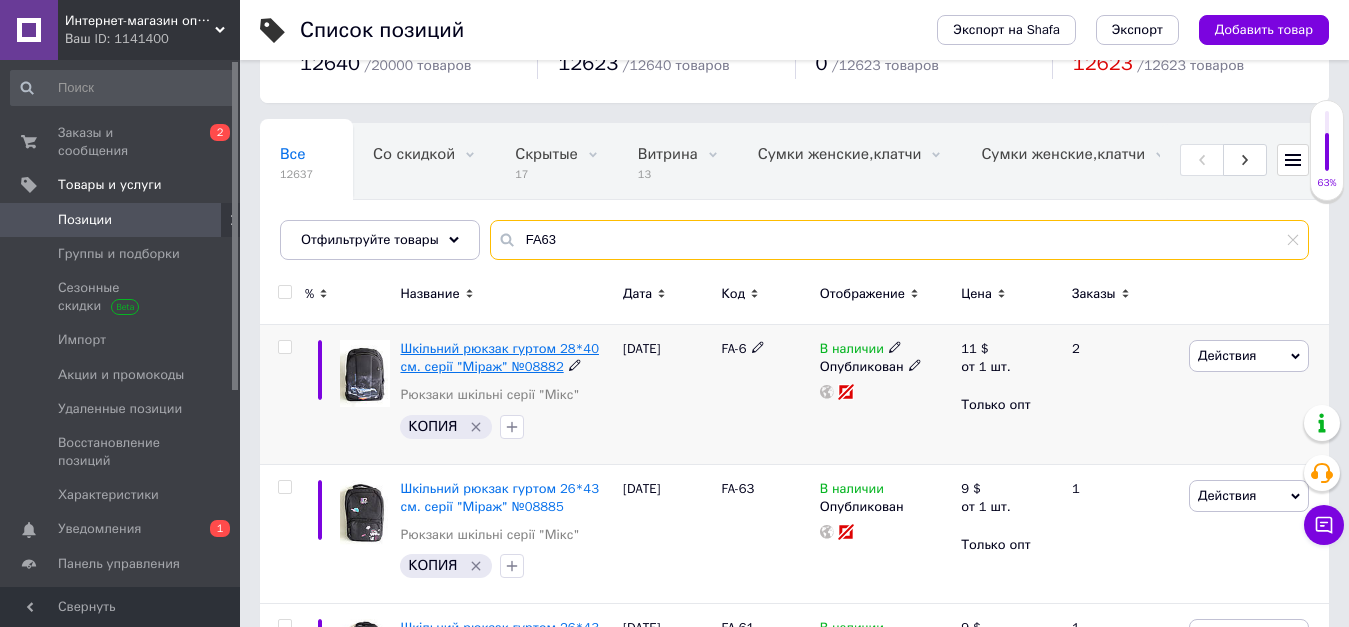 scroll, scrollTop: 100, scrollLeft: 0, axis: vertical 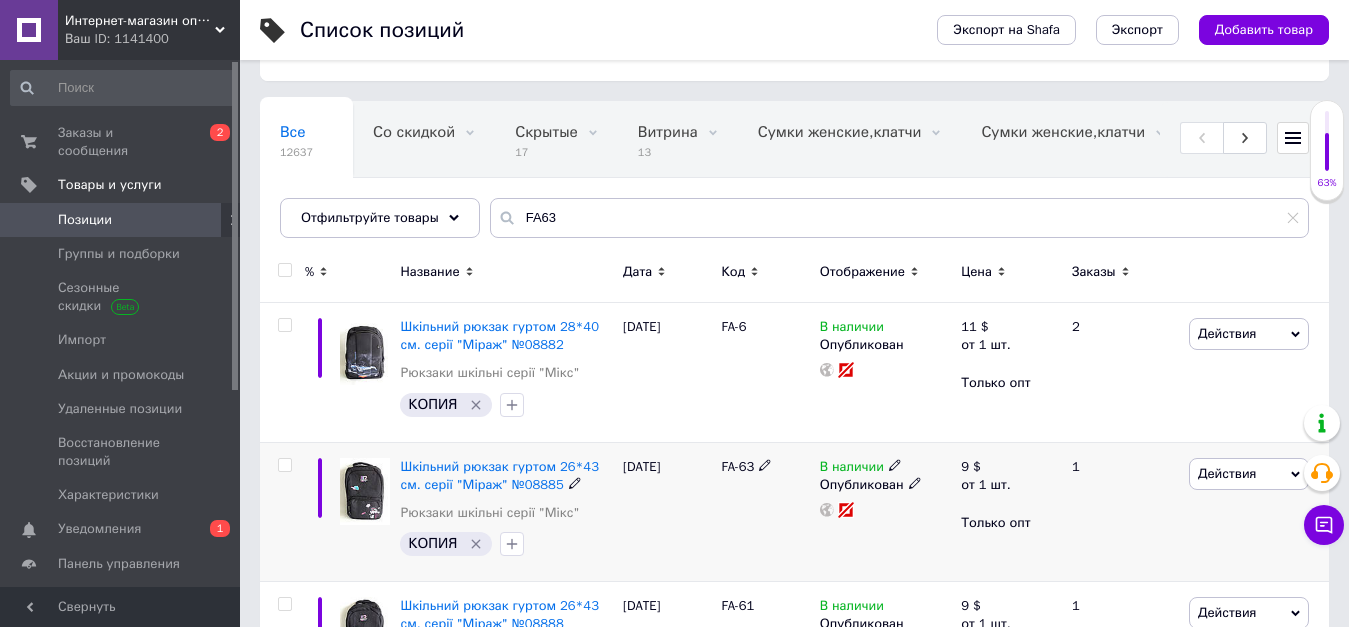 click on "Действия" at bounding box center [1227, 473] 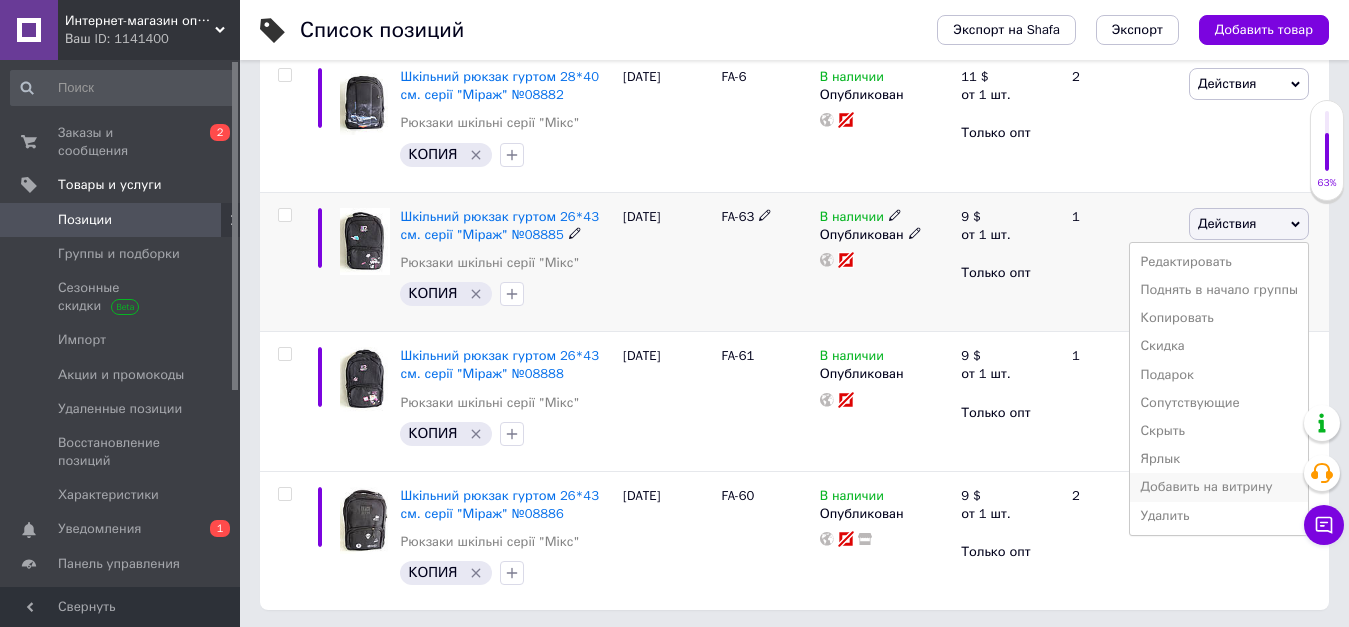 scroll, scrollTop: 351, scrollLeft: 0, axis: vertical 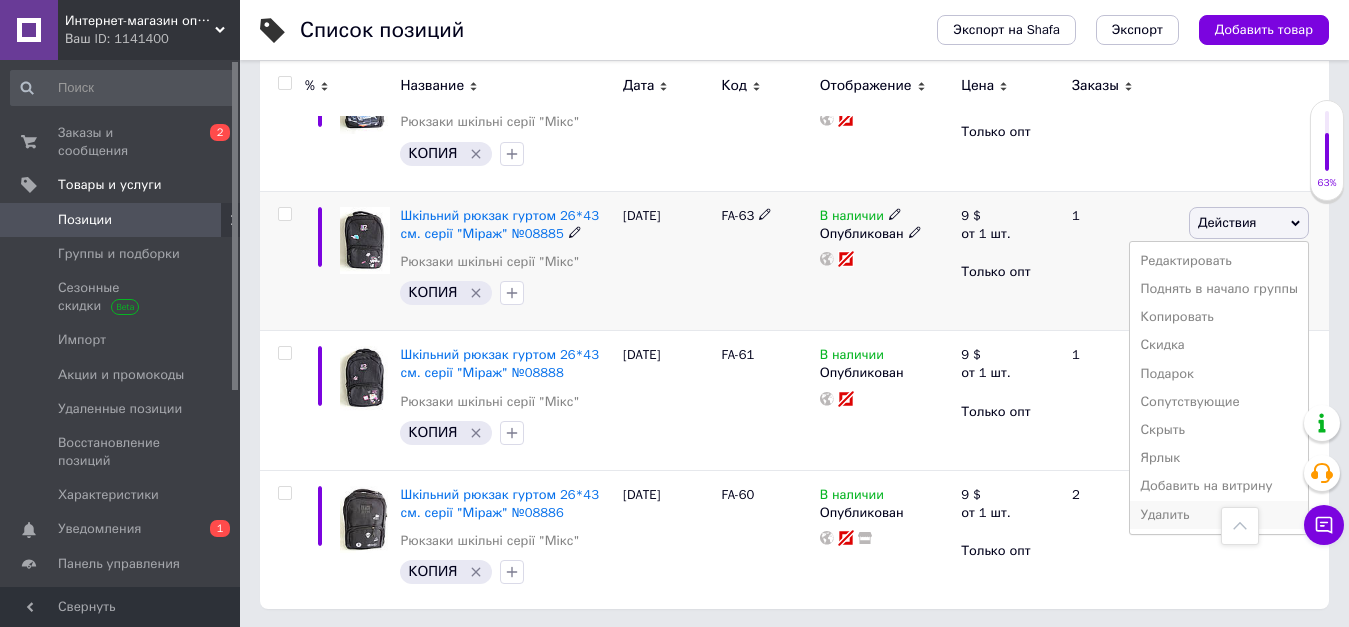 click on "Удалить" at bounding box center [1219, 515] 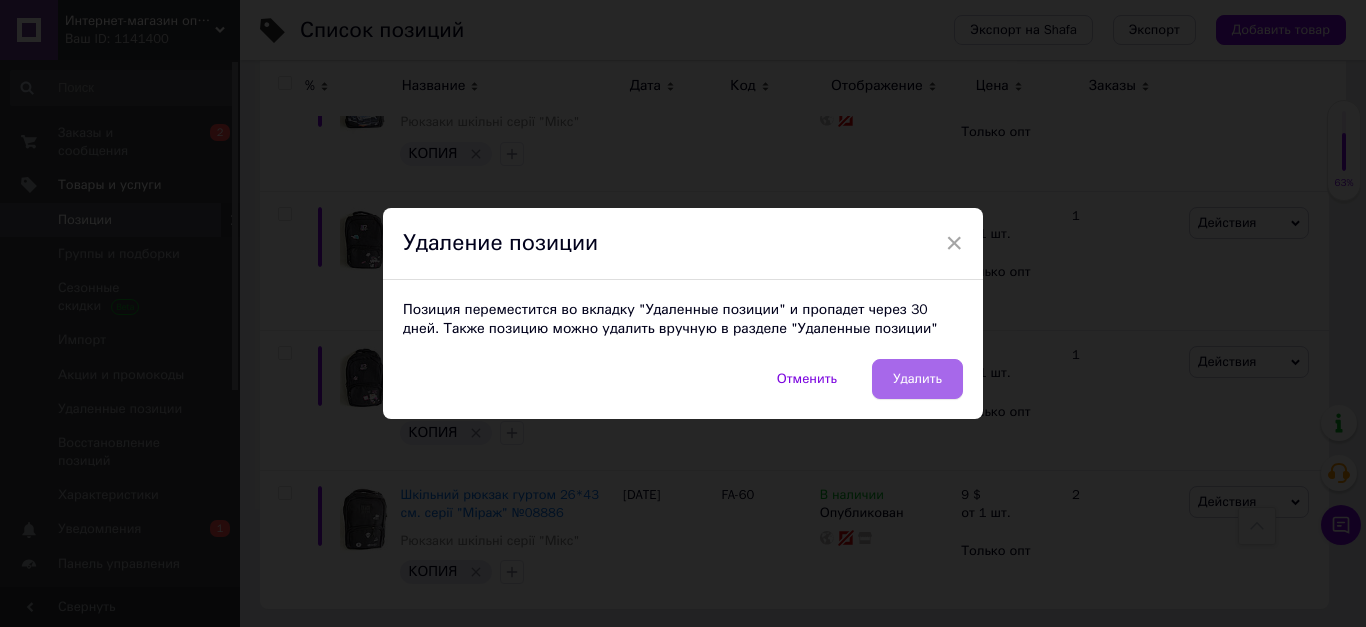 click on "Удалить" at bounding box center (917, 379) 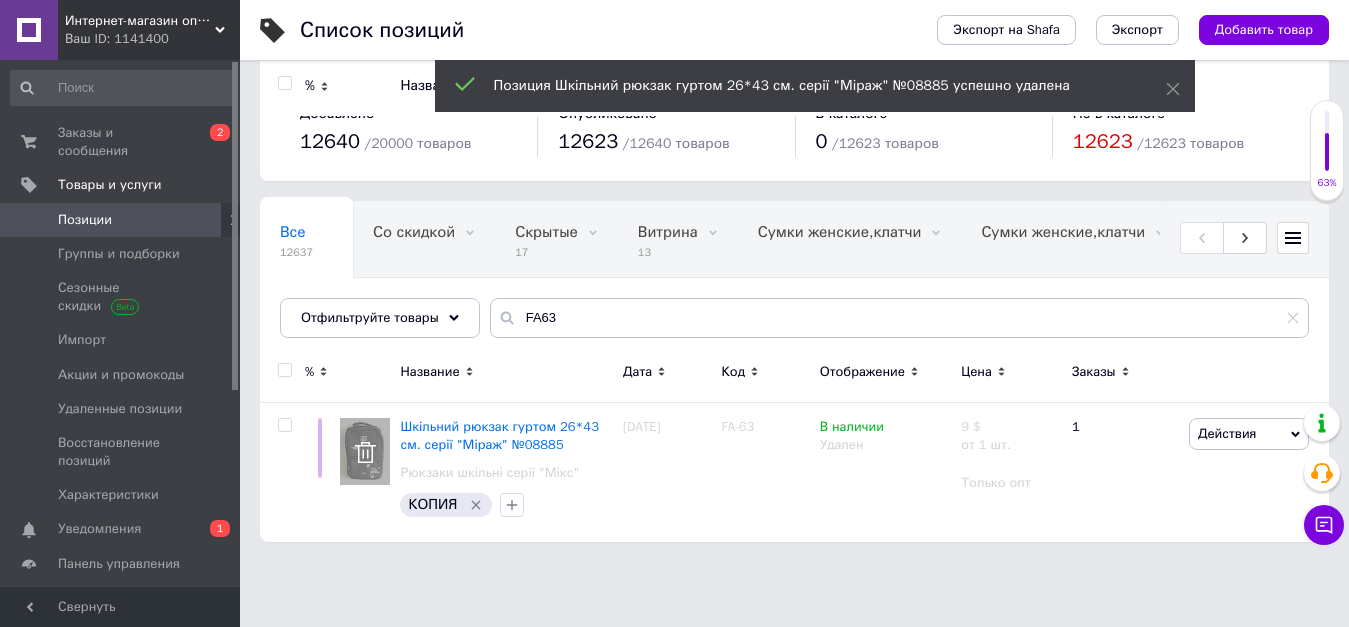 scroll, scrollTop: 0, scrollLeft: 0, axis: both 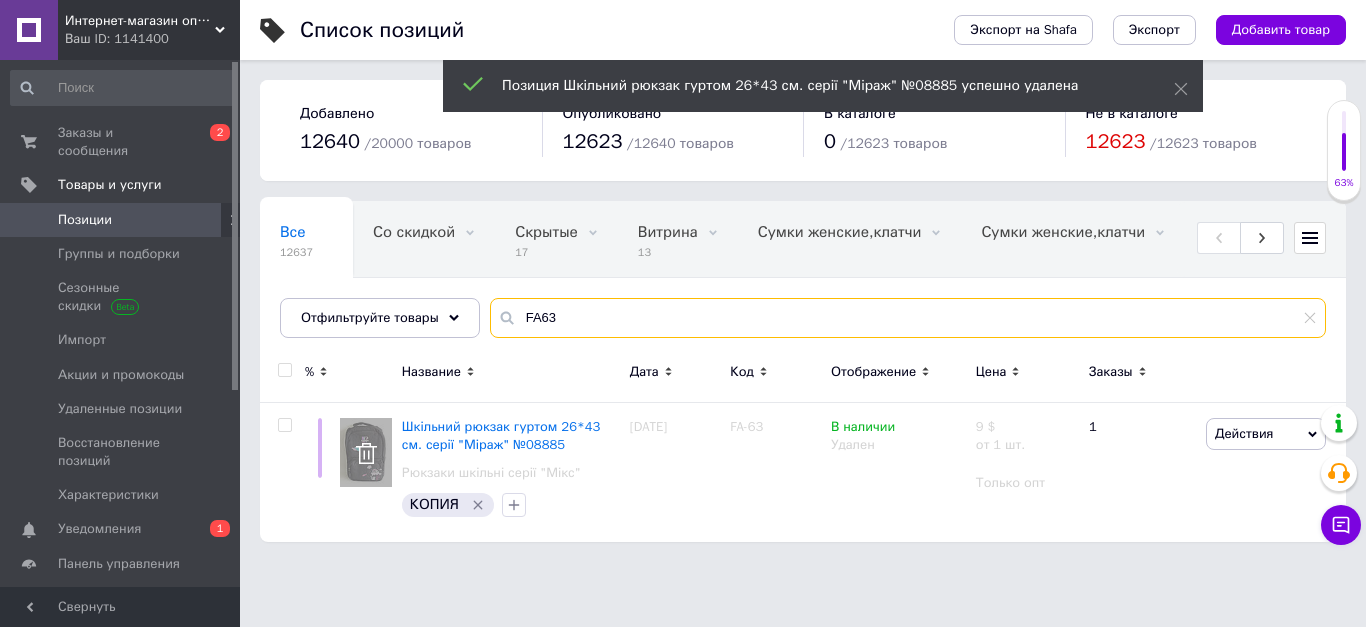 click on "FA63" at bounding box center (908, 318) 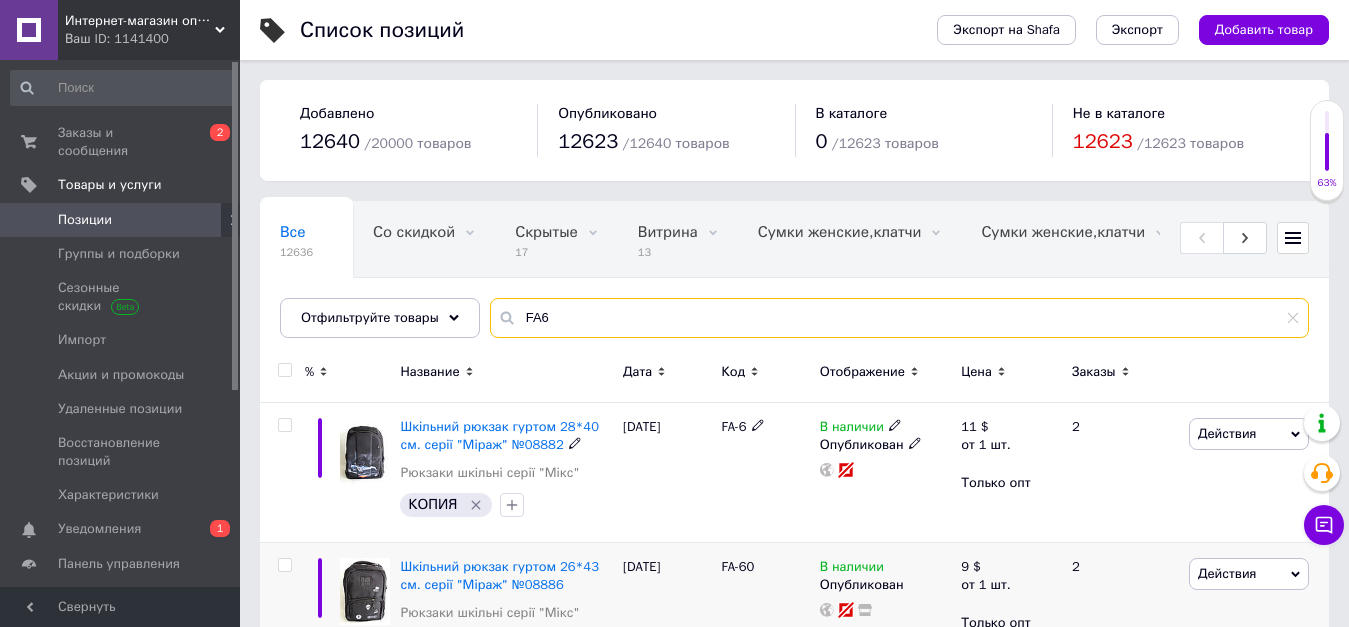 scroll, scrollTop: 111, scrollLeft: 0, axis: vertical 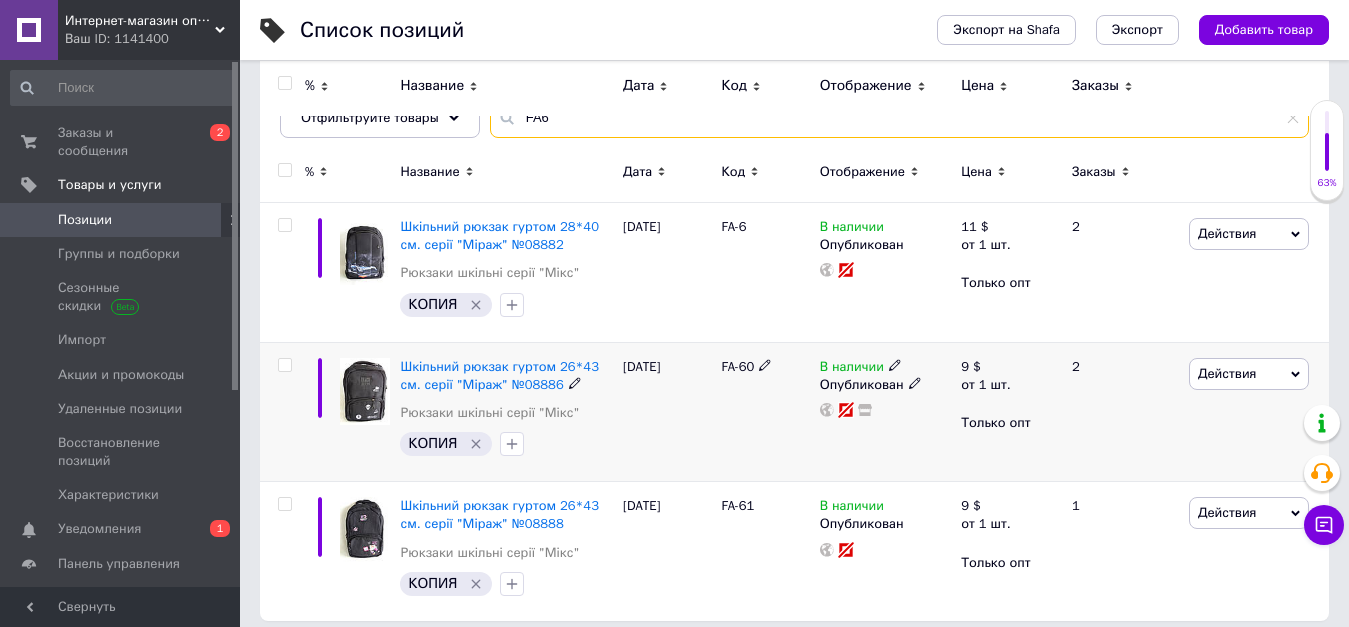 type on "FA6" 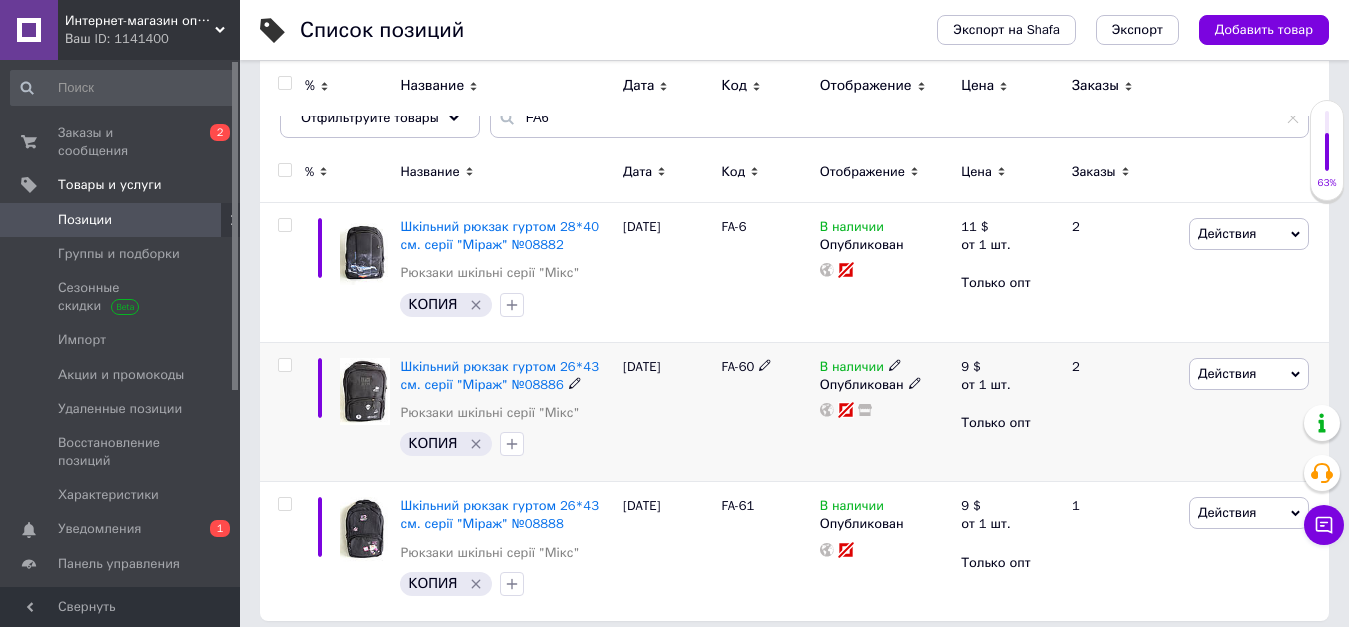 click at bounding box center (285, 365) 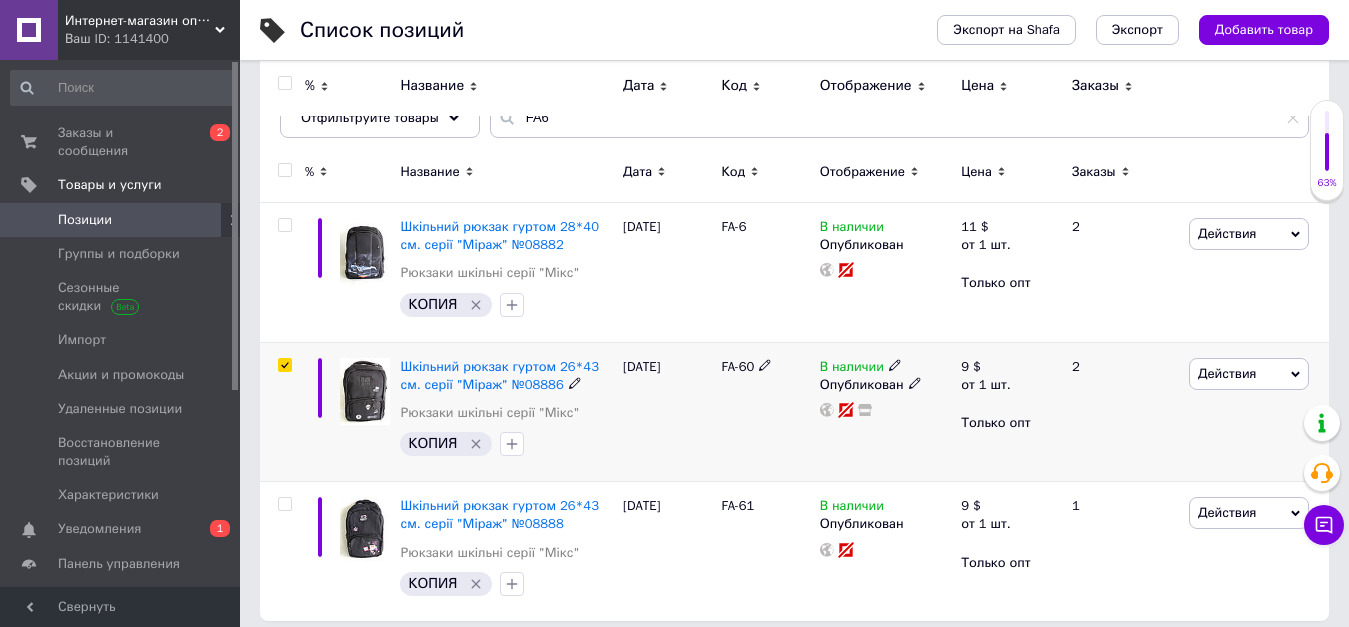 checkbox on "true" 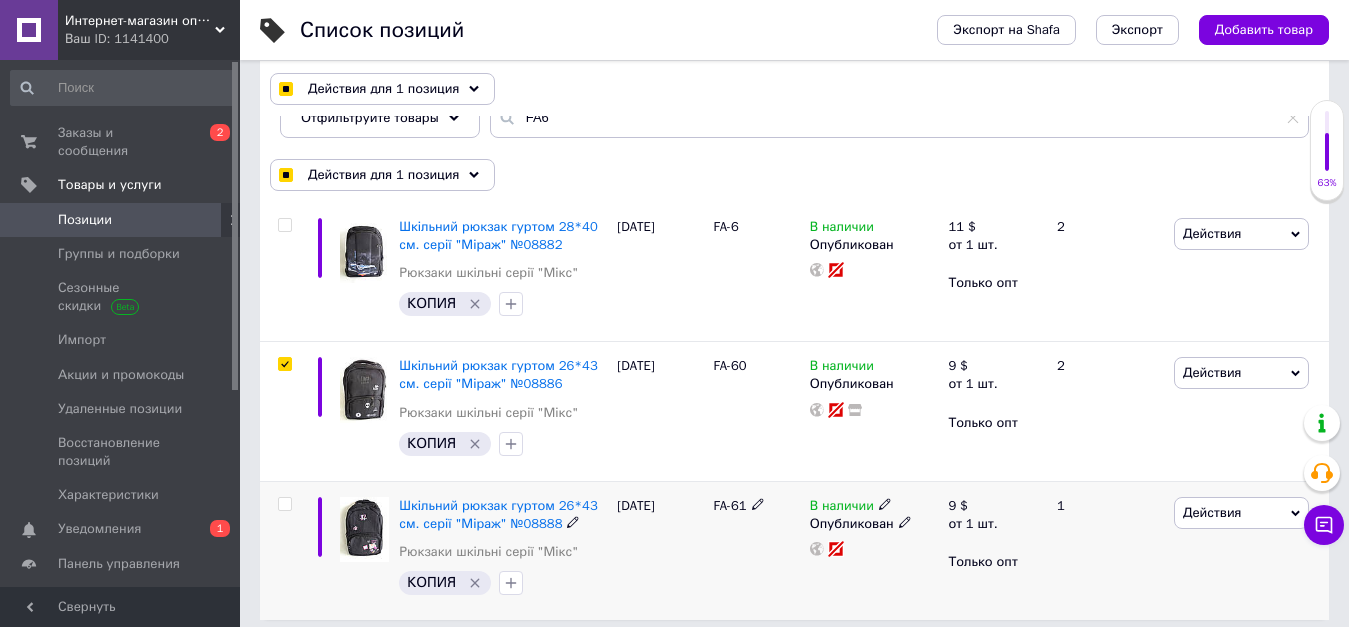 click at bounding box center [284, 504] 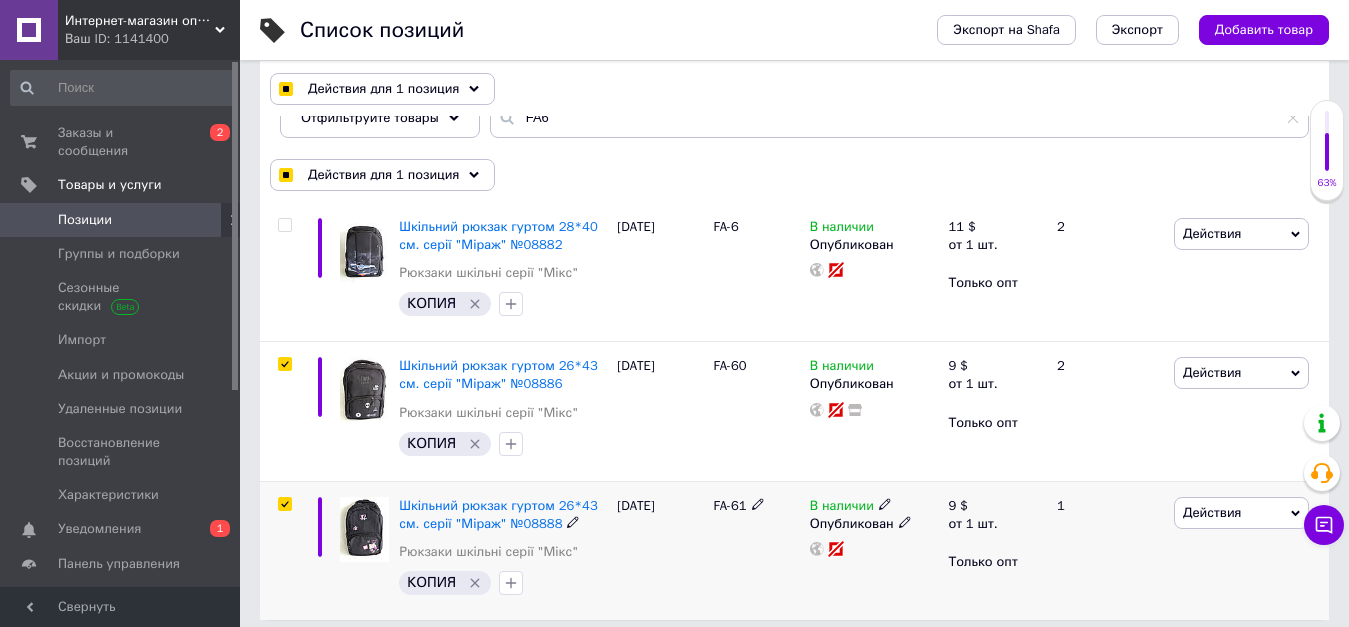 checkbox on "true" 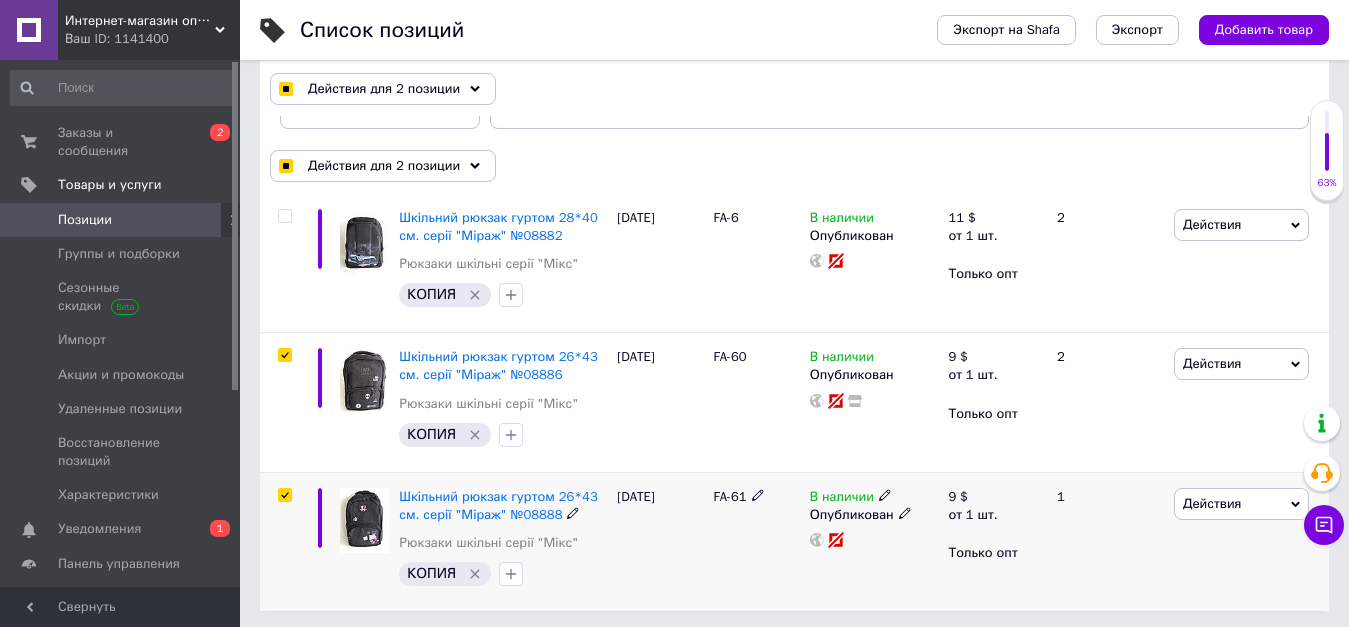 scroll, scrollTop: 211, scrollLeft: 0, axis: vertical 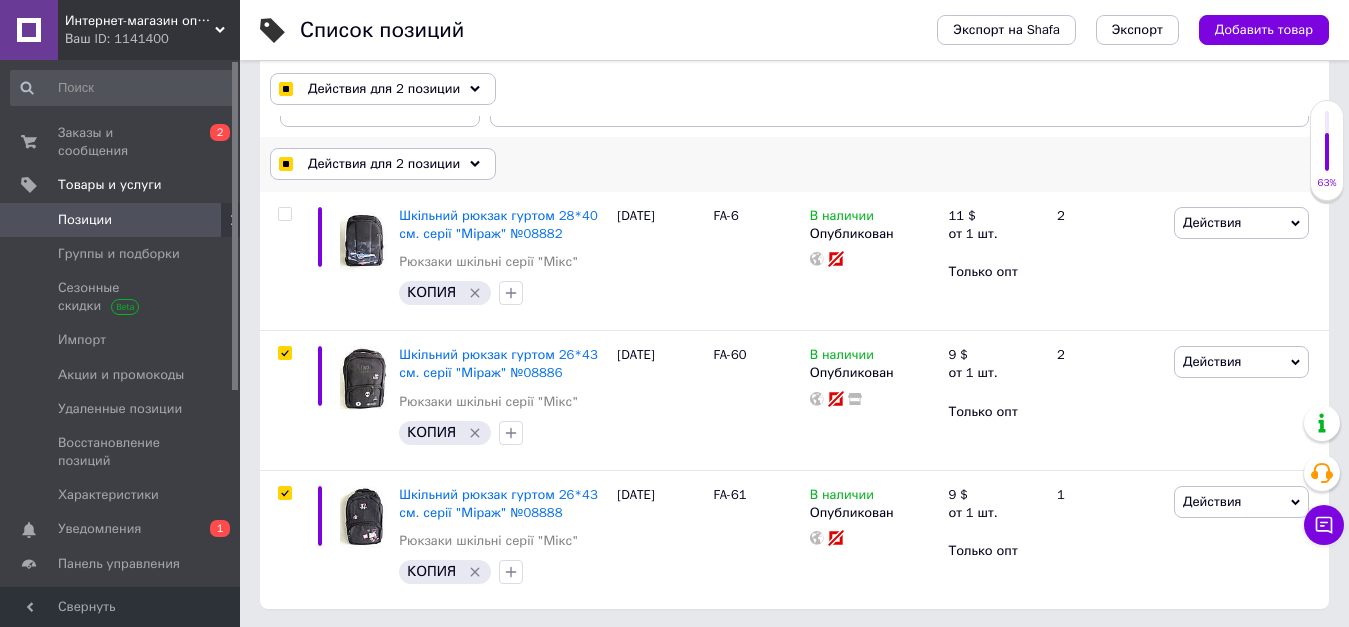 click on "Действия для 2 позиции" at bounding box center (384, 164) 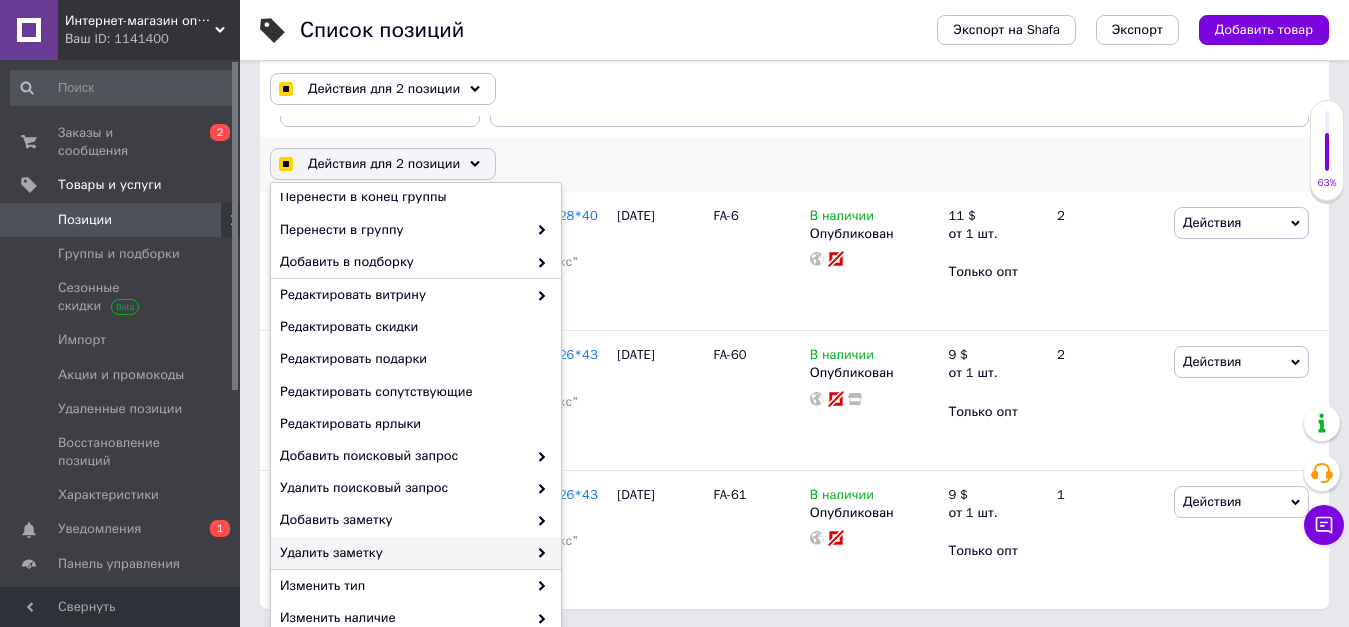 scroll, scrollTop: 174, scrollLeft: 0, axis: vertical 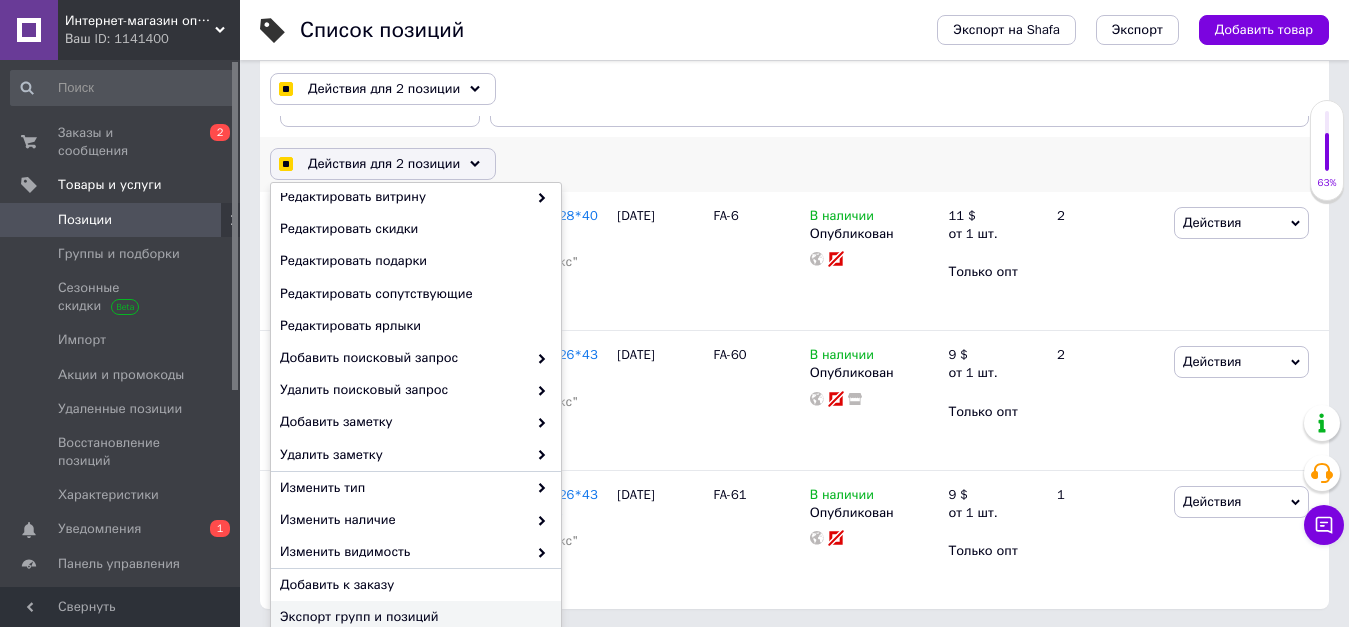 checkbox on "true" 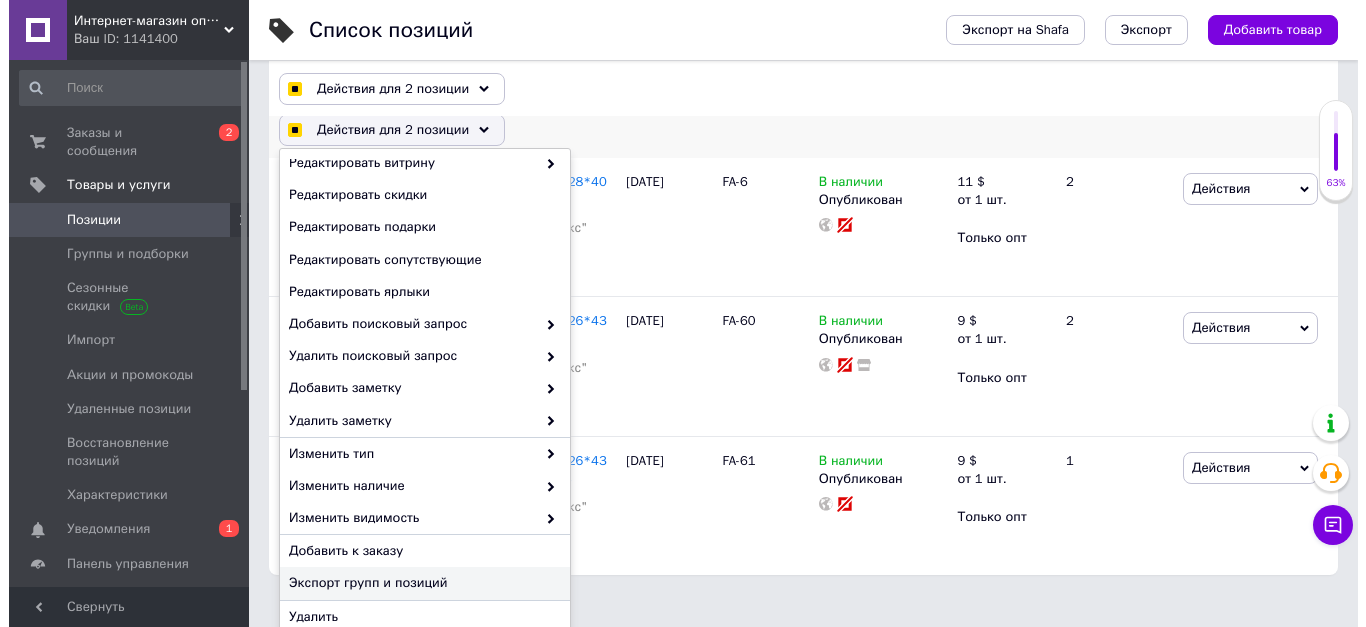 scroll, scrollTop: 258, scrollLeft: 0, axis: vertical 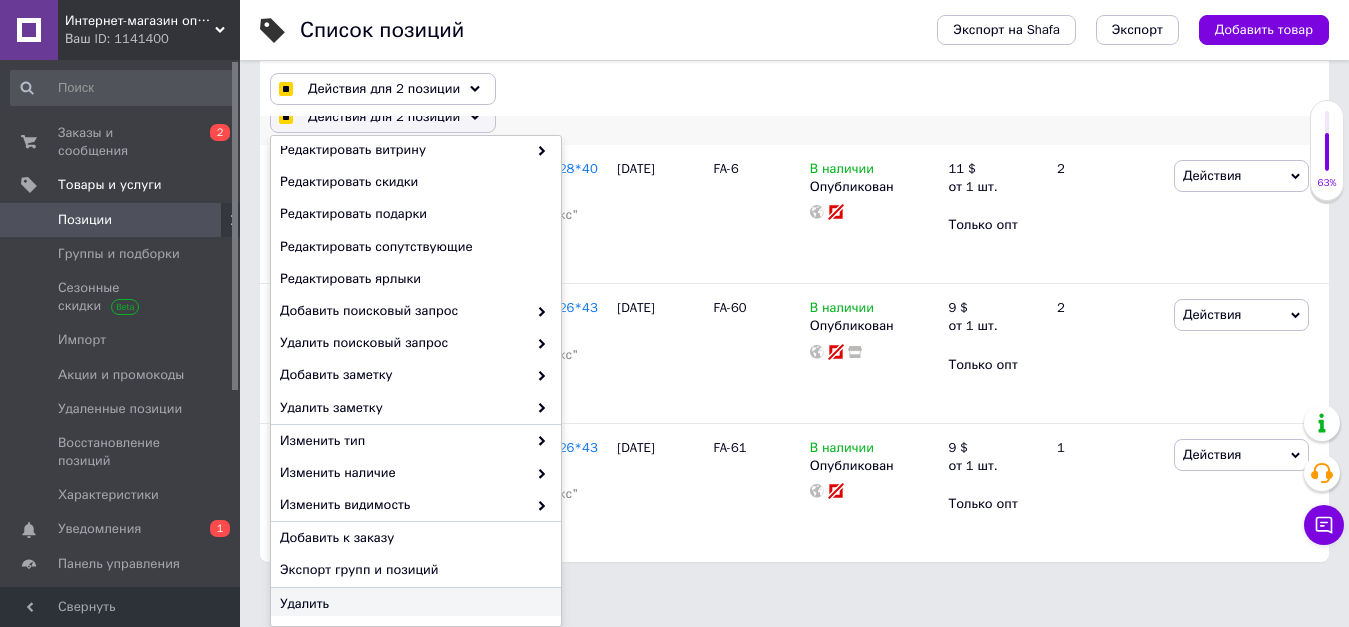 click on "Удалить" at bounding box center [413, 604] 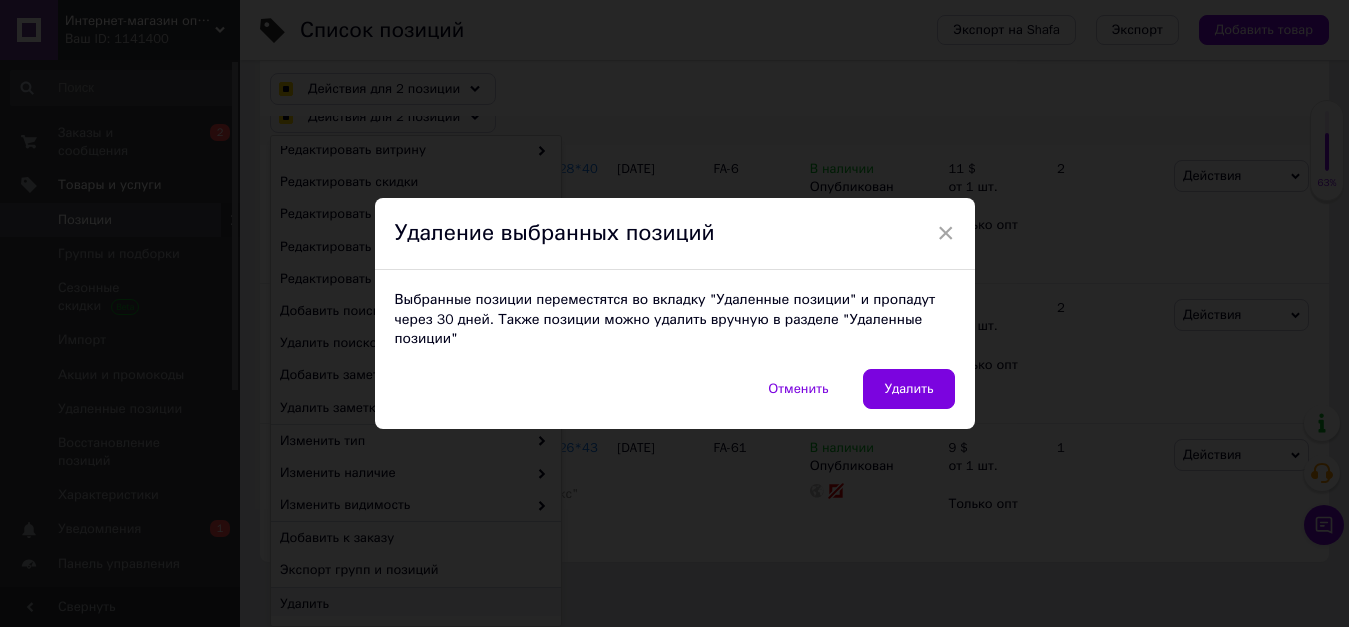 checkbox on "true" 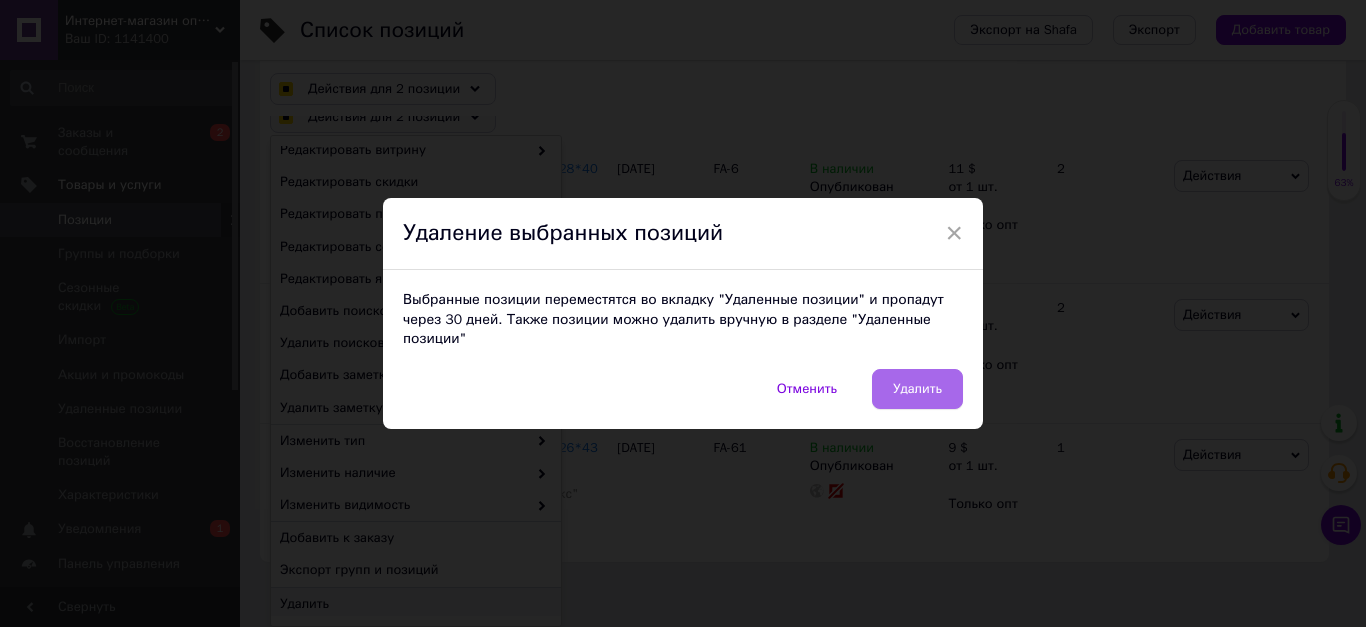 click on "Удалить" at bounding box center [917, 389] 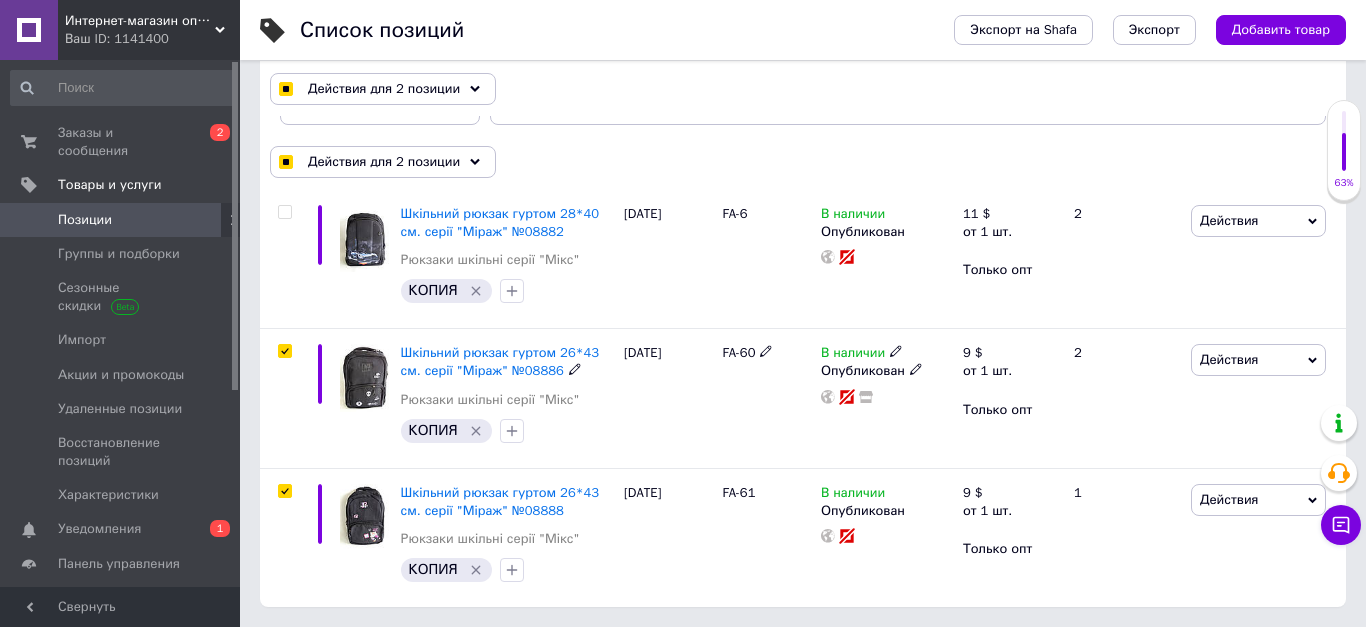 checkbox on "true" 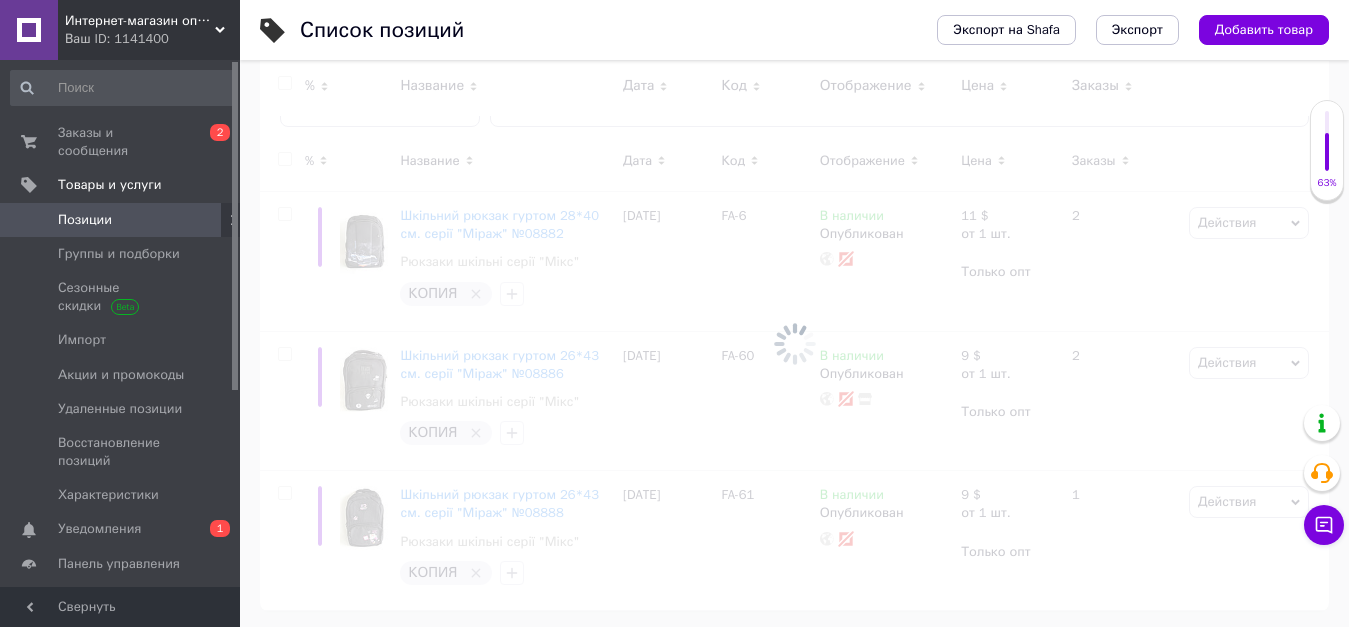 checkbox on "false" 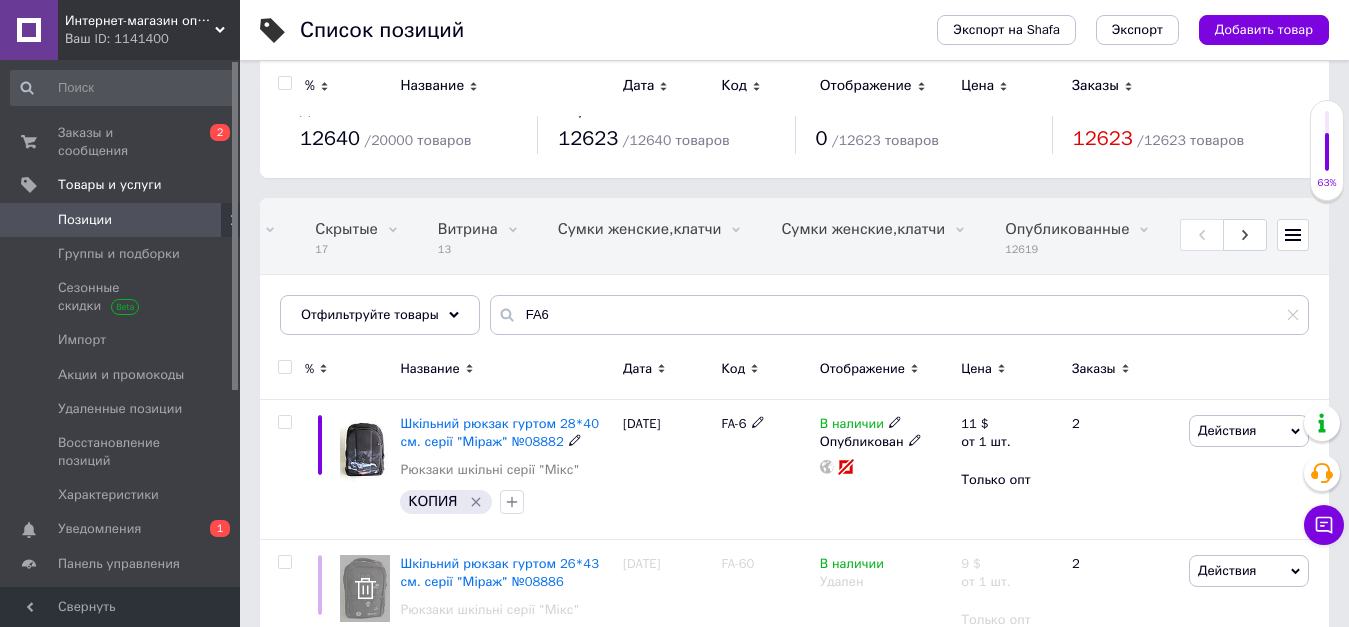 scroll, scrollTop: 0, scrollLeft: 0, axis: both 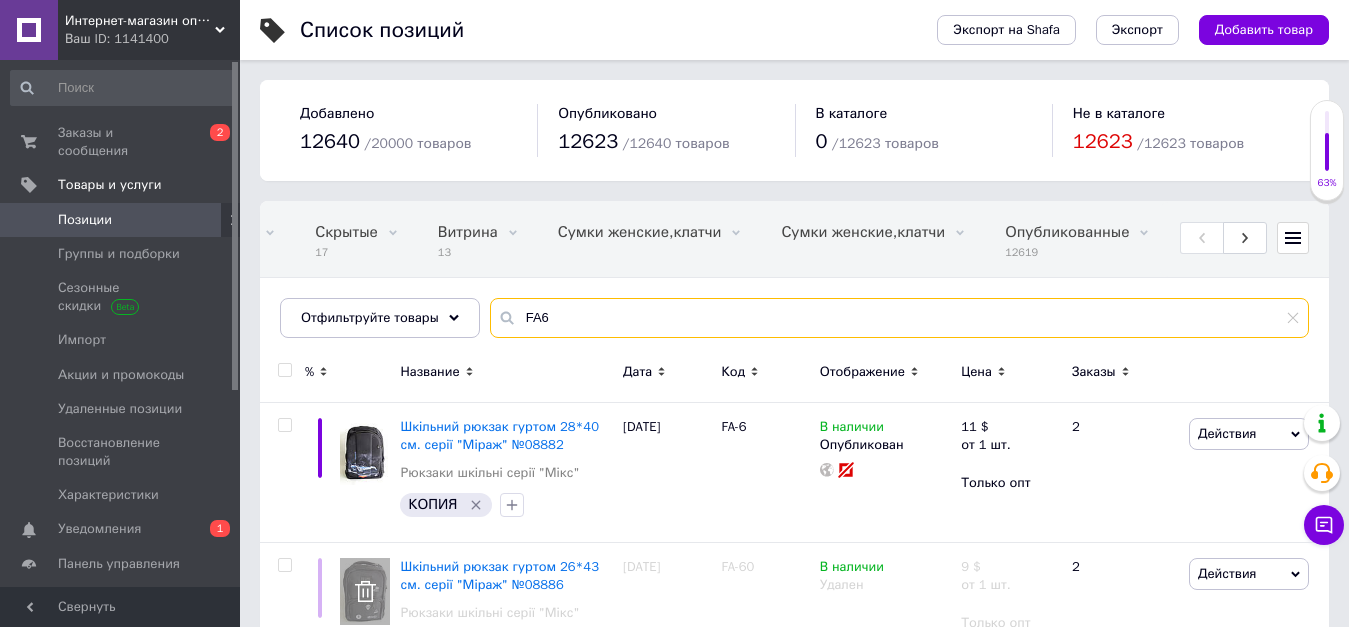 click on "FA6" at bounding box center [899, 318] 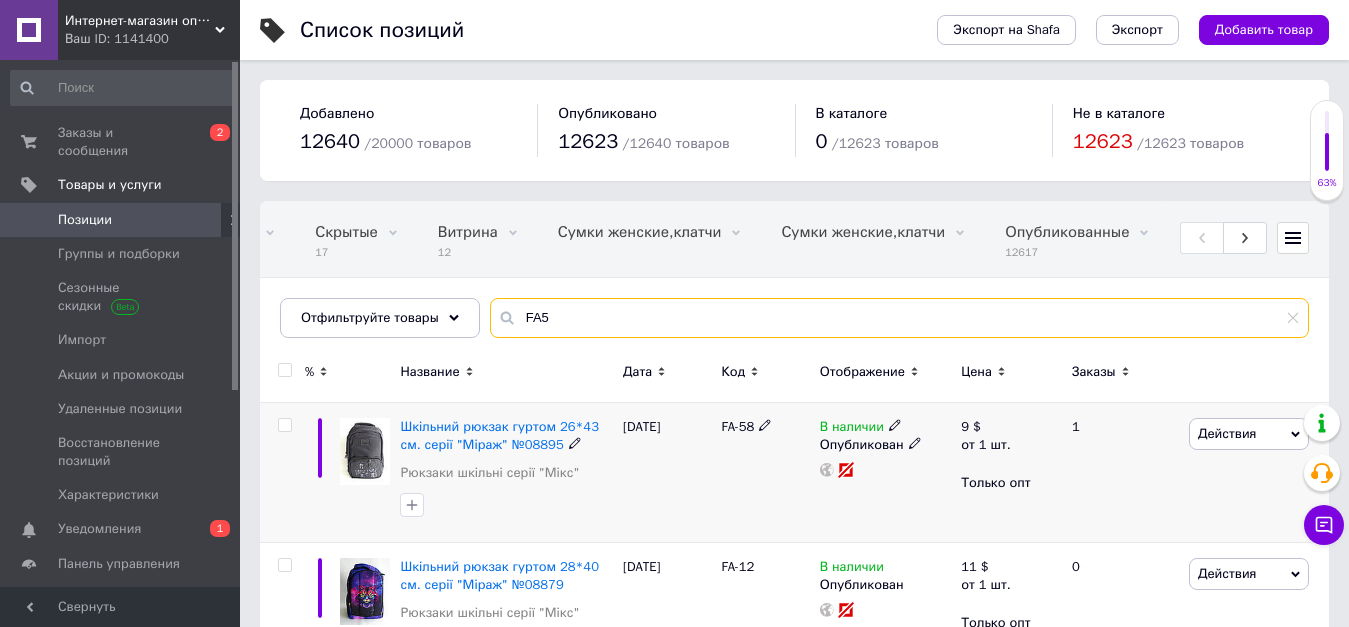 type on "FA5" 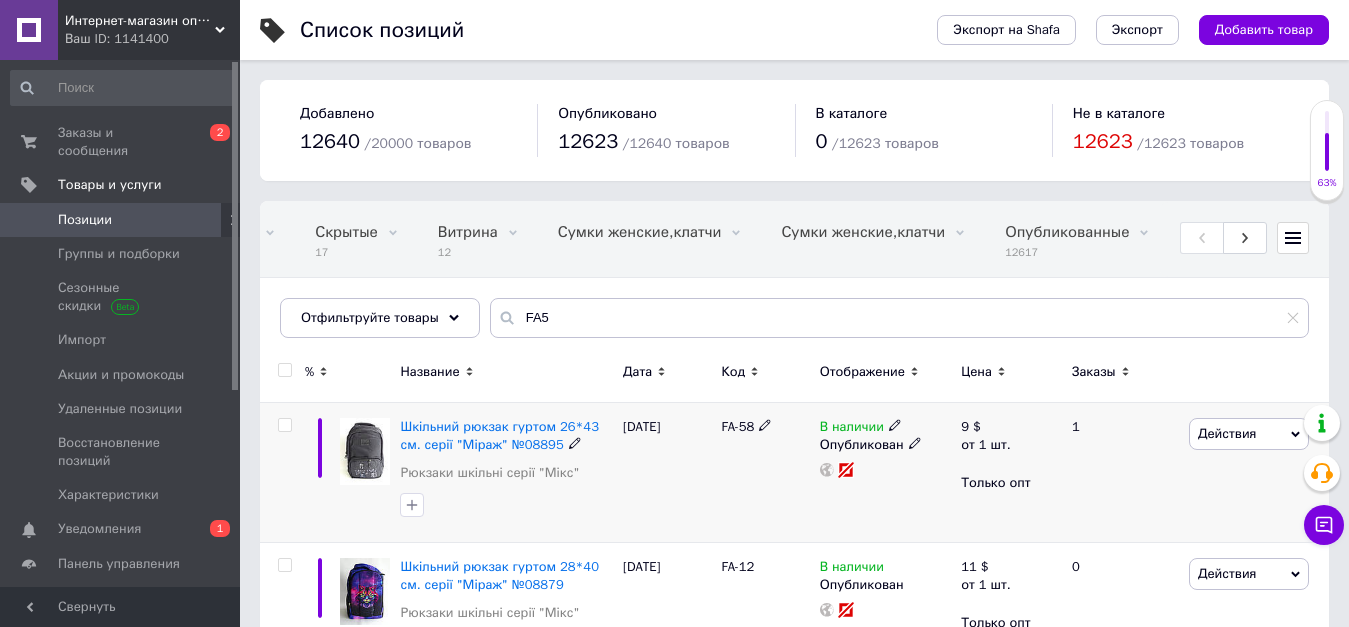 click at bounding box center (284, 425) 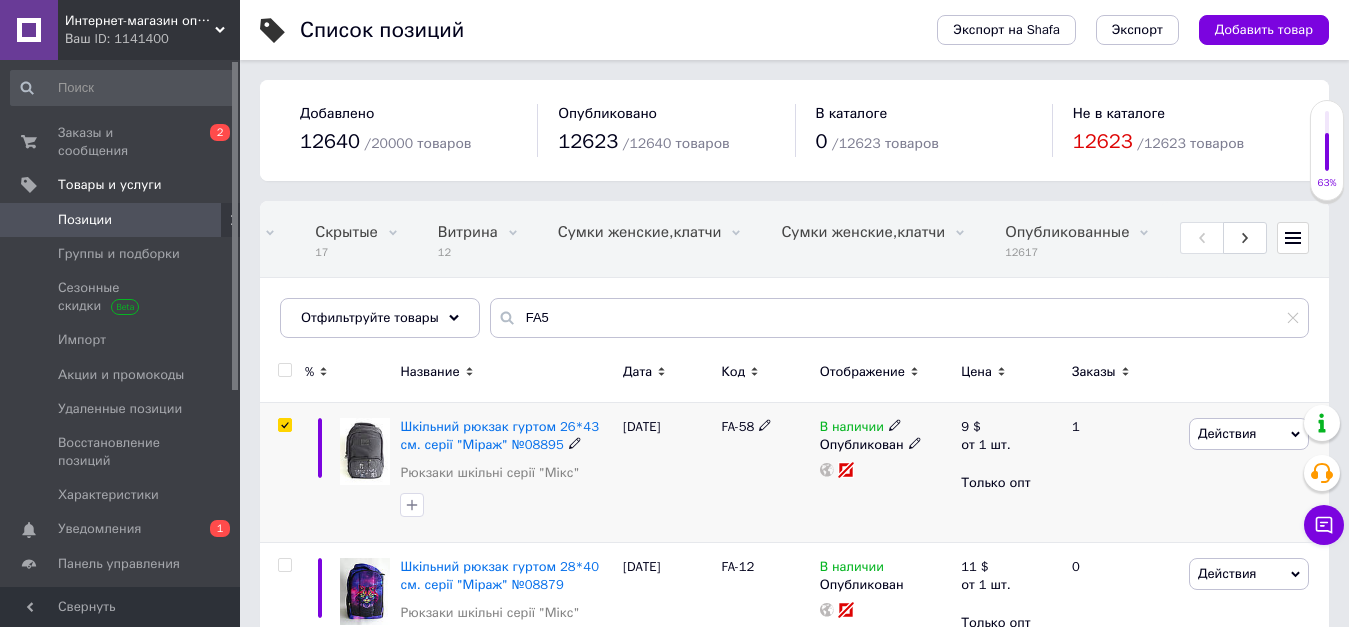 checkbox on "true" 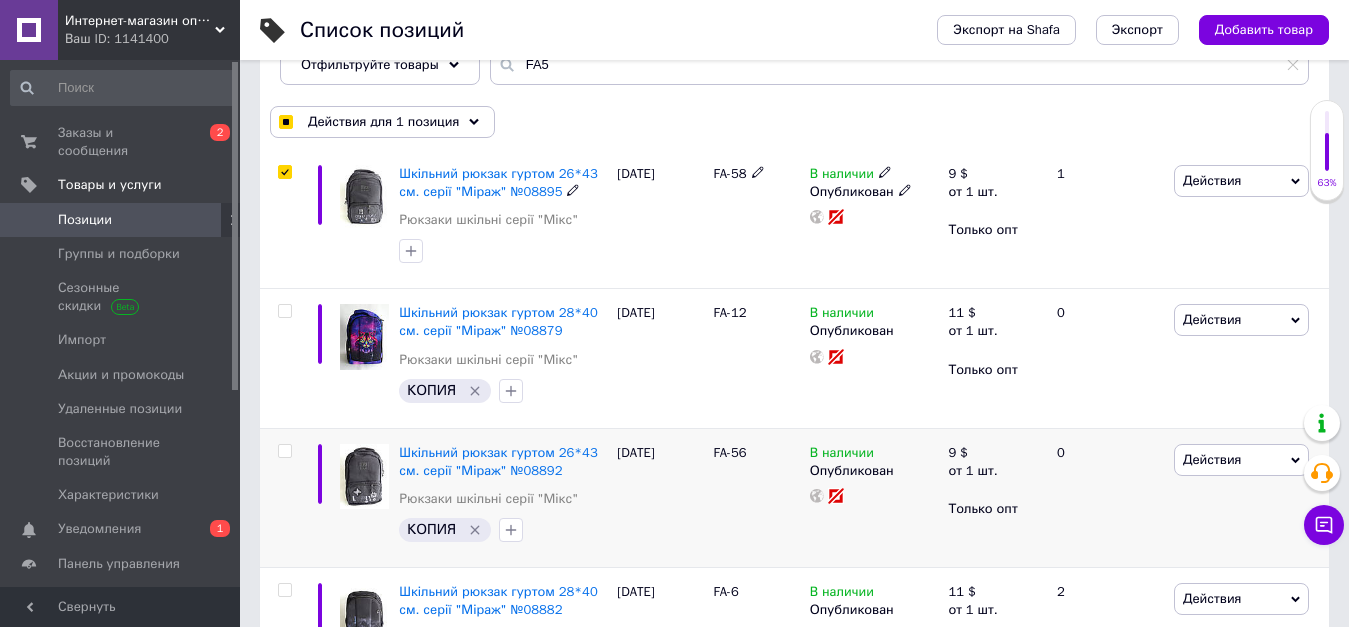 scroll, scrollTop: 300, scrollLeft: 0, axis: vertical 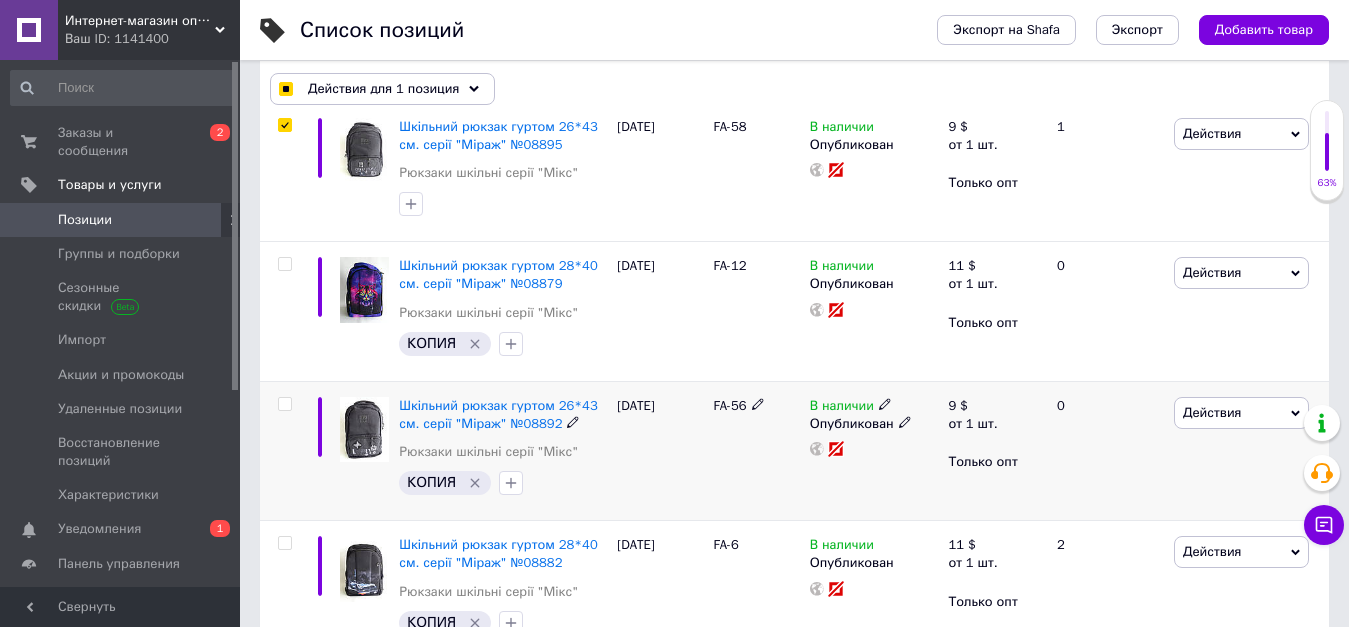 click at bounding box center (284, 404) 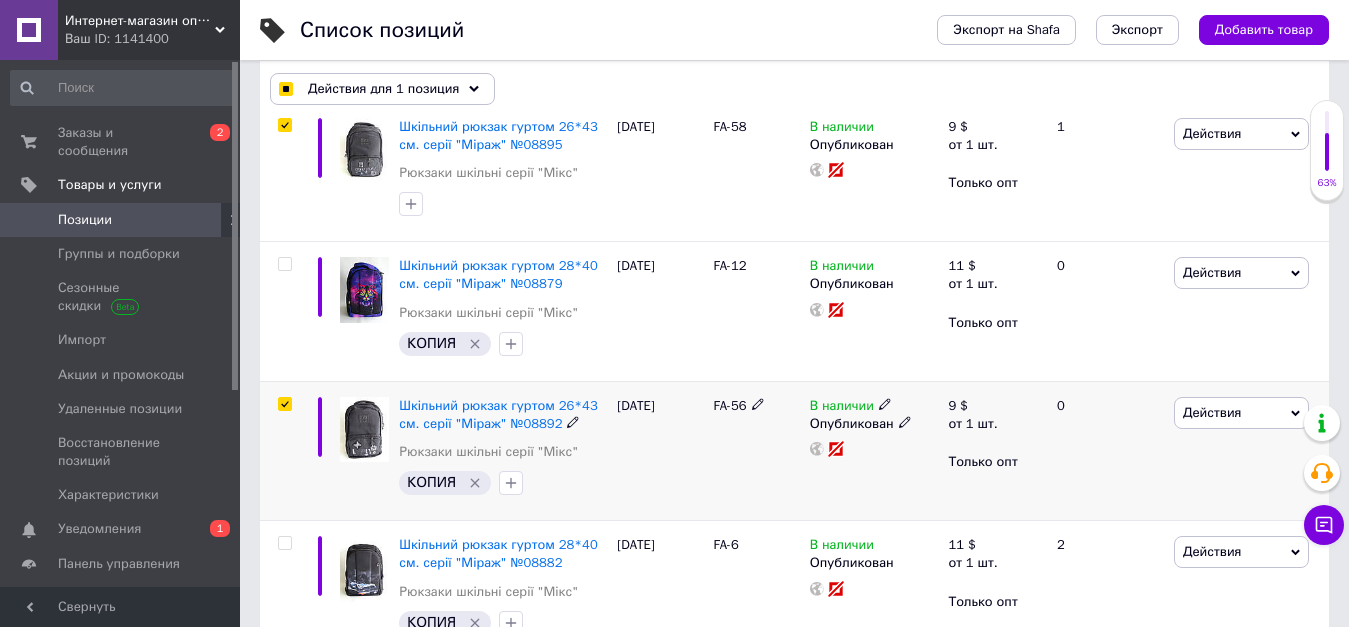 checkbox on "true" 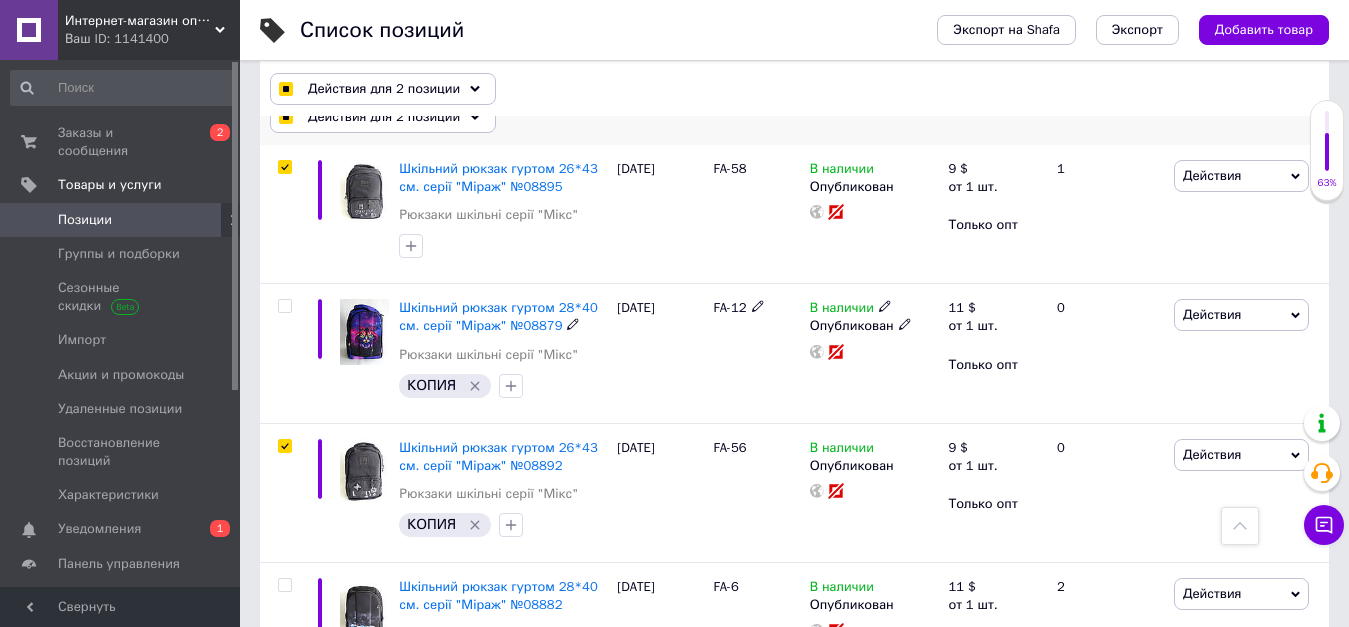scroll, scrollTop: 150, scrollLeft: 0, axis: vertical 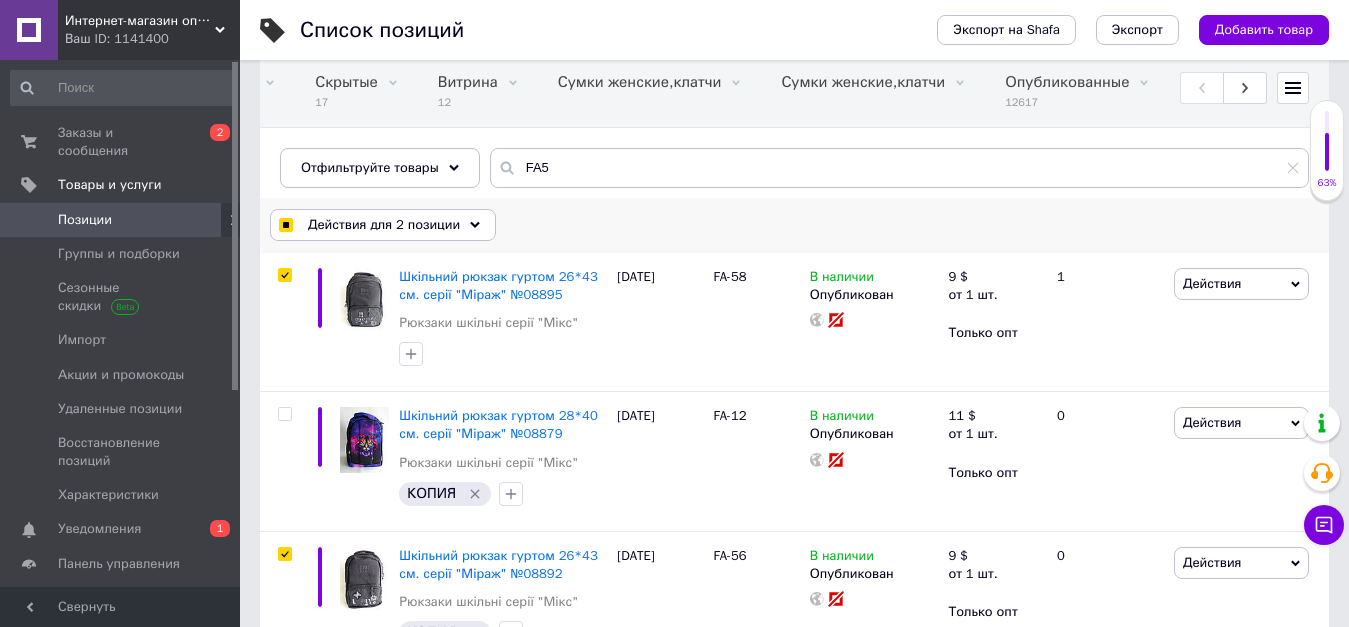 click on "Действия для 2 позиции" at bounding box center (383, 225) 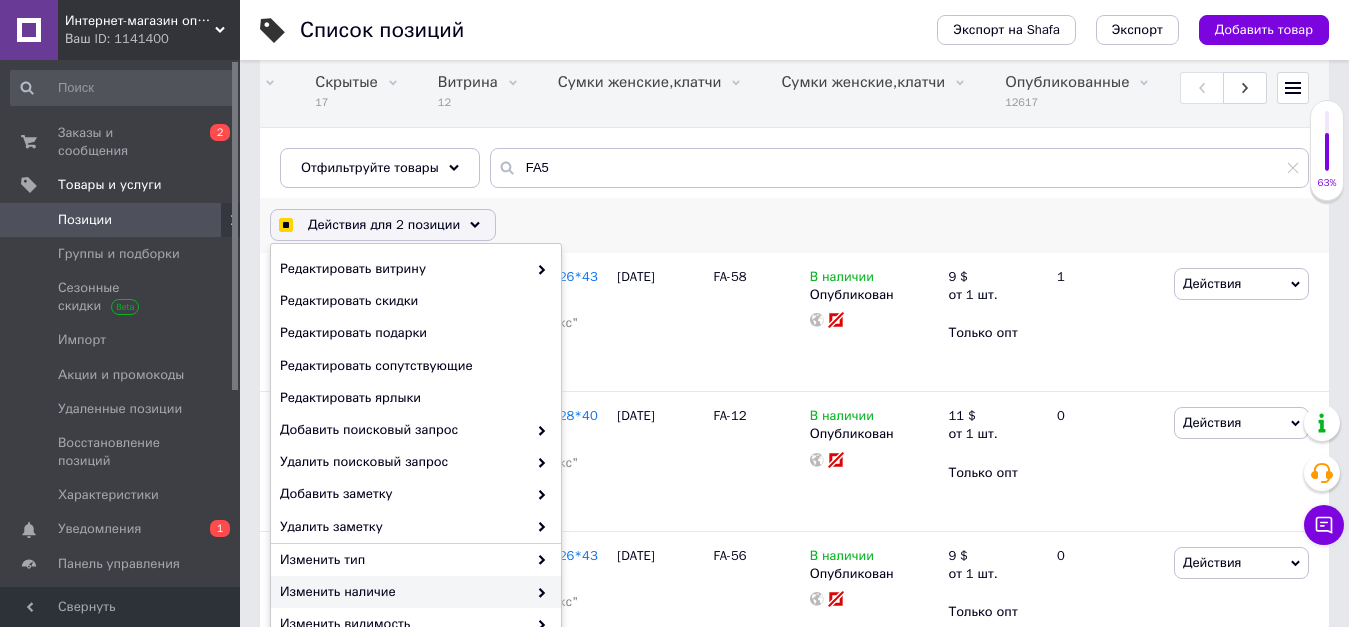 scroll, scrollTop: 174, scrollLeft: 0, axis: vertical 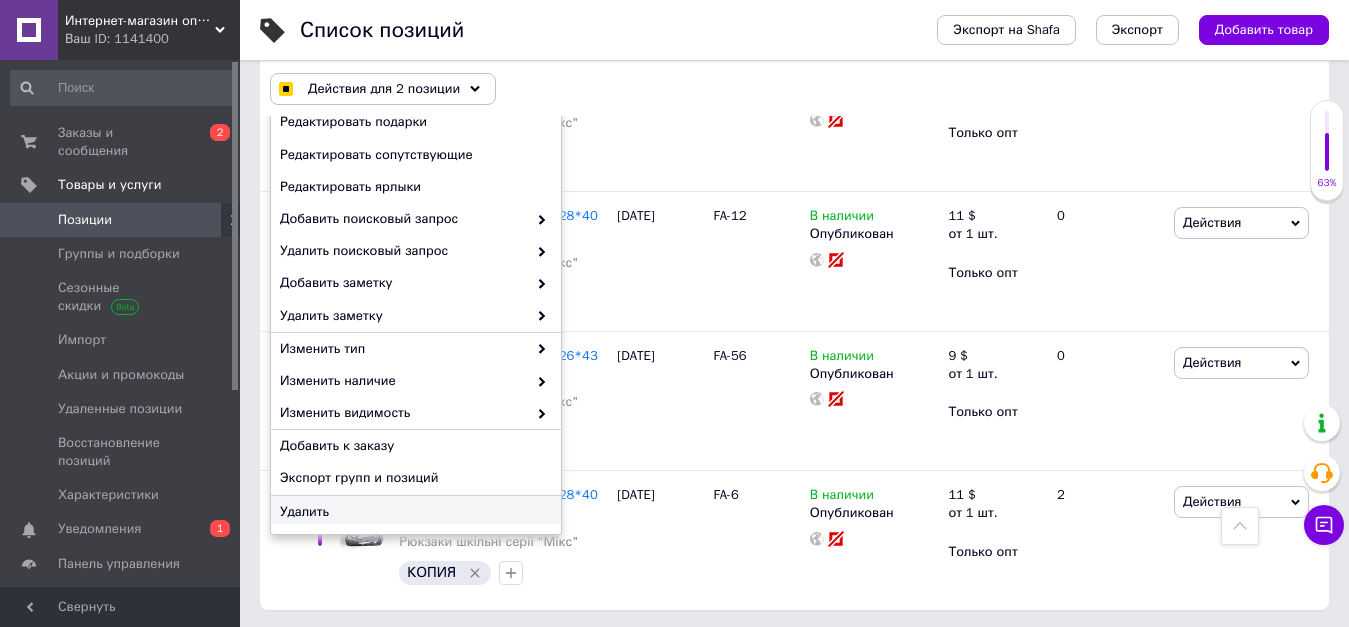click on "Удалить" at bounding box center (413, 512) 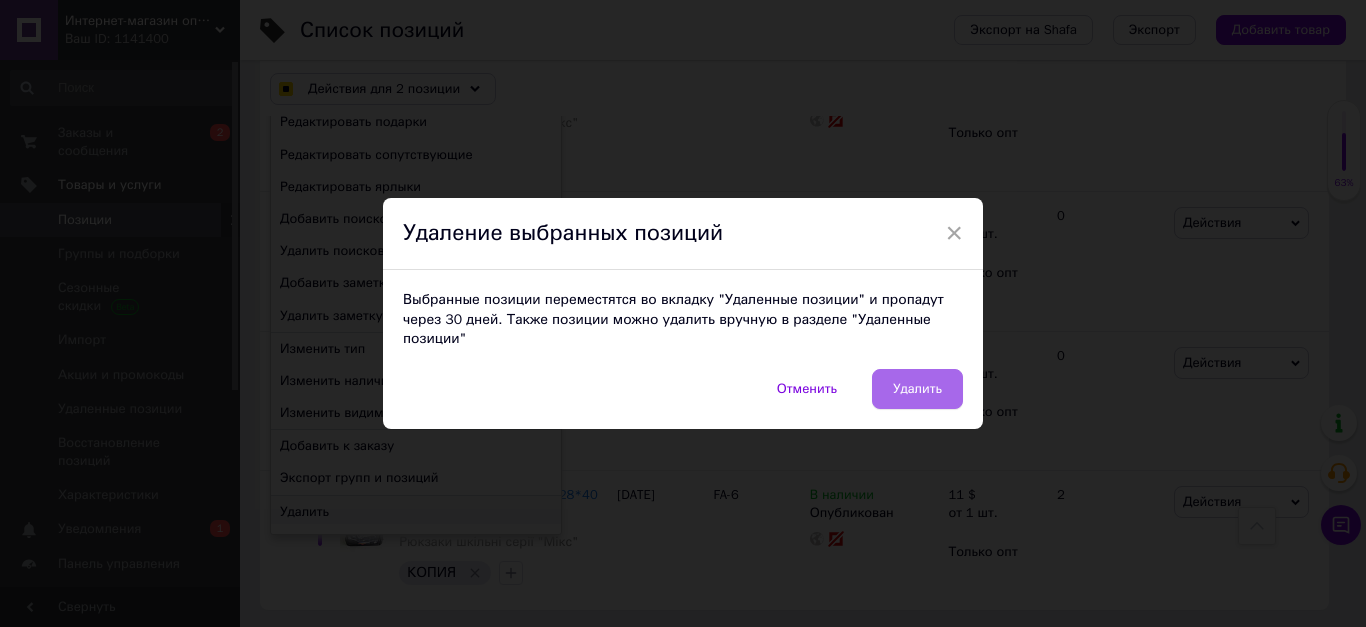 click on "Удалить" at bounding box center [917, 389] 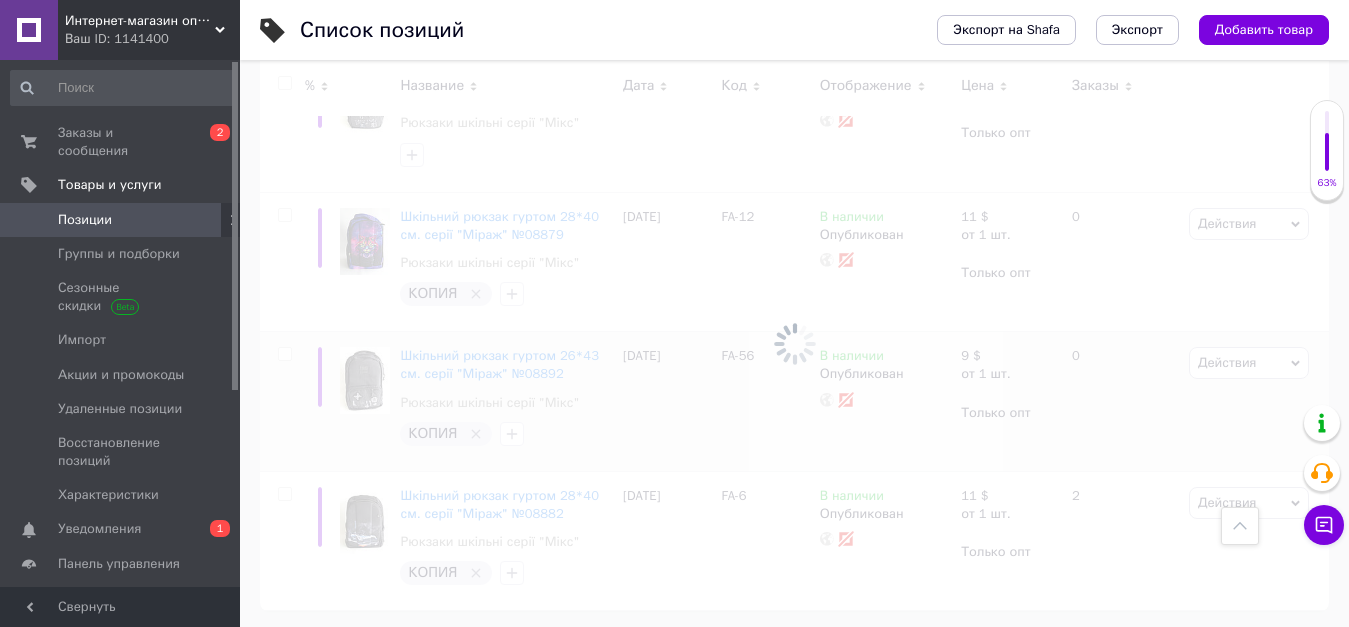 checkbox on "false" 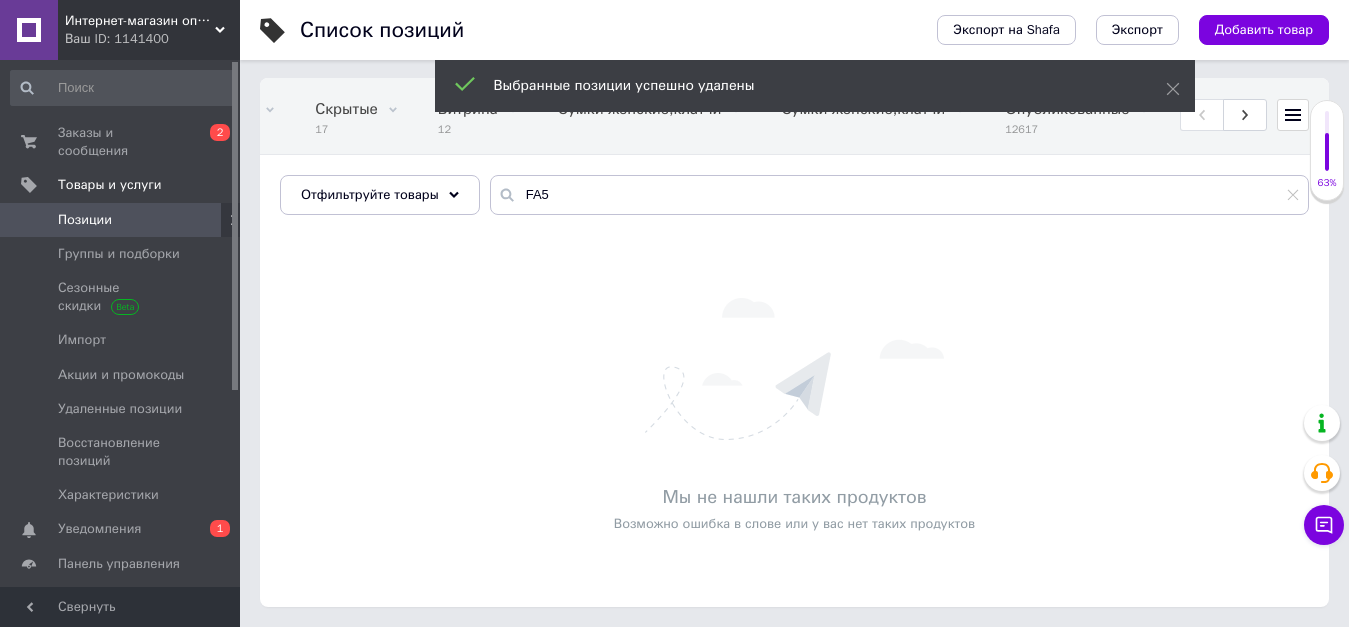scroll, scrollTop: 122, scrollLeft: 0, axis: vertical 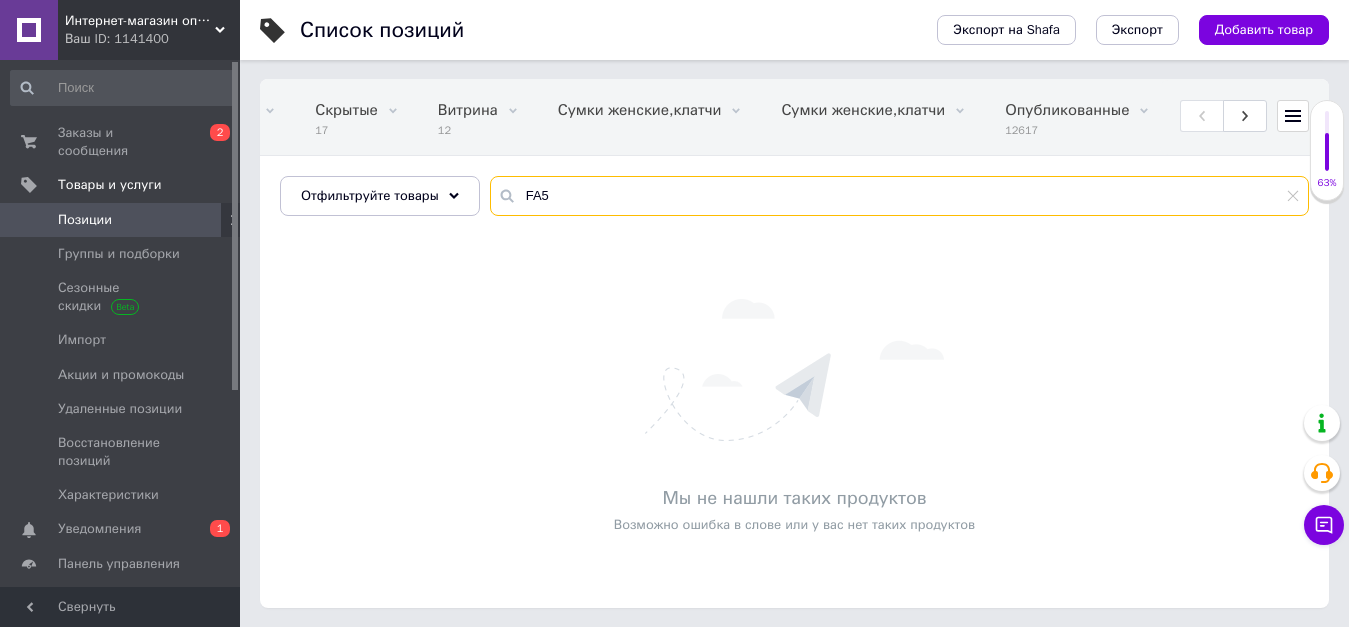 click on "FA5" at bounding box center (899, 196) 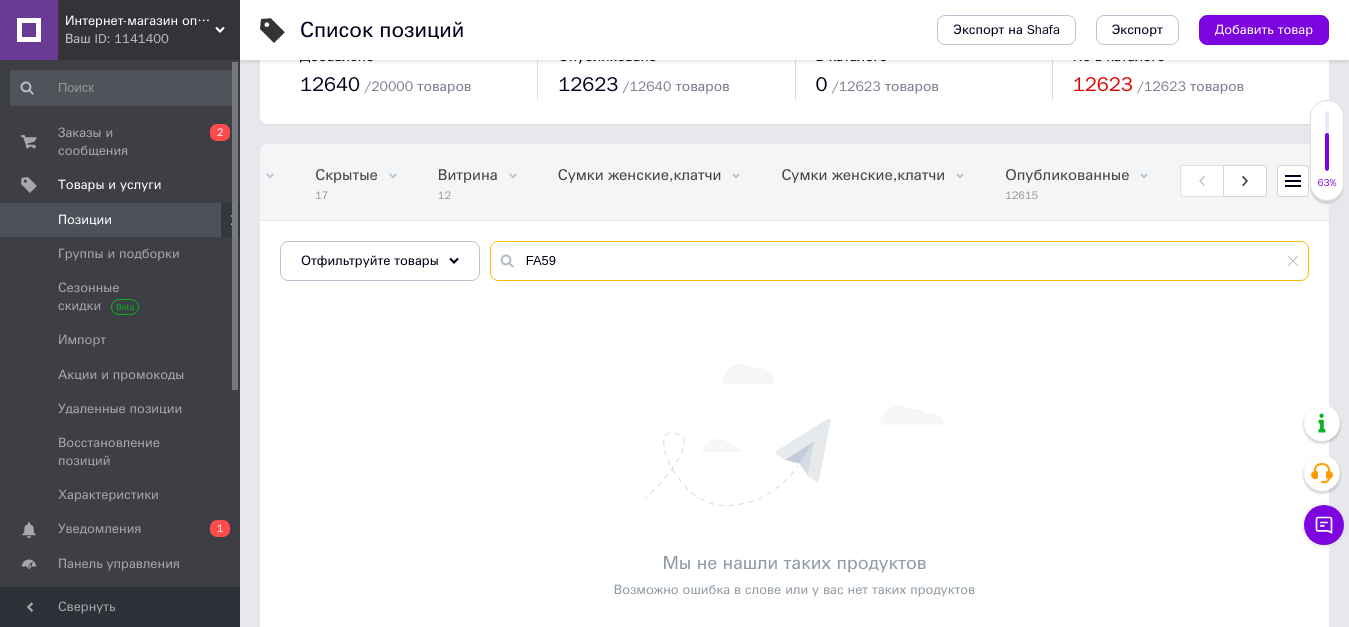 scroll, scrollTop: 22, scrollLeft: 0, axis: vertical 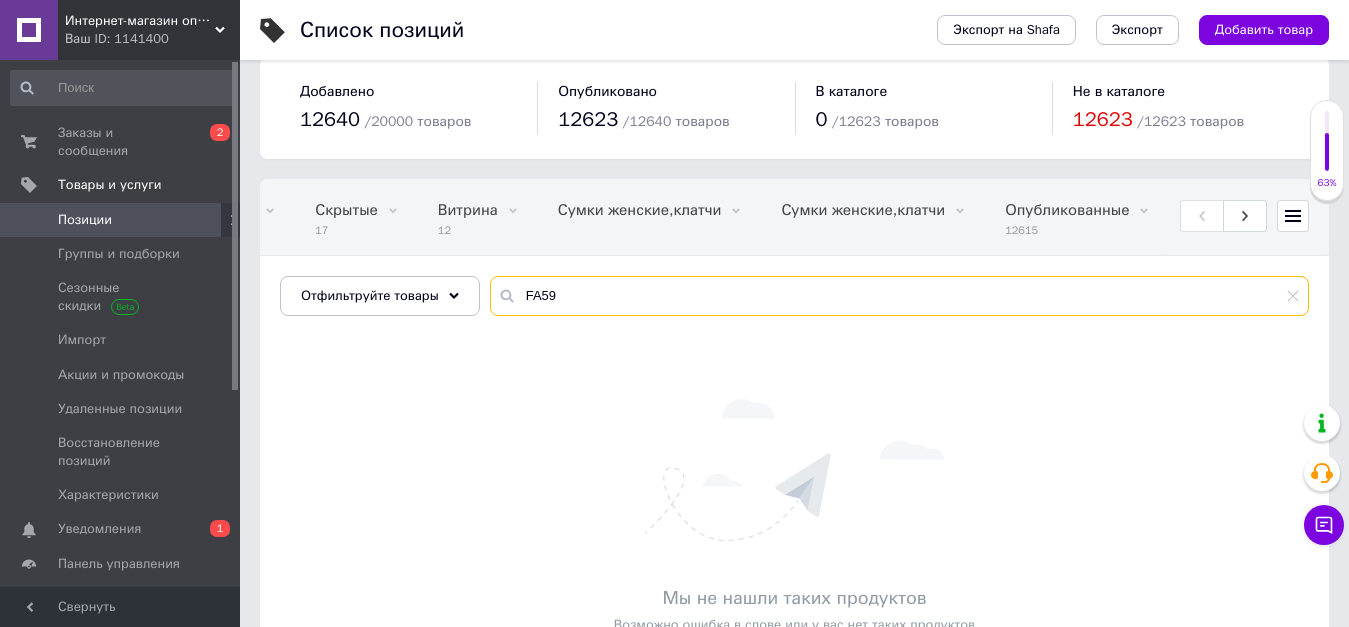 type on "FA59" 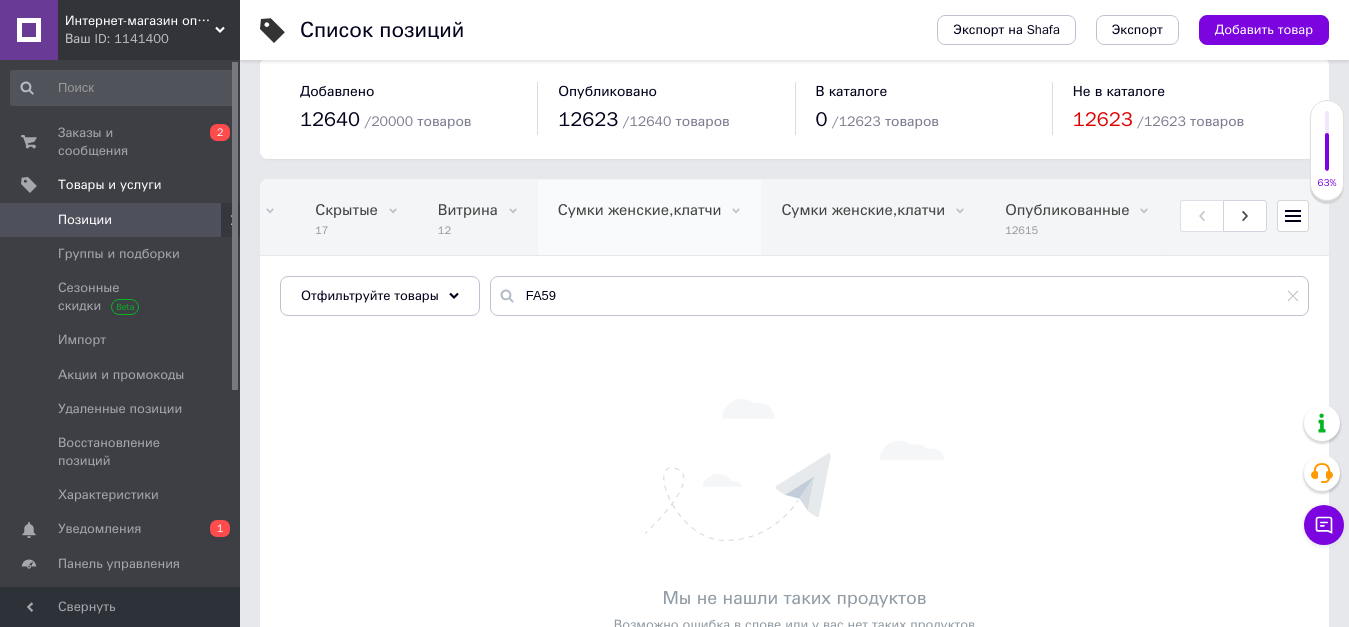 click on "Сумки женские,клатчи" at bounding box center (640, 210) 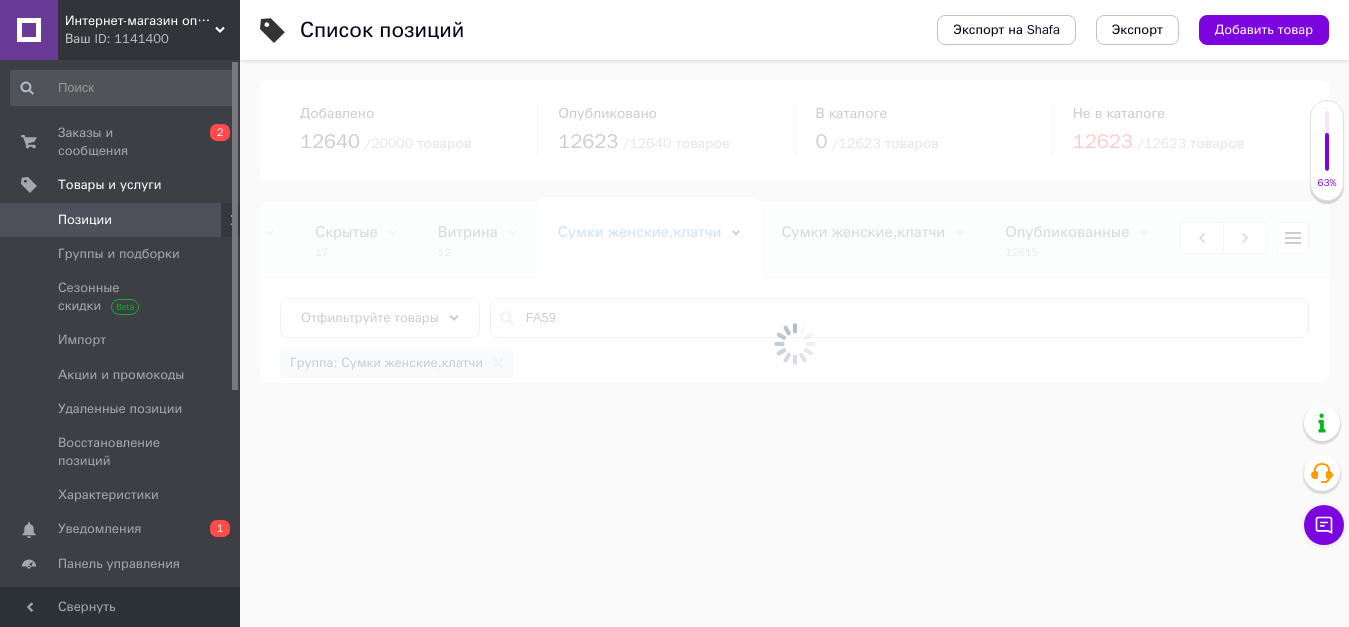 type 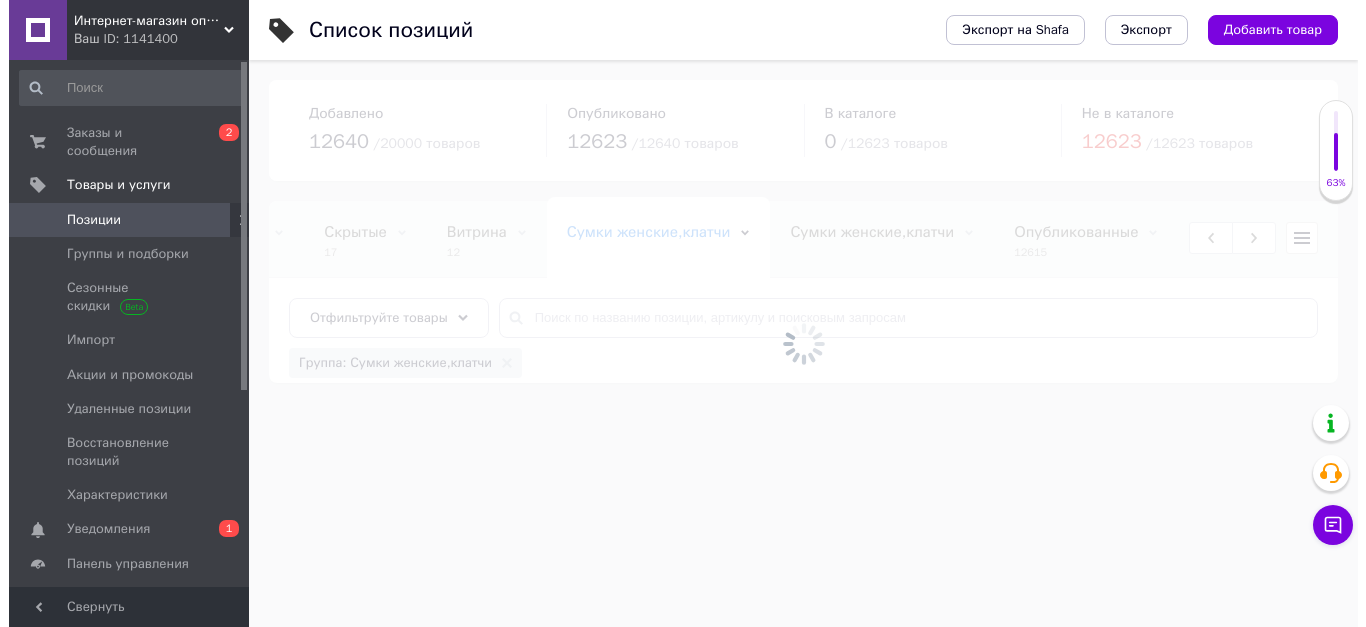 scroll, scrollTop: 0, scrollLeft: 0, axis: both 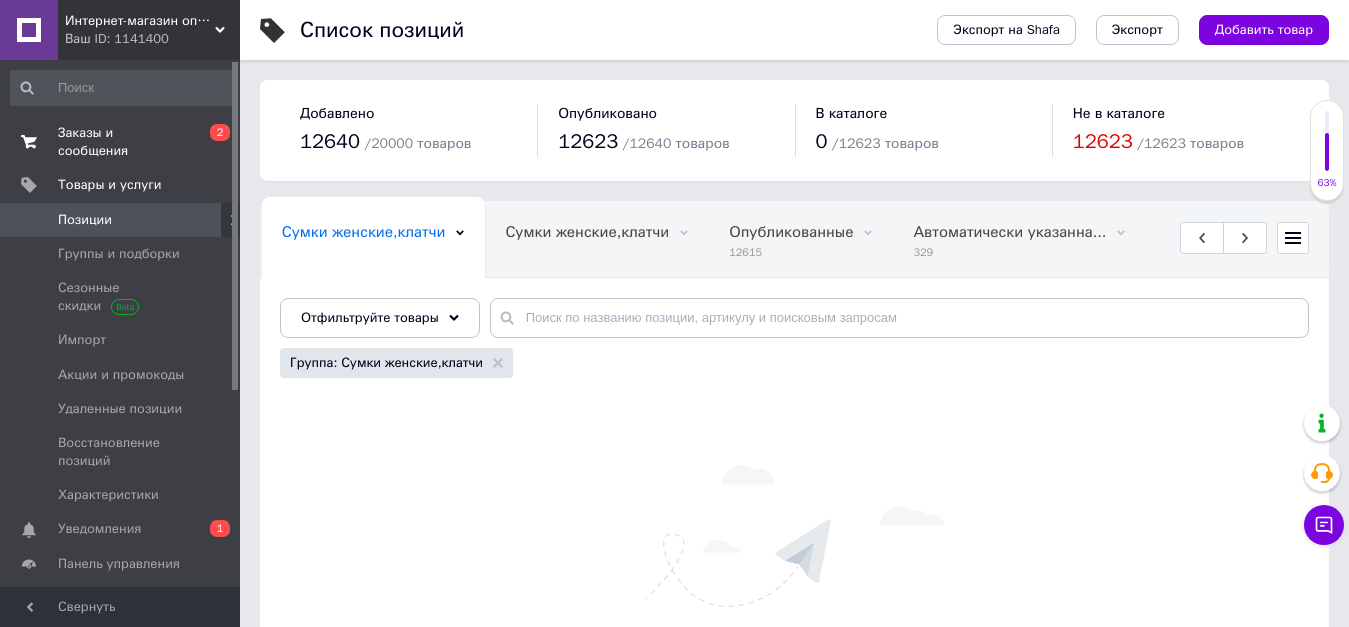 click on "Заказы и сообщения" at bounding box center [121, 142] 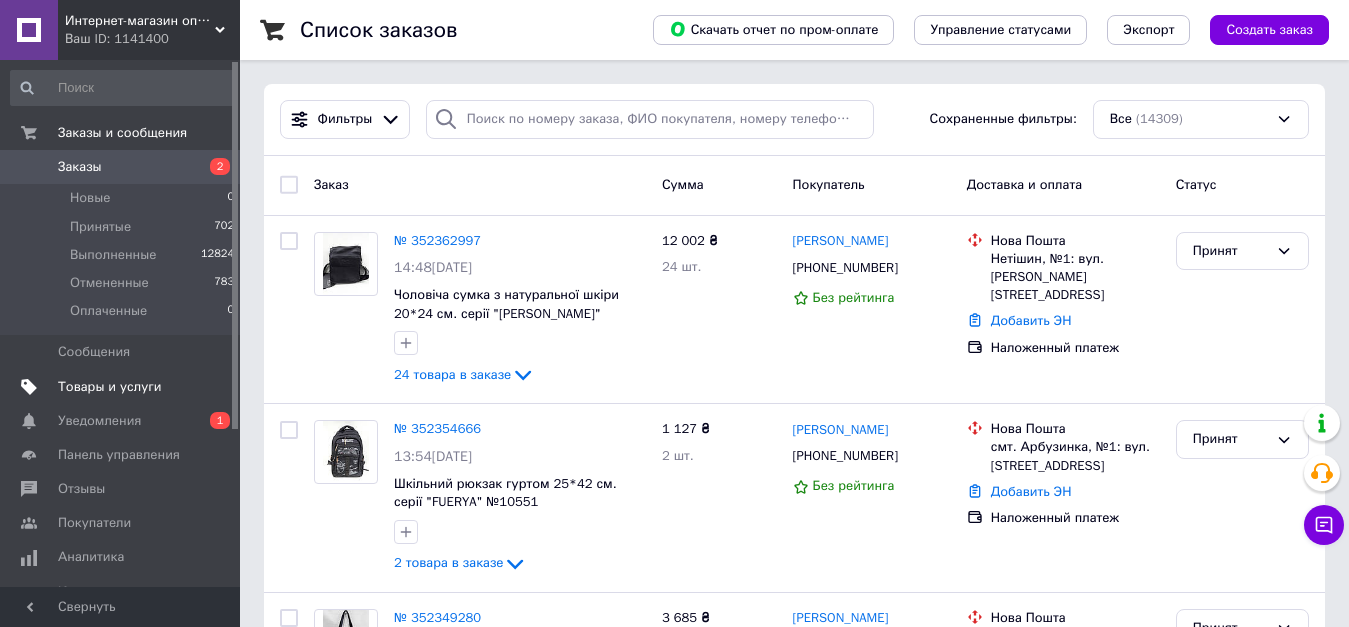 click on "Товары и услуги" at bounding box center [110, 387] 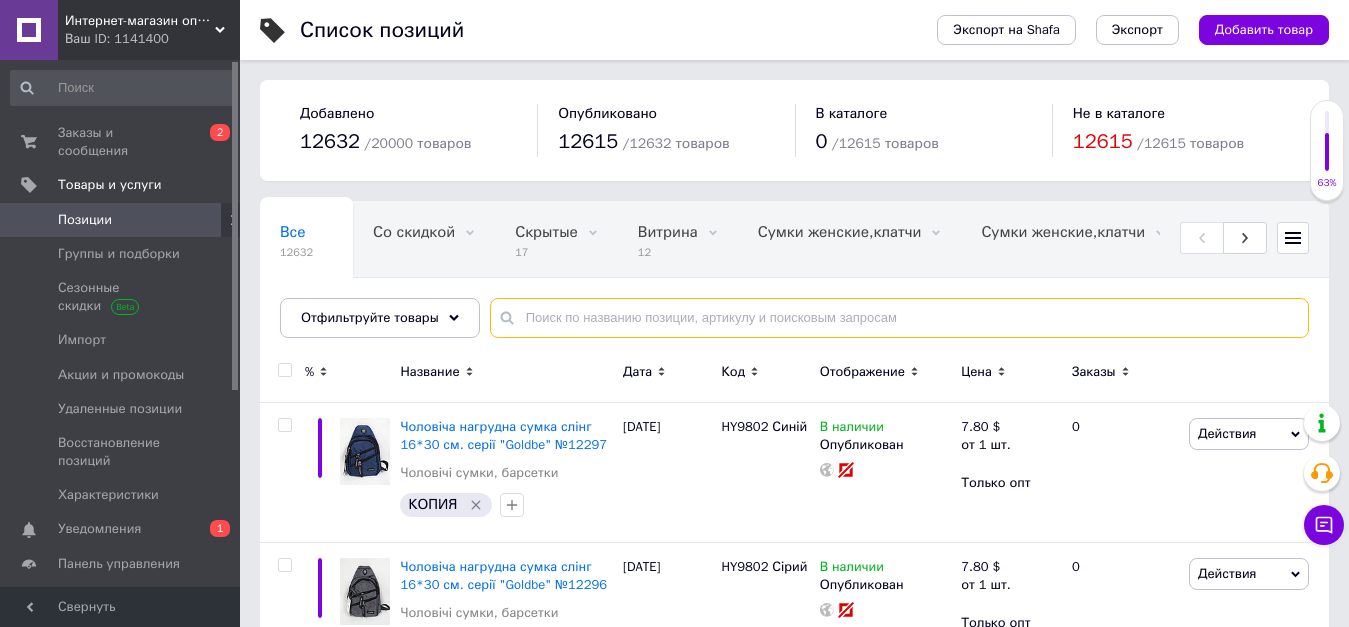 click at bounding box center [899, 318] 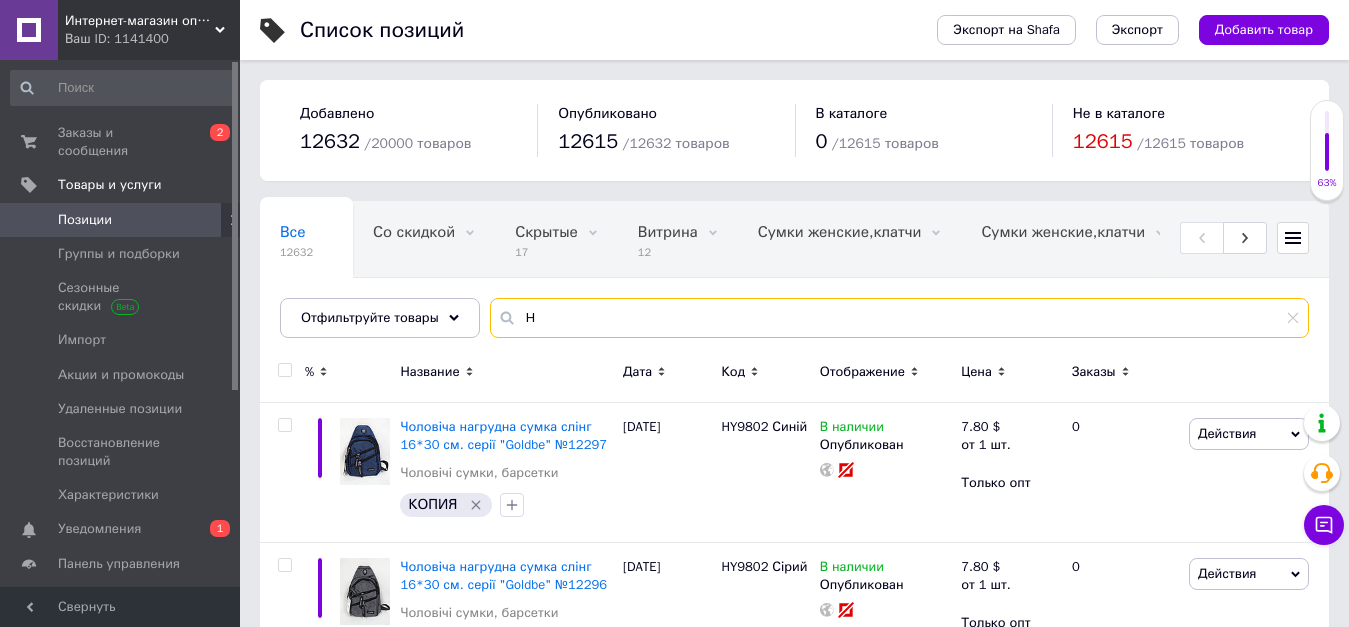 type on "Н" 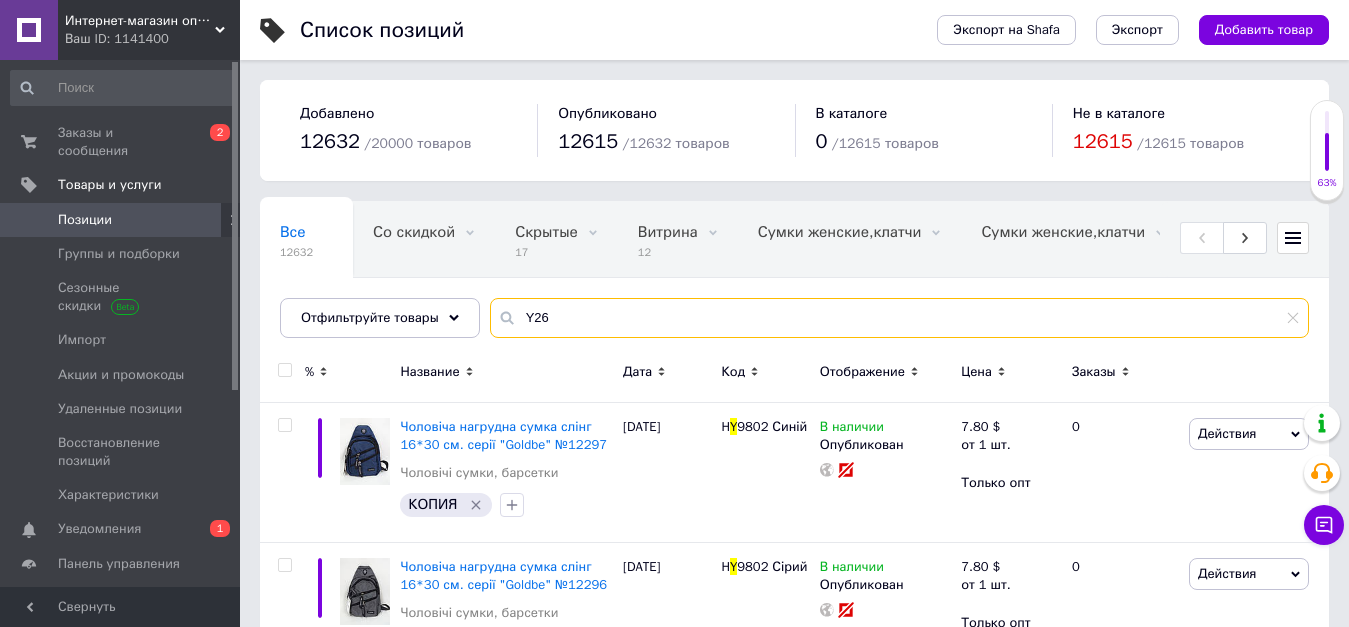 type on "Y26" 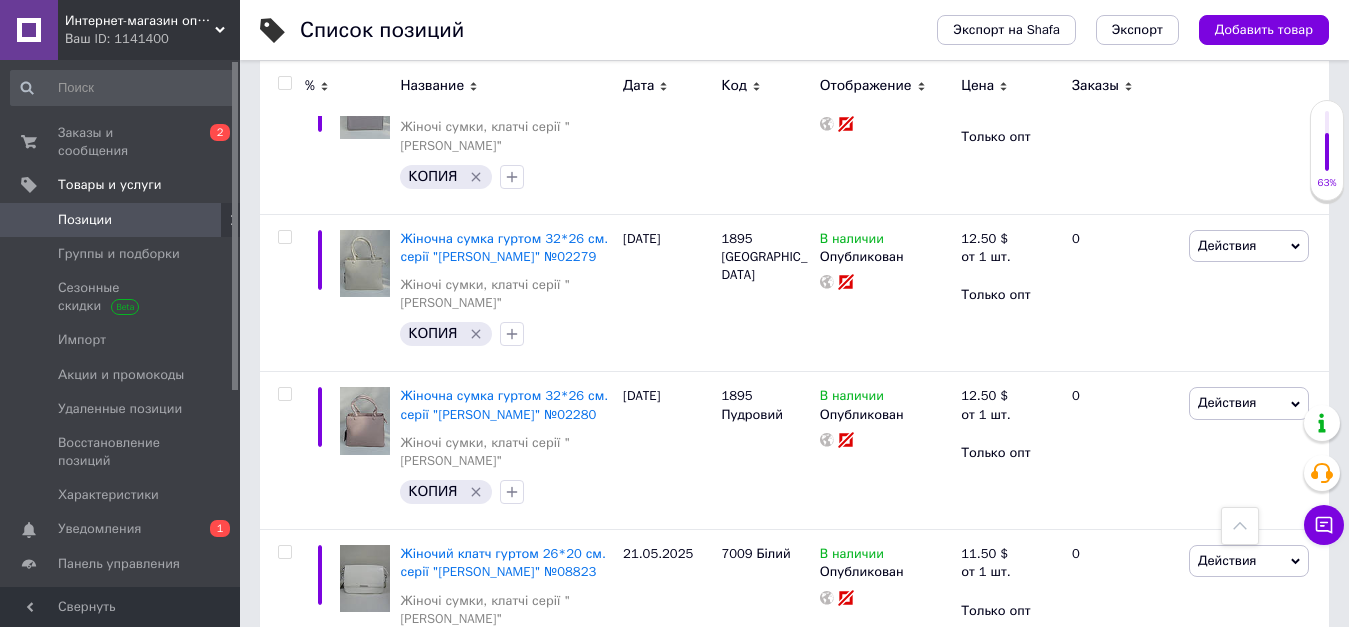 scroll, scrollTop: 8828, scrollLeft: 0, axis: vertical 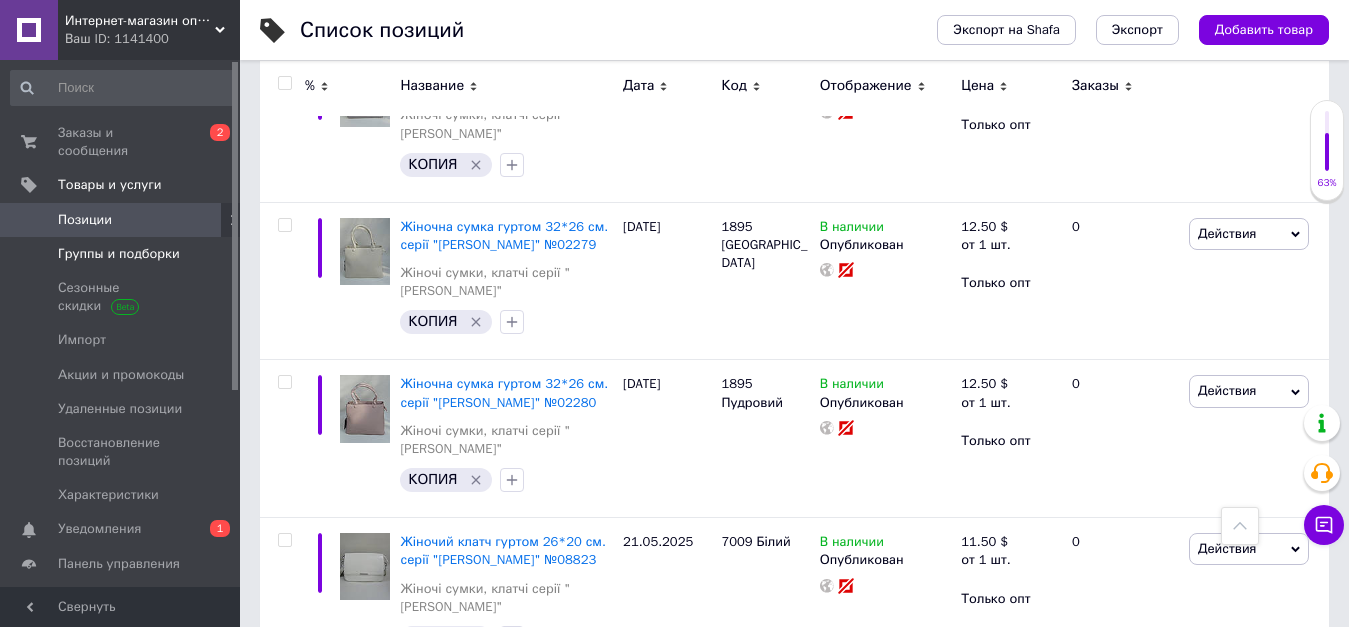 click on "Группы и подборки" at bounding box center [119, 254] 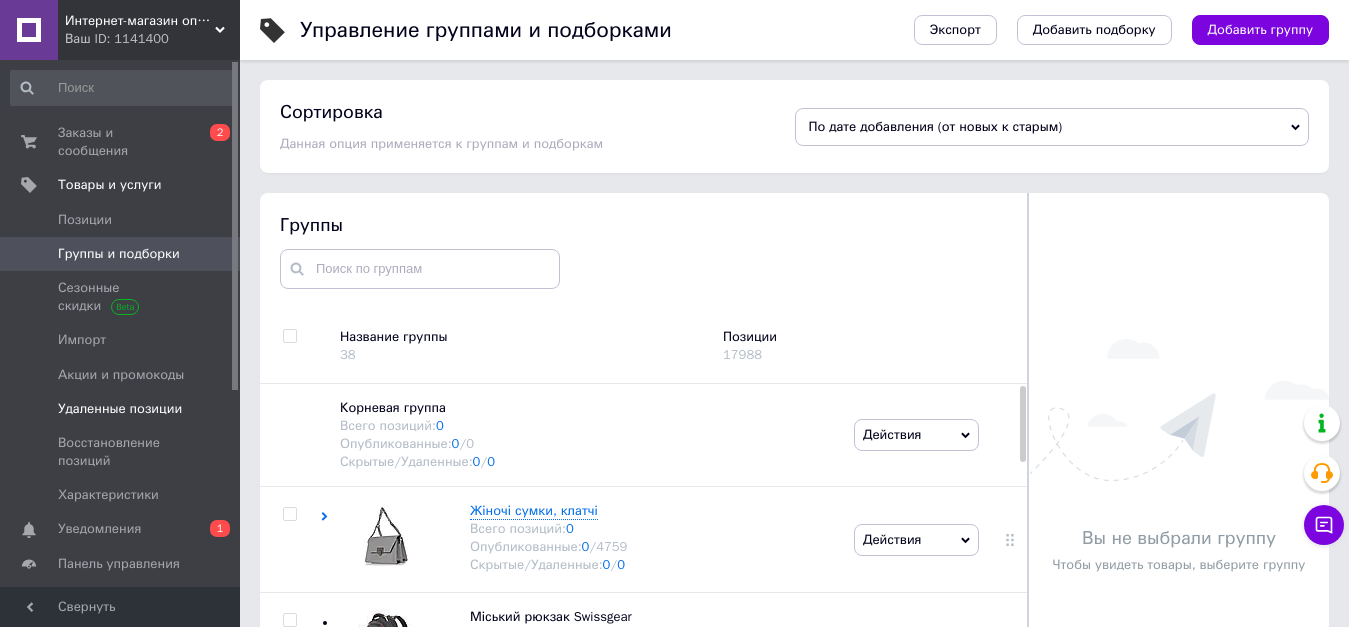 click on "Удаленные позиции" at bounding box center (120, 409) 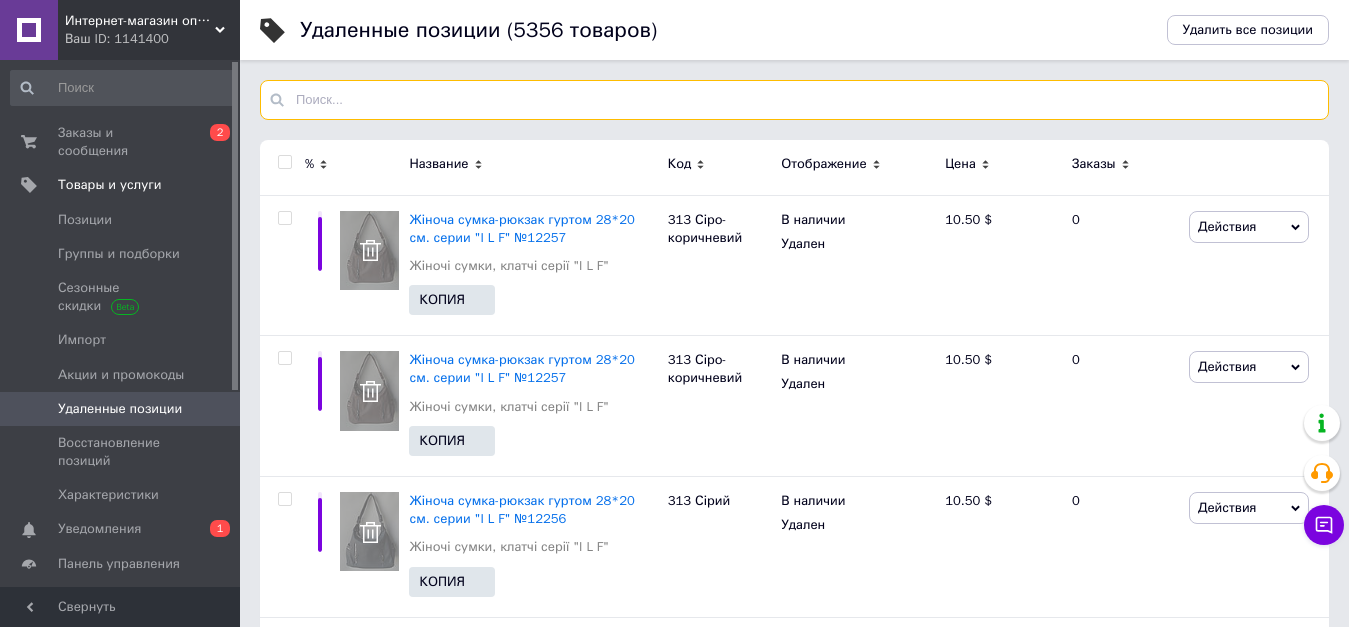 click at bounding box center [794, 100] 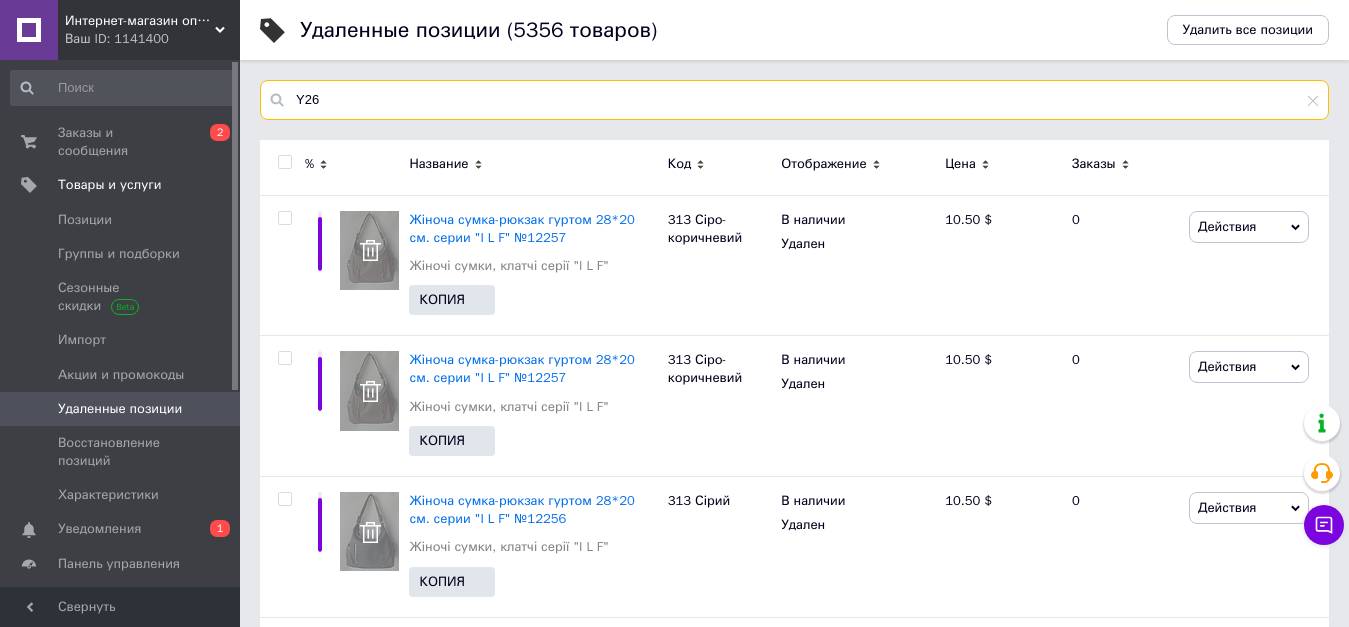 type on "Y26" 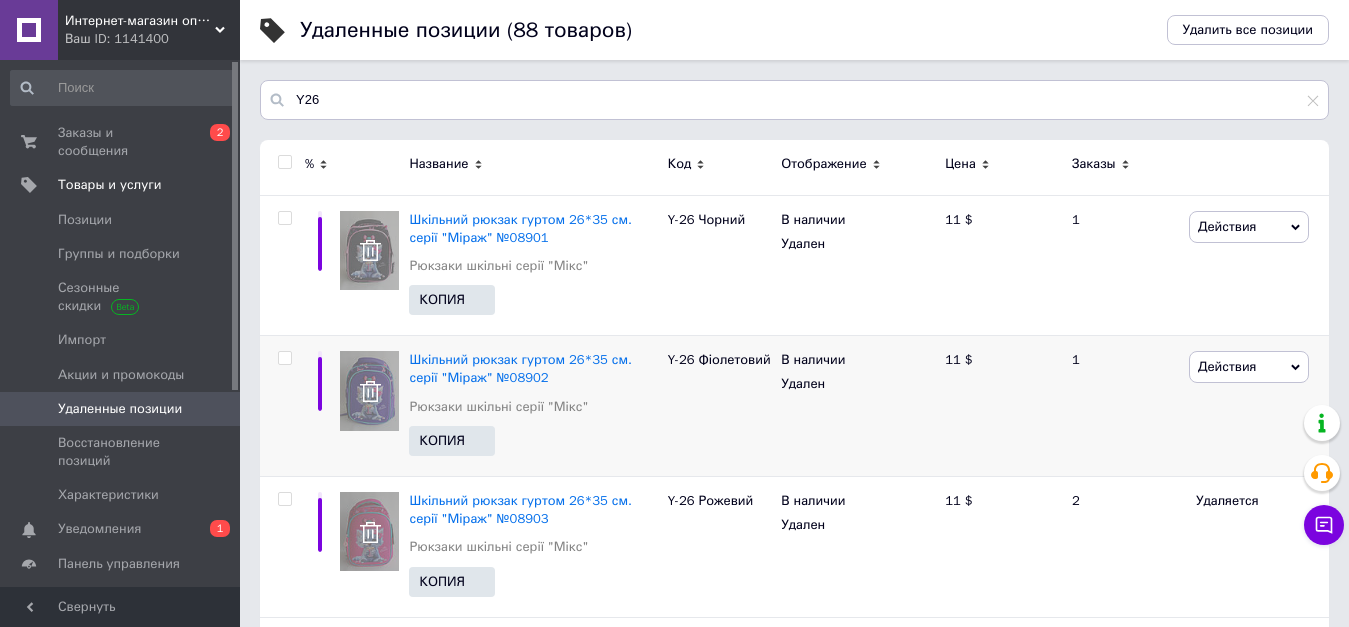 click at bounding box center (284, 358) 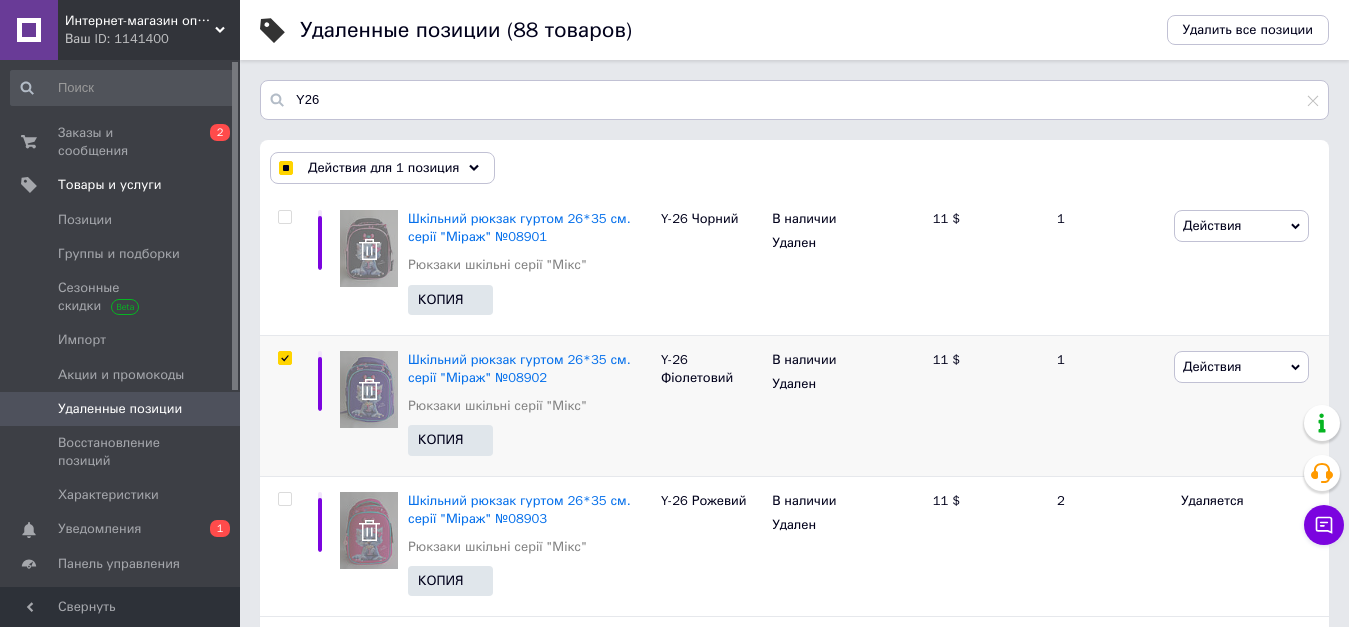 click on "Действия" at bounding box center (1241, 367) 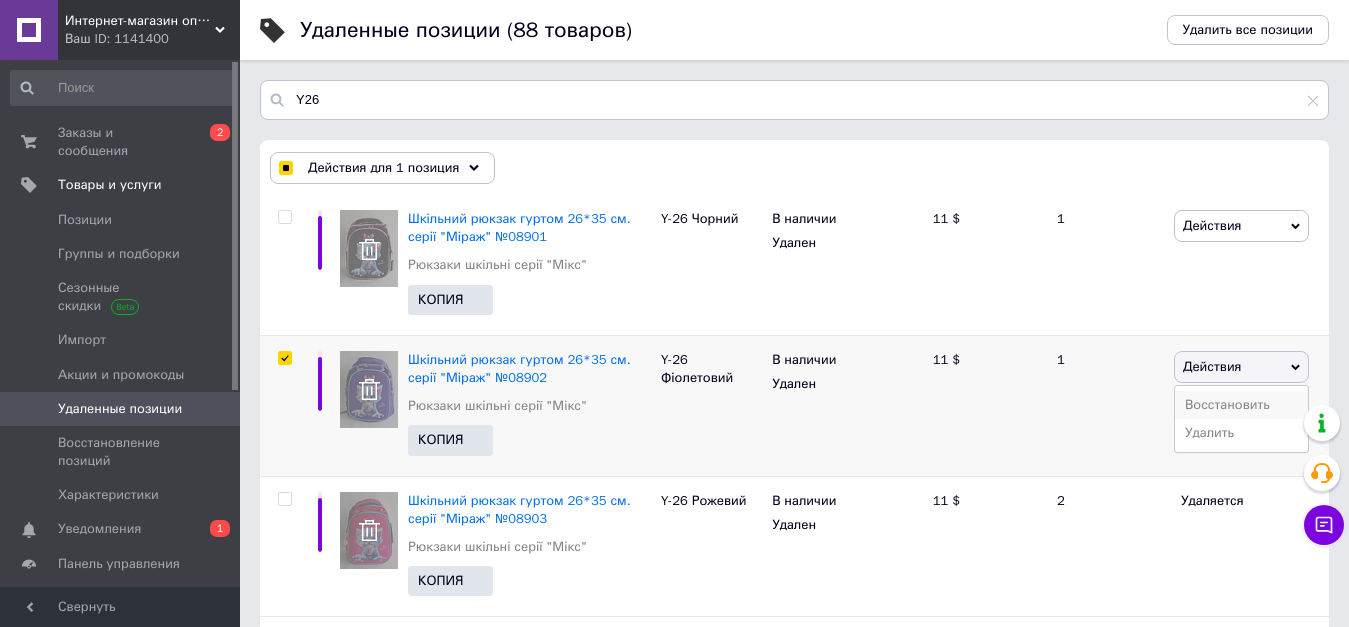 click on "Восстановить" at bounding box center (1241, 405) 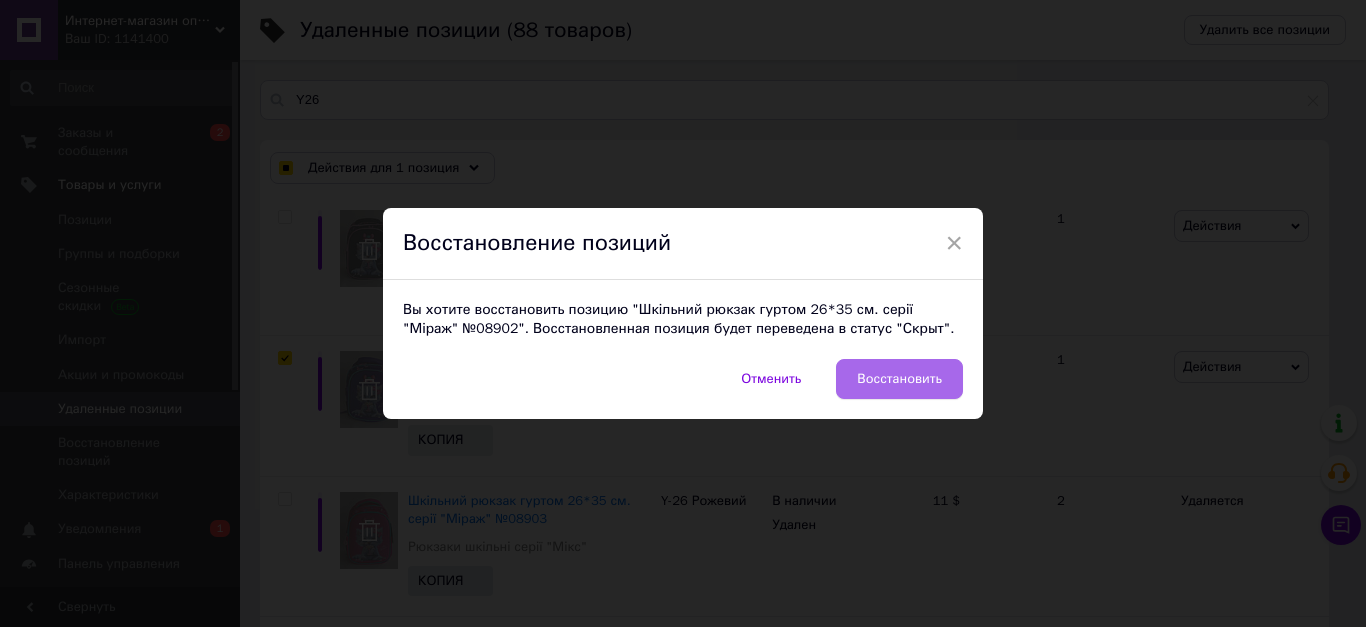 click on "Восстановить" at bounding box center (899, 379) 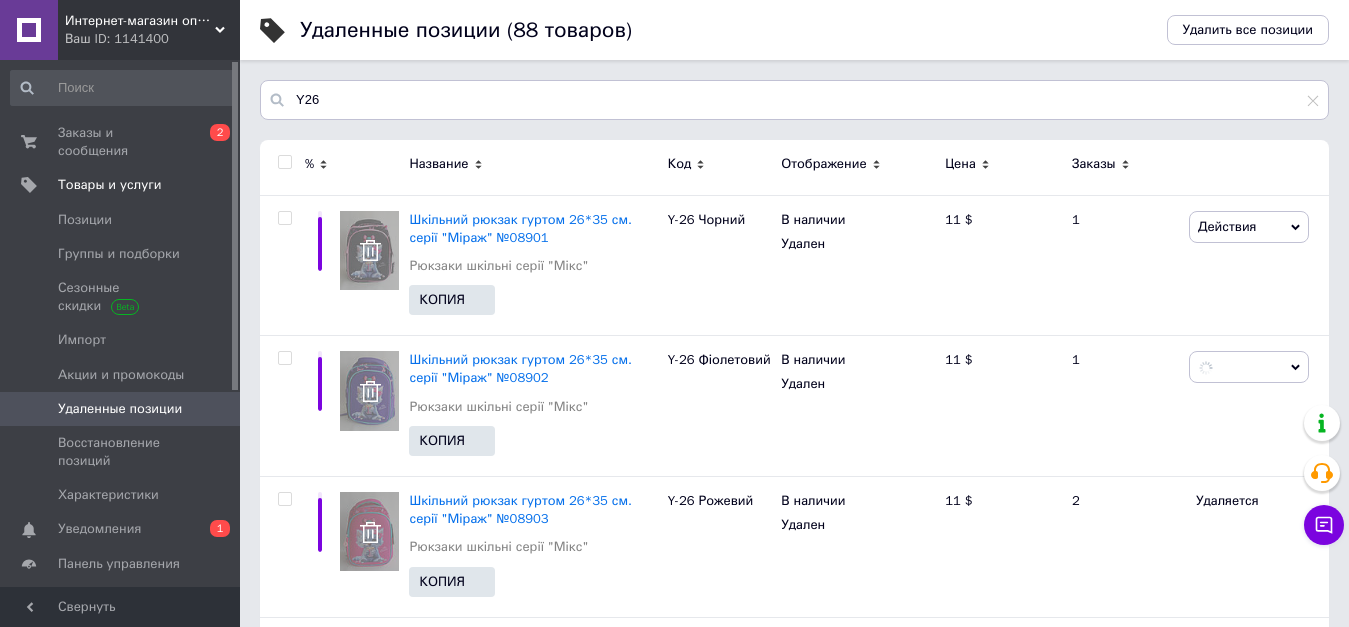 checkbox on "false" 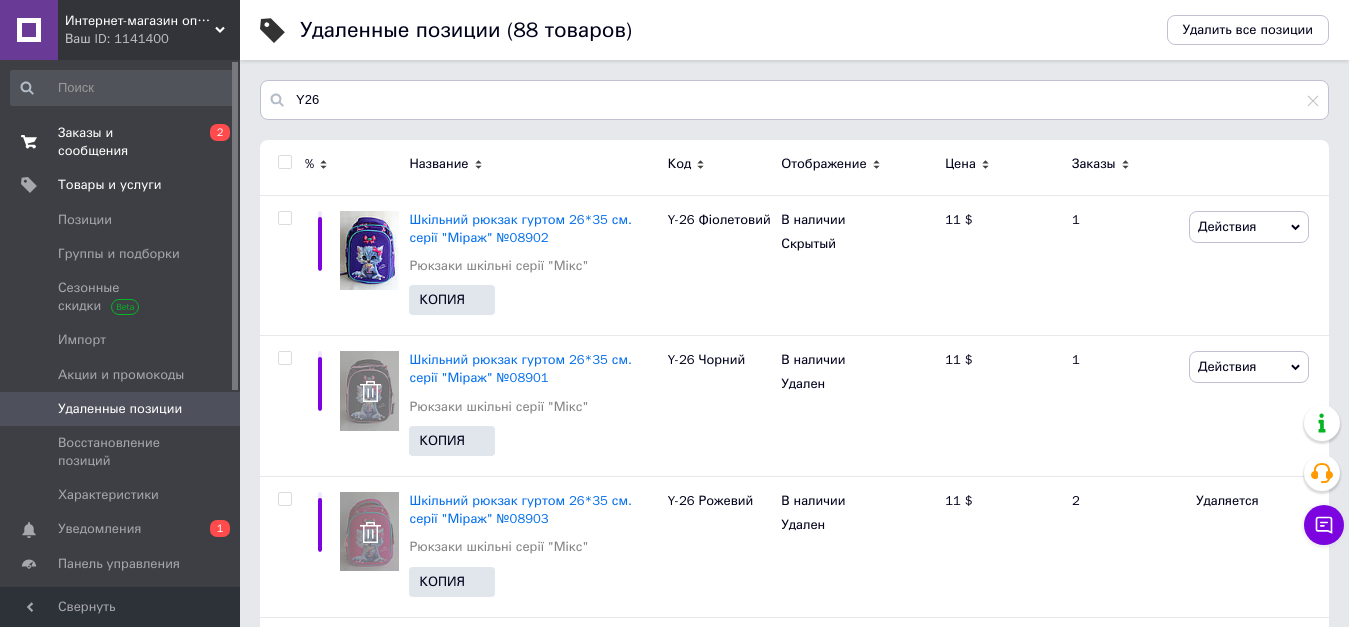 click on "Заказы и сообщения 0 2" at bounding box center (123, 142) 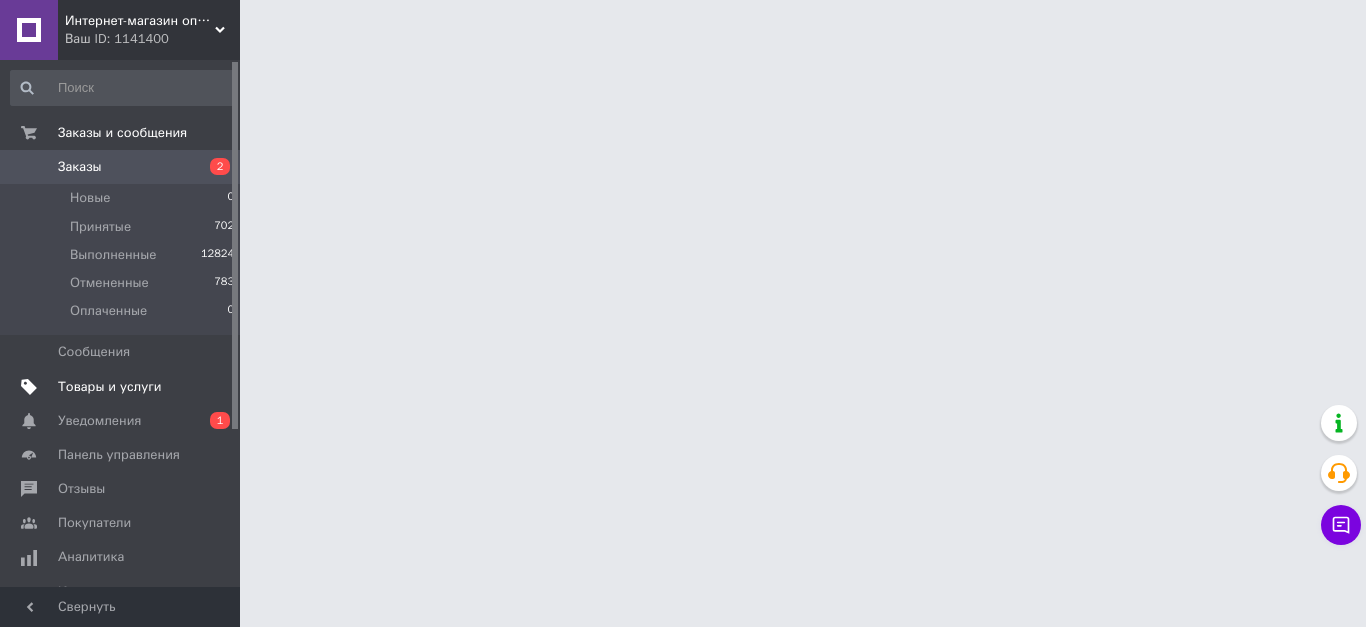 click on "Товары и услуги" at bounding box center [110, 387] 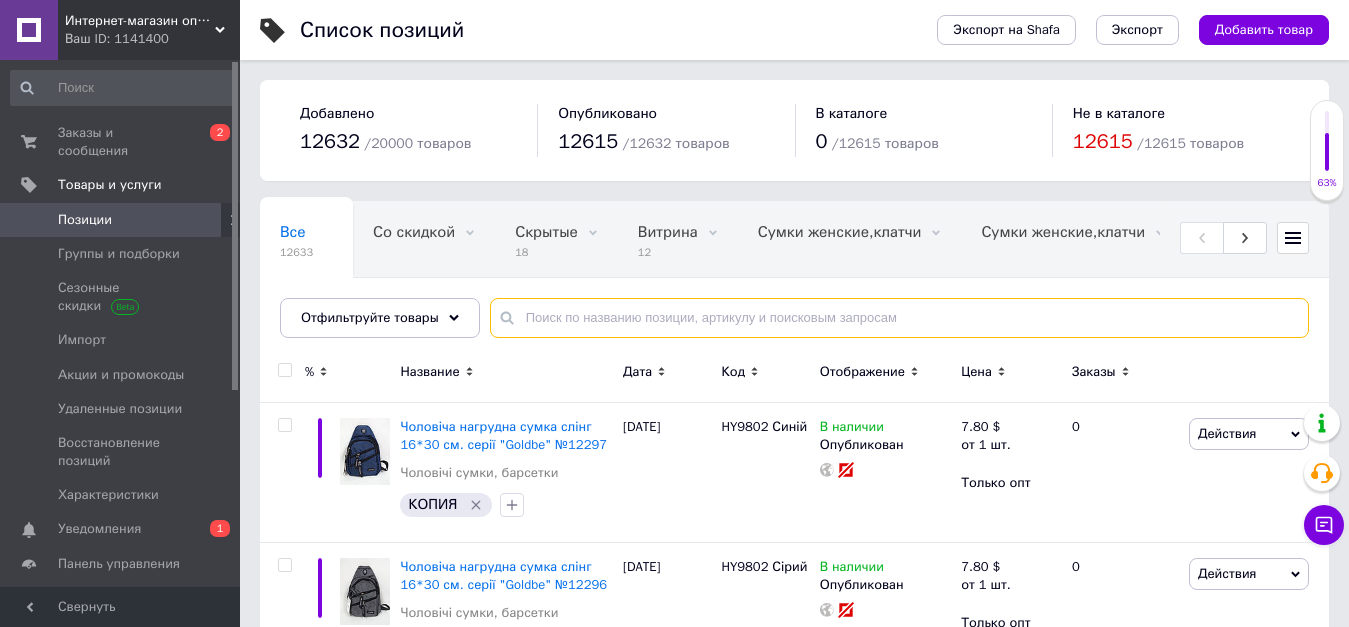 click at bounding box center (899, 318) 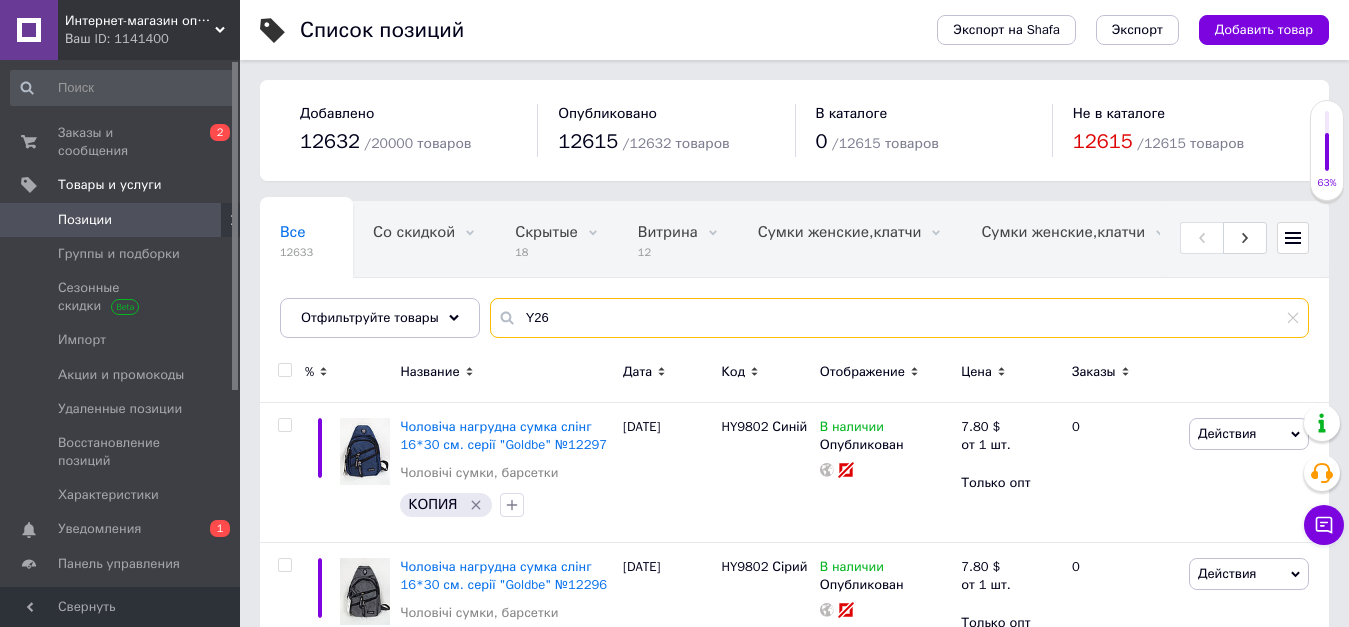 type on "Y26" 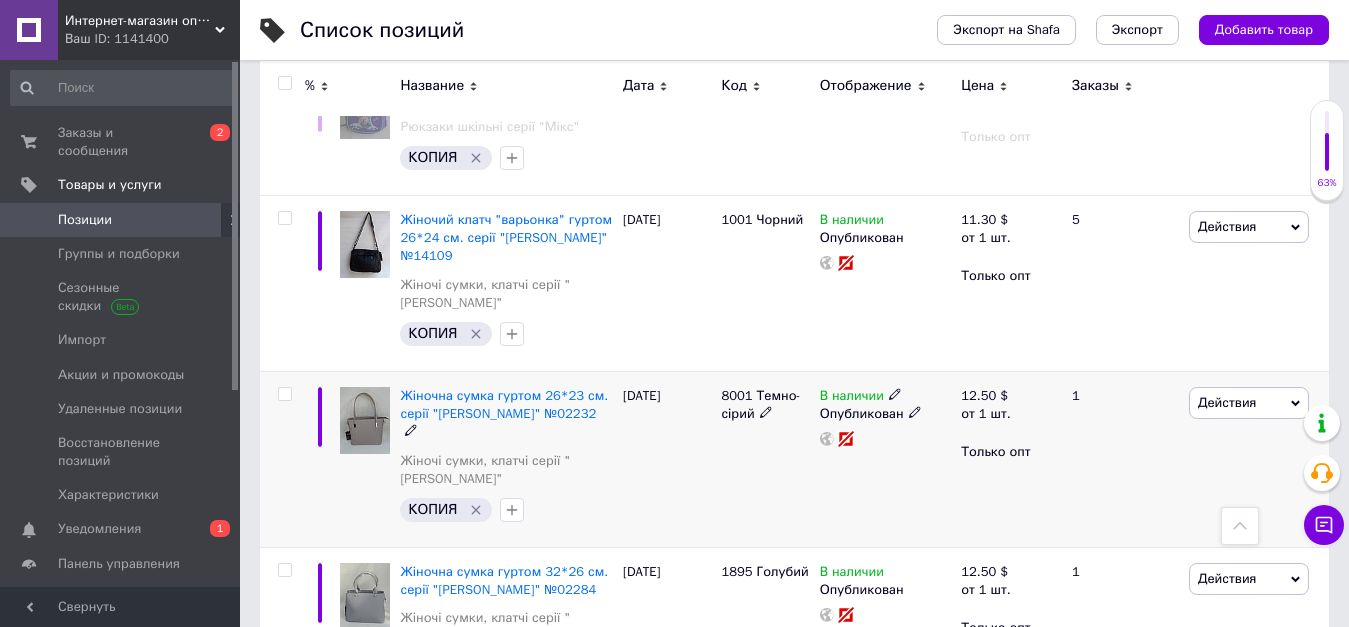 scroll, scrollTop: 1900, scrollLeft: 0, axis: vertical 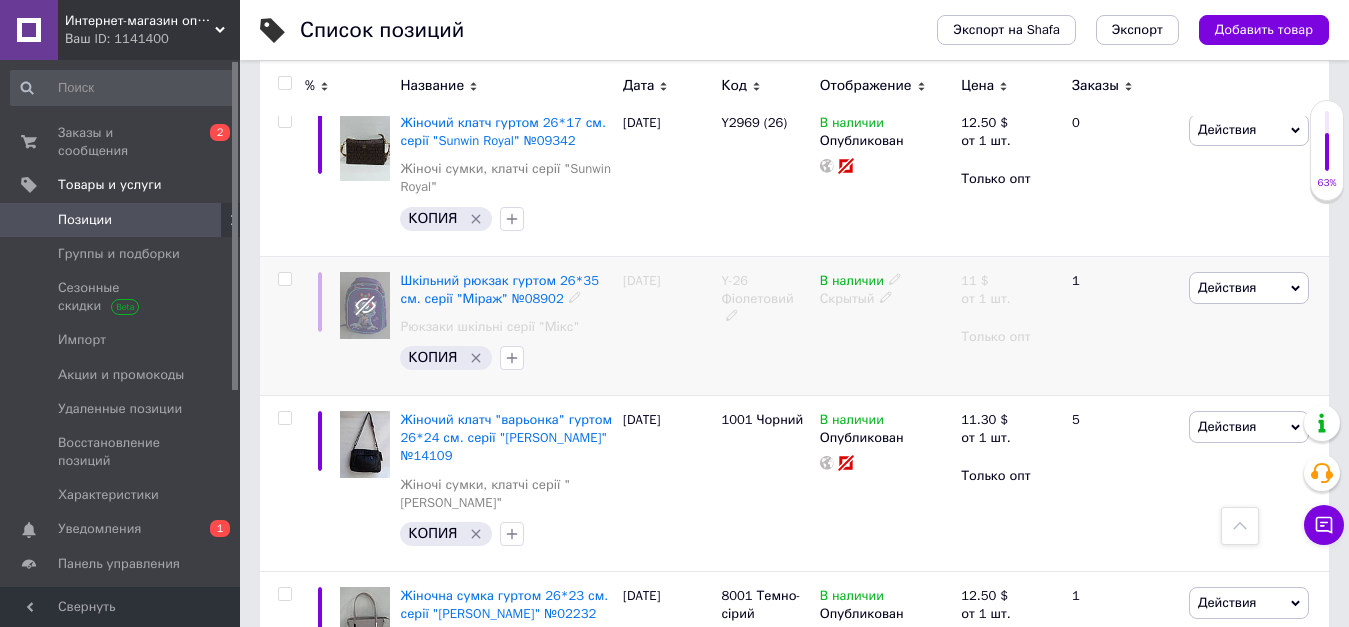 click 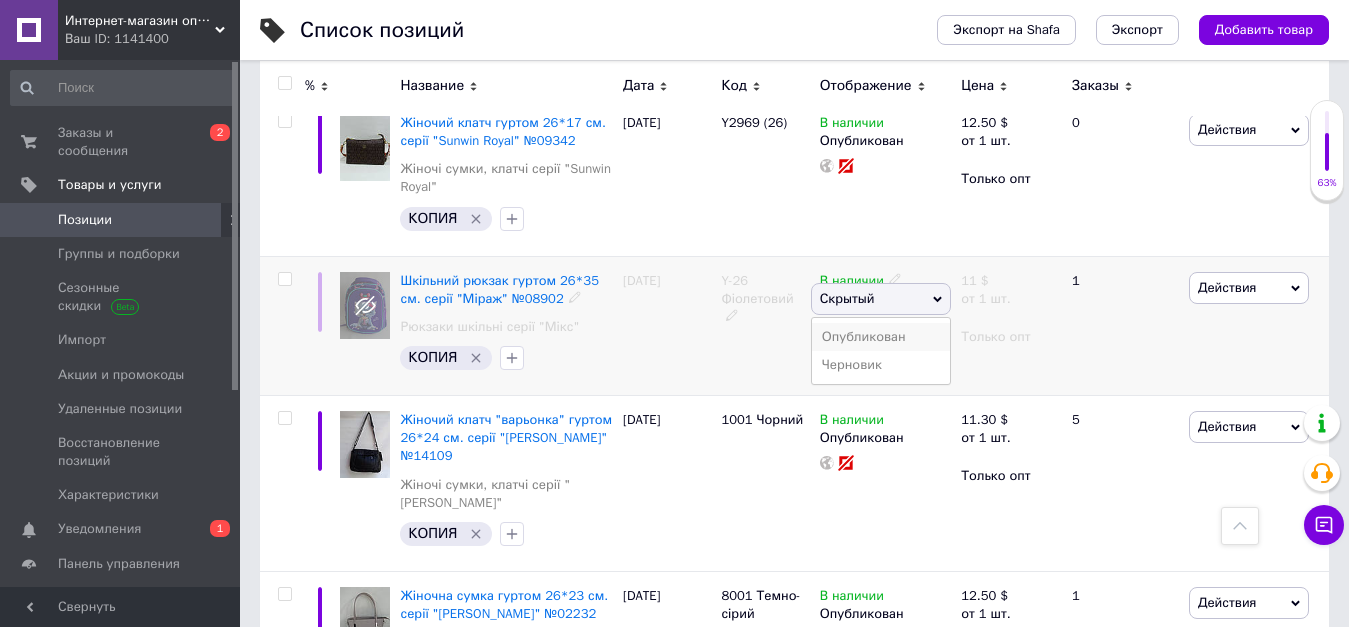 click on "Опубликован" at bounding box center [881, 337] 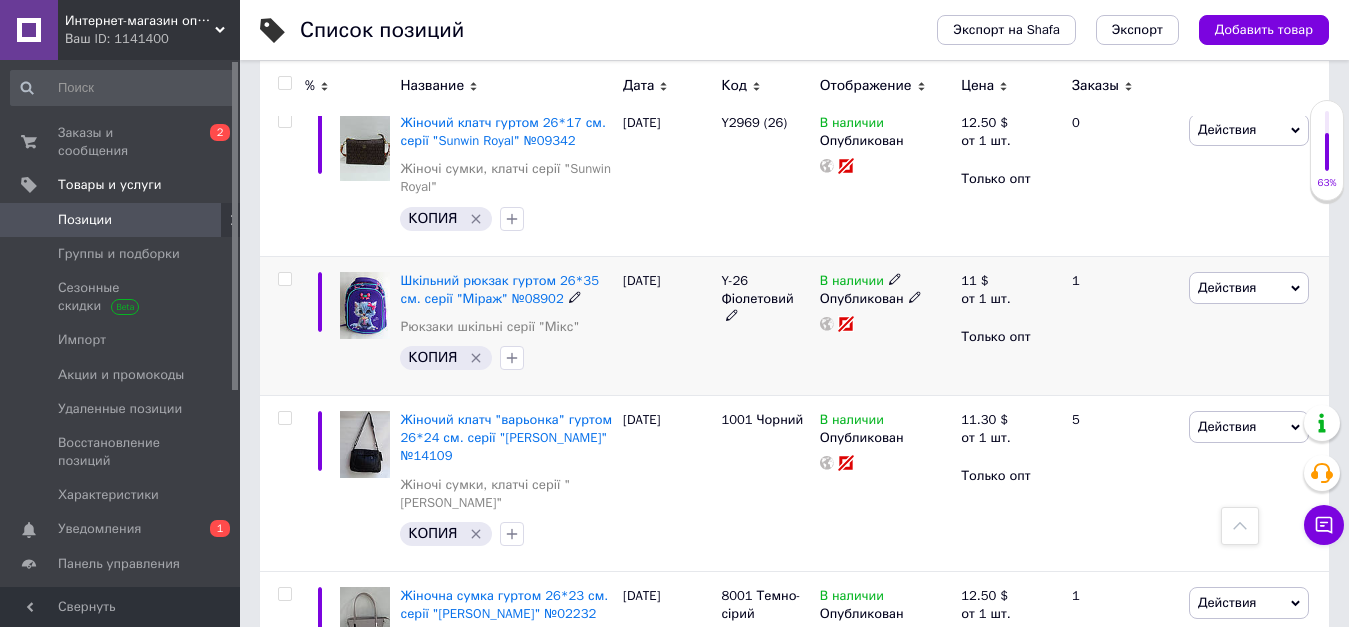 click on "[DATE]" at bounding box center (667, 326) 